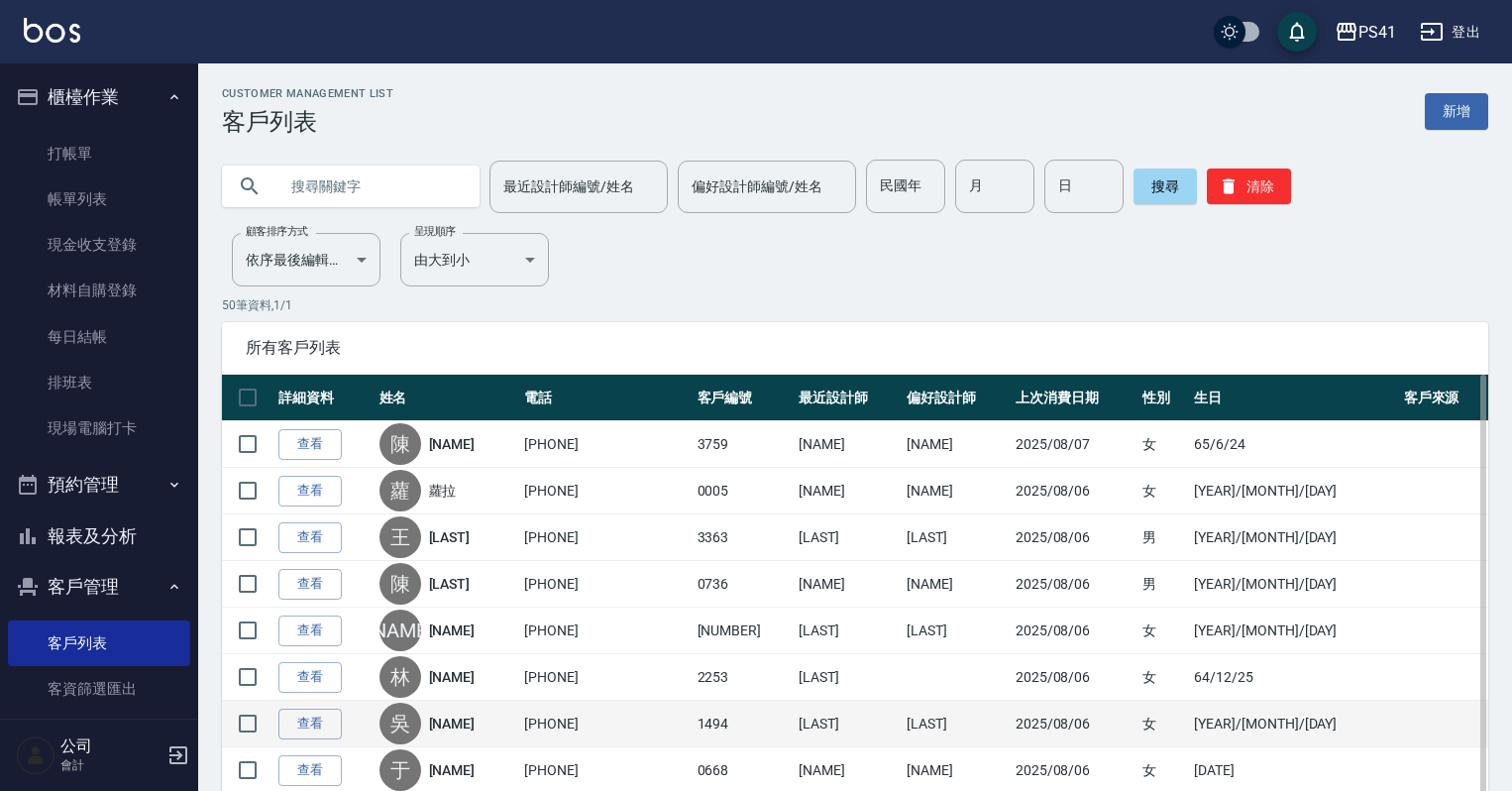 scroll, scrollTop: 0, scrollLeft: 0, axis: both 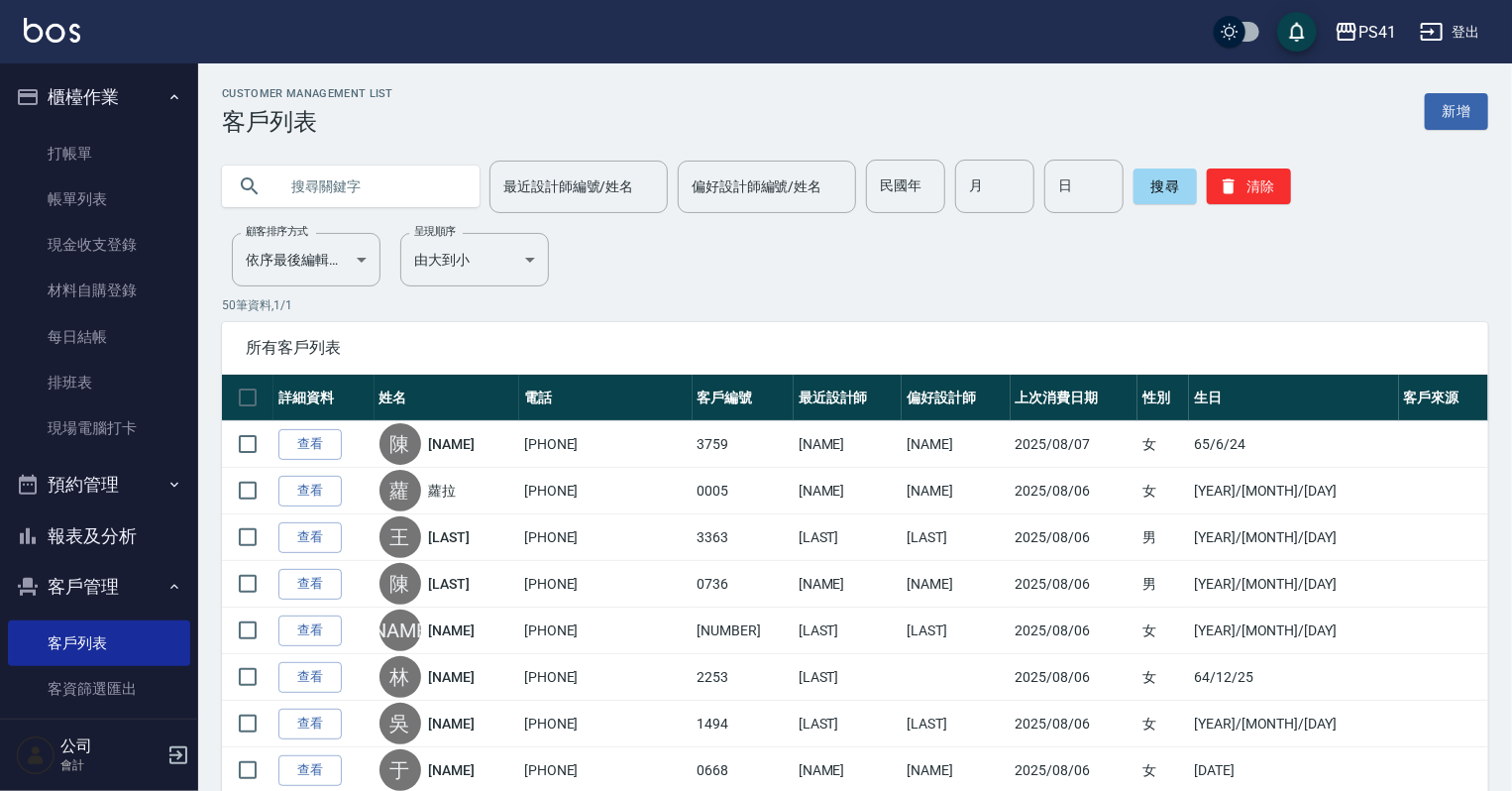 click at bounding box center (371, 186) 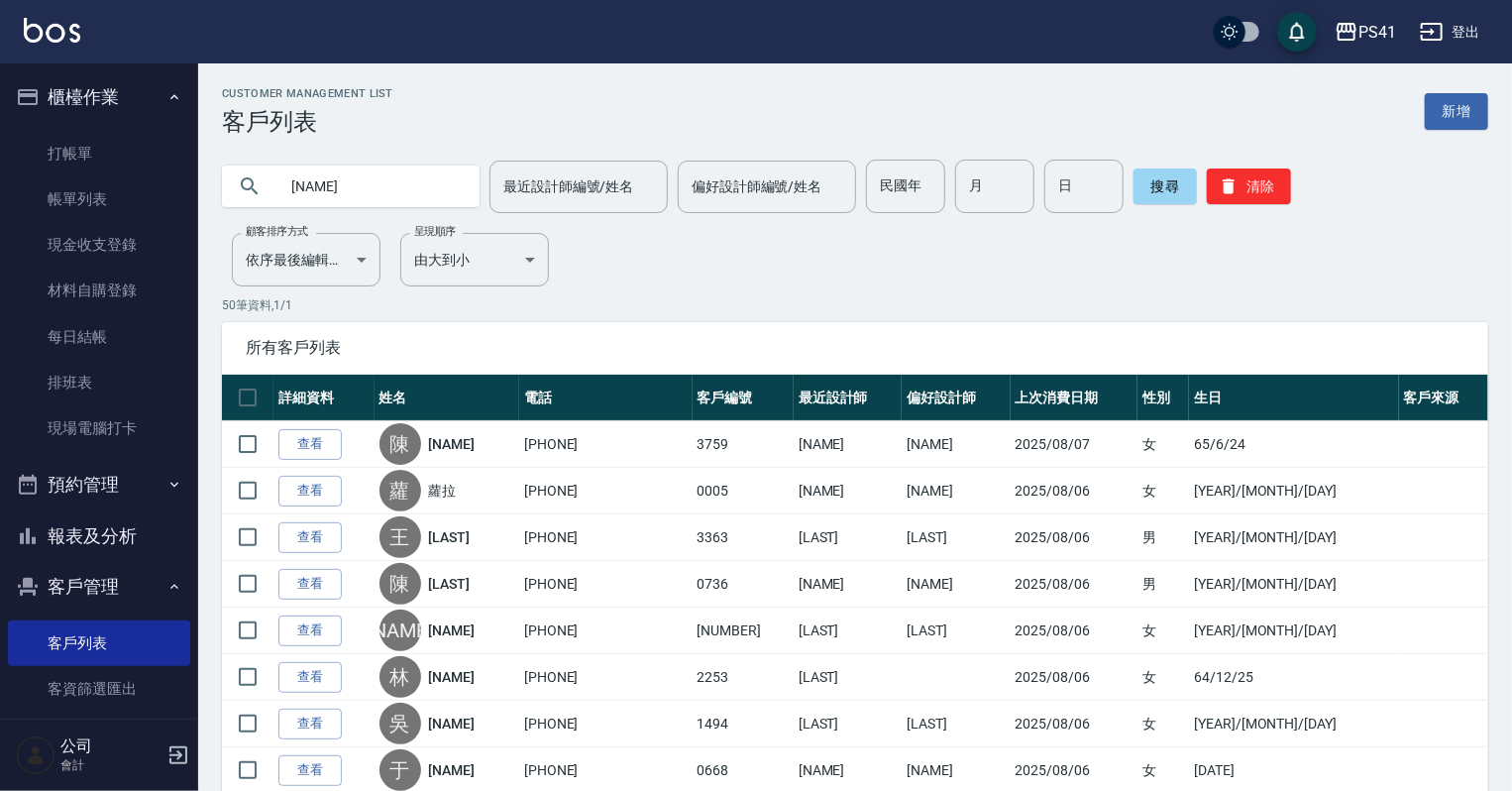 type on "[NAME]" 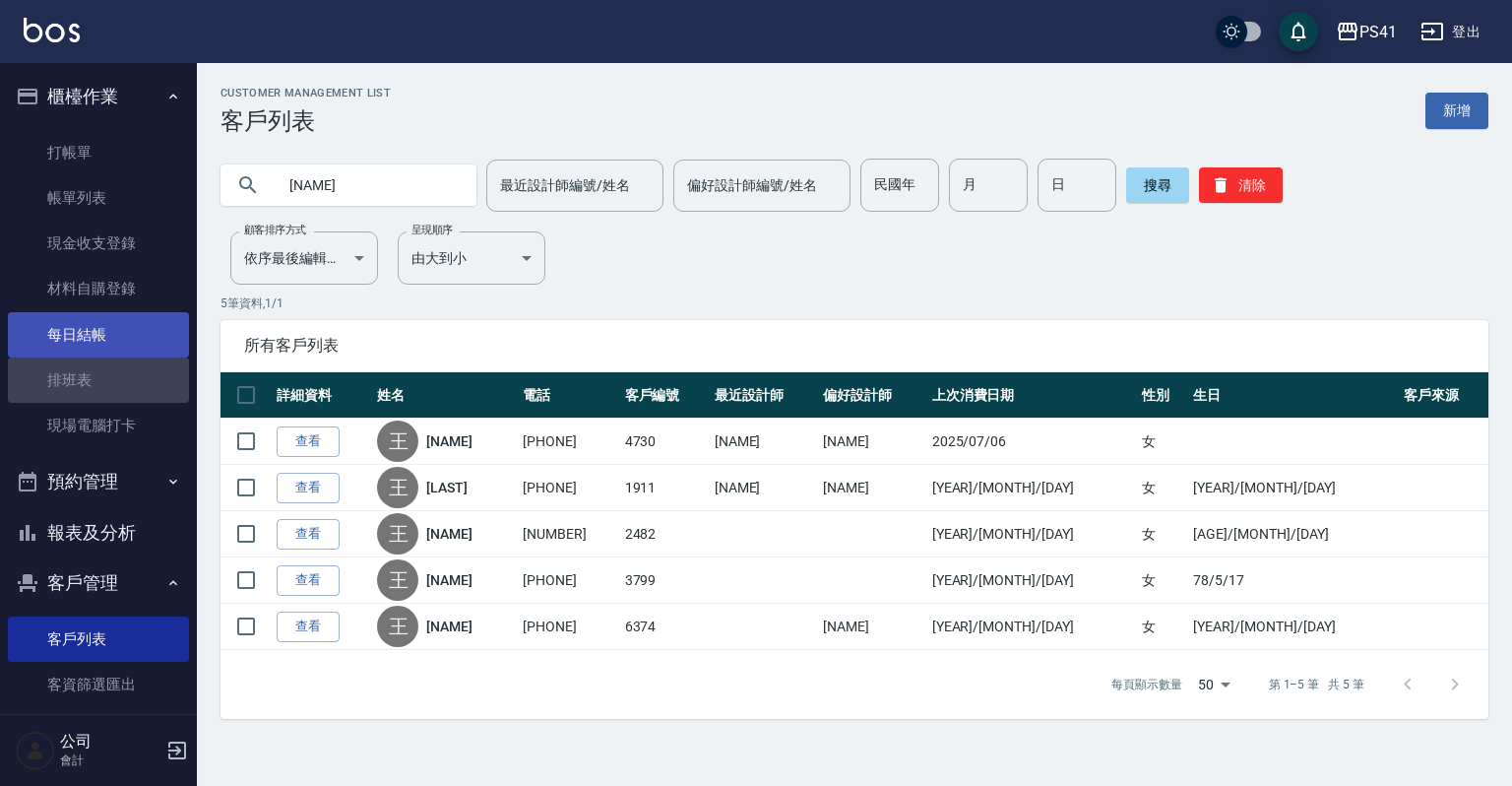 drag, startPoint x: 130, startPoint y: 381, endPoint x: 142, endPoint y: 345, distance: 37.9473 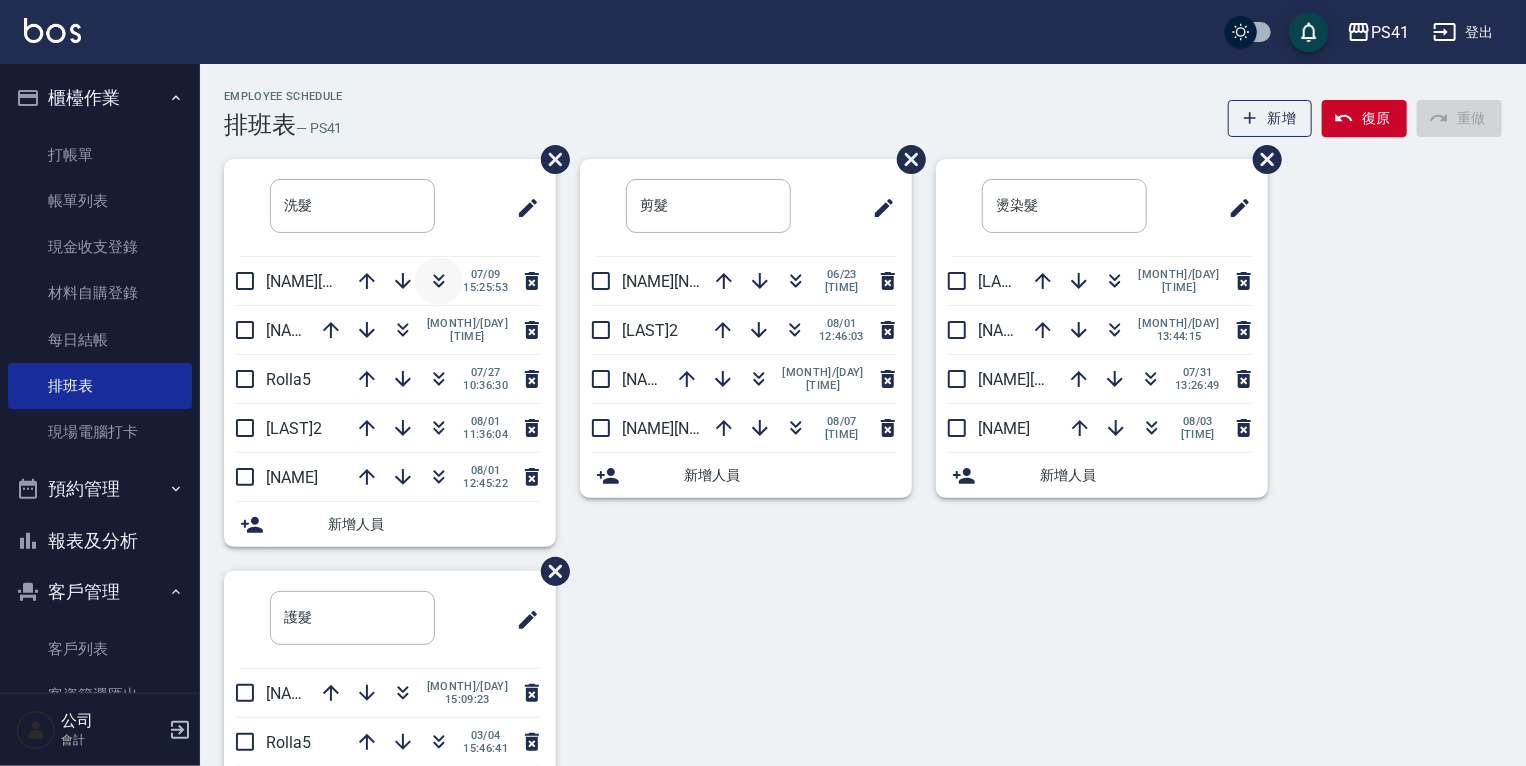 click 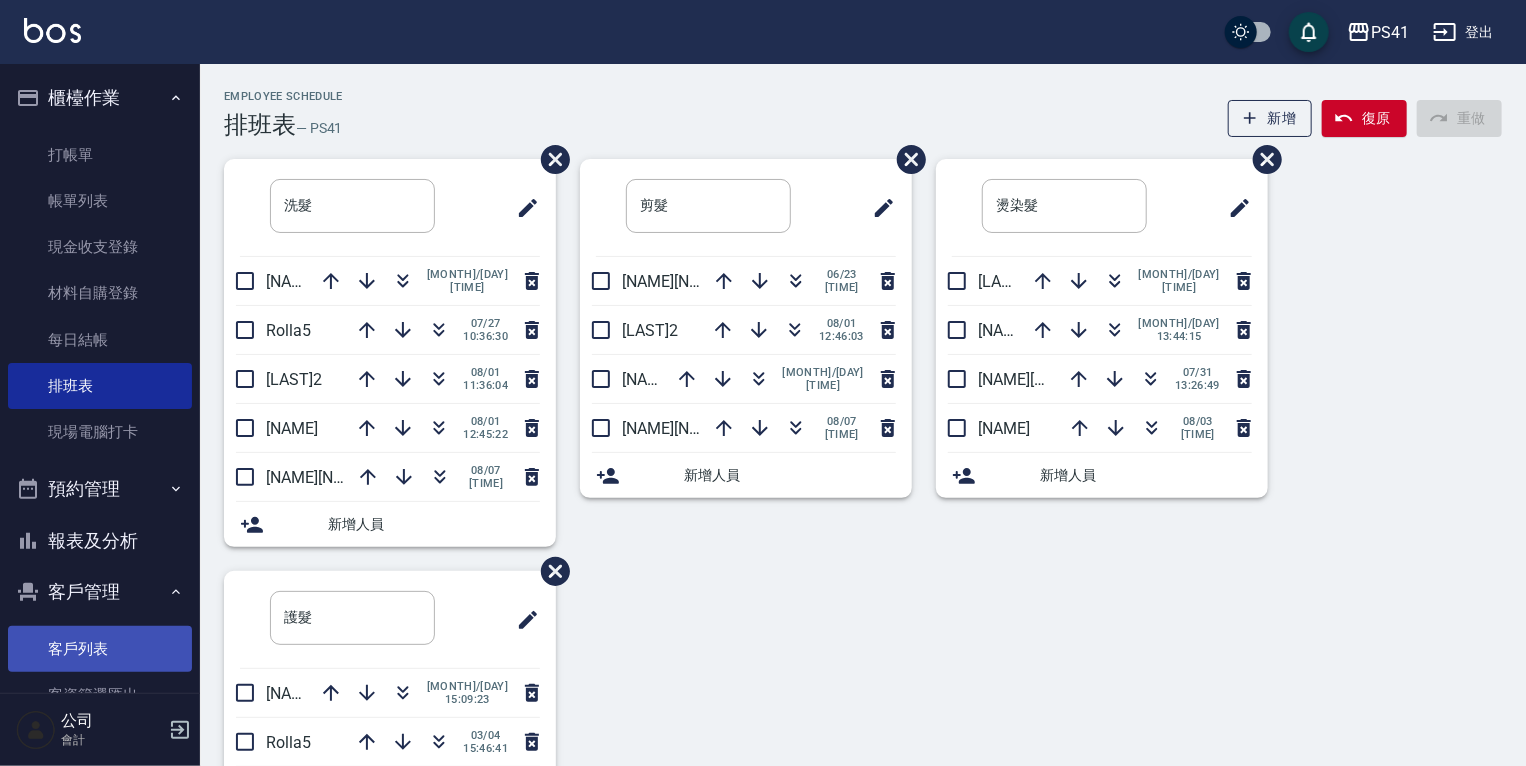 drag, startPoint x: 161, startPoint y: 638, endPoint x: 165, endPoint y: 669, distance: 31.257 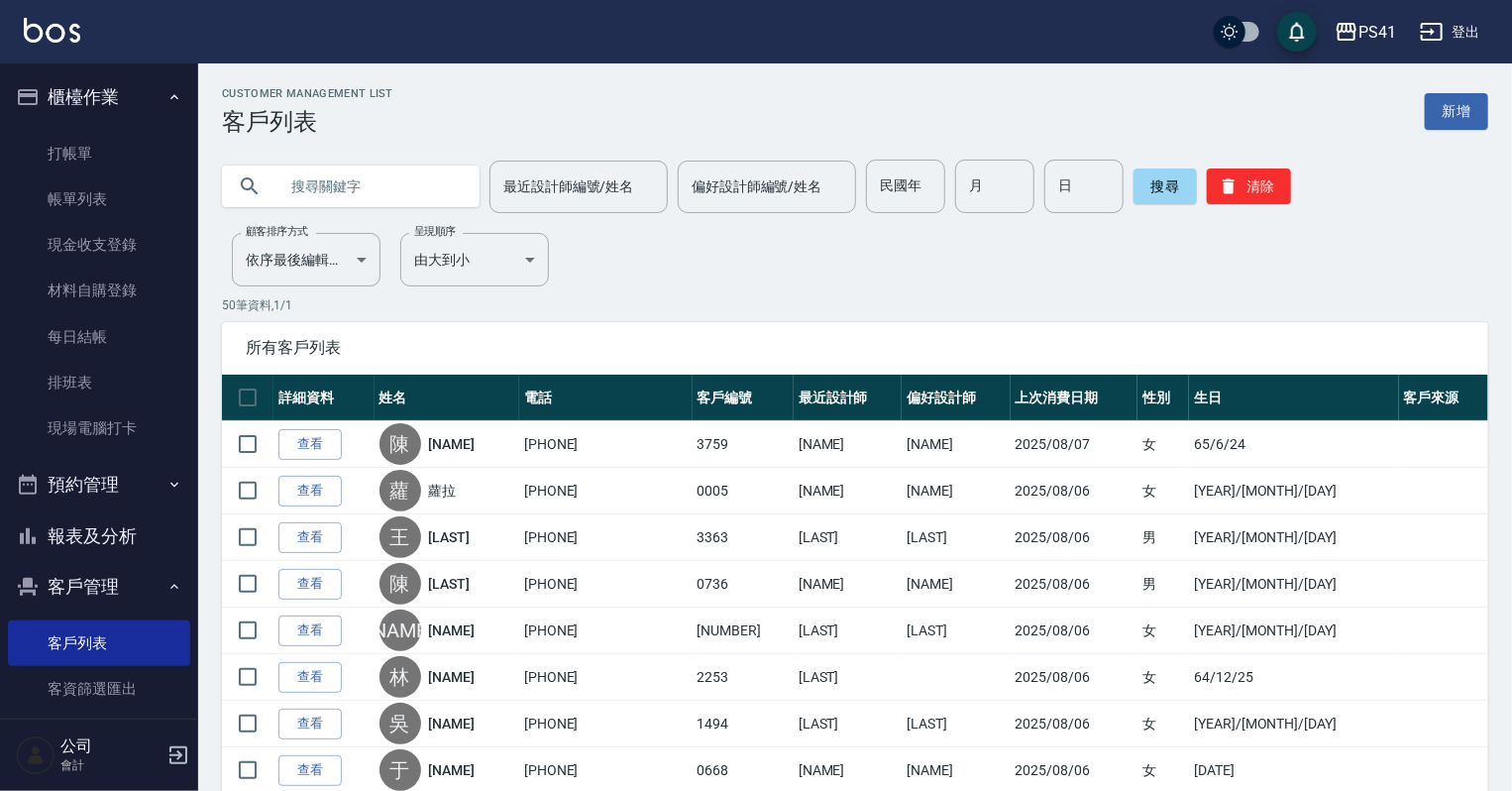 click at bounding box center [371, 186] 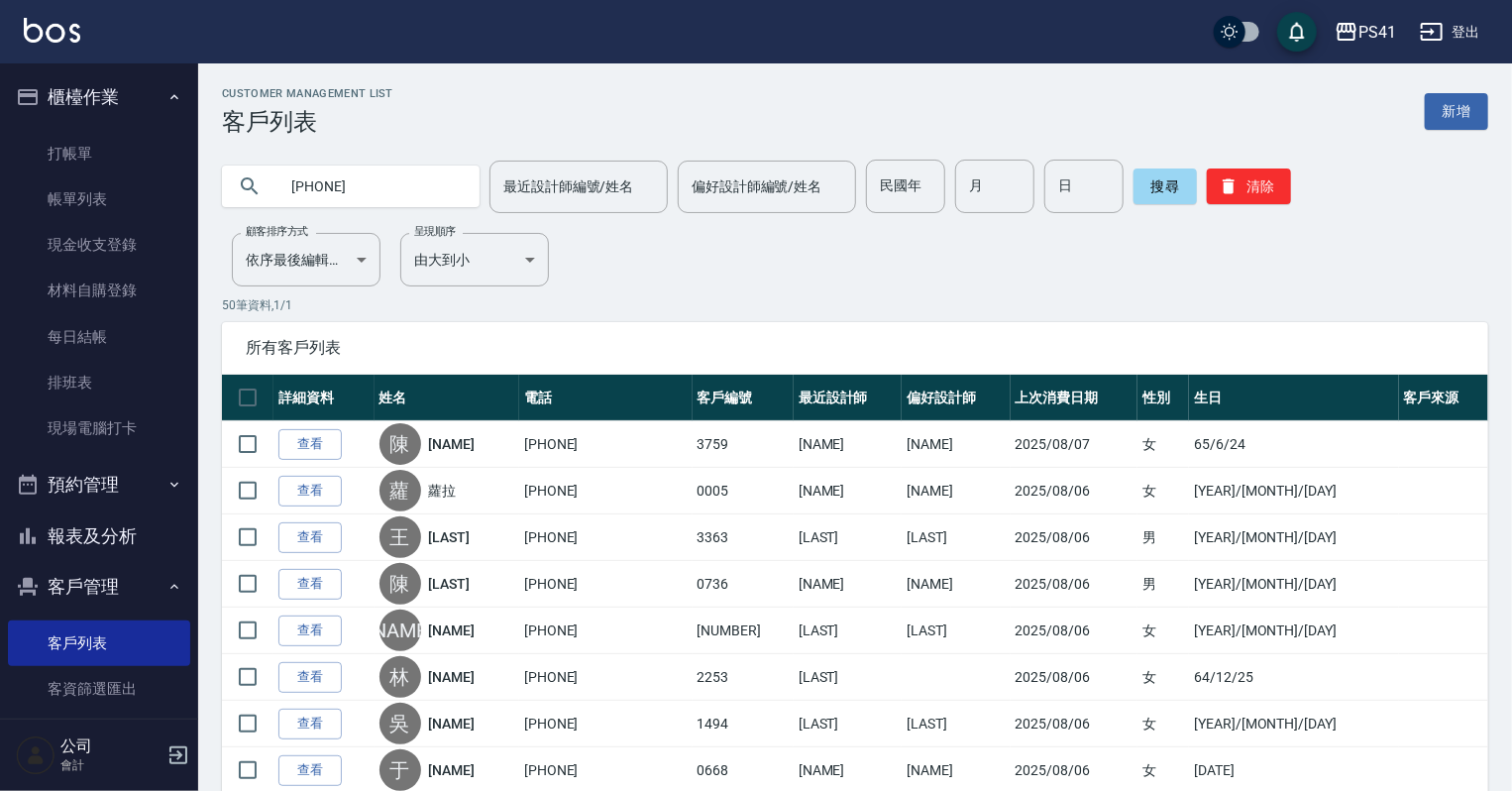 type on "[PHONE]" 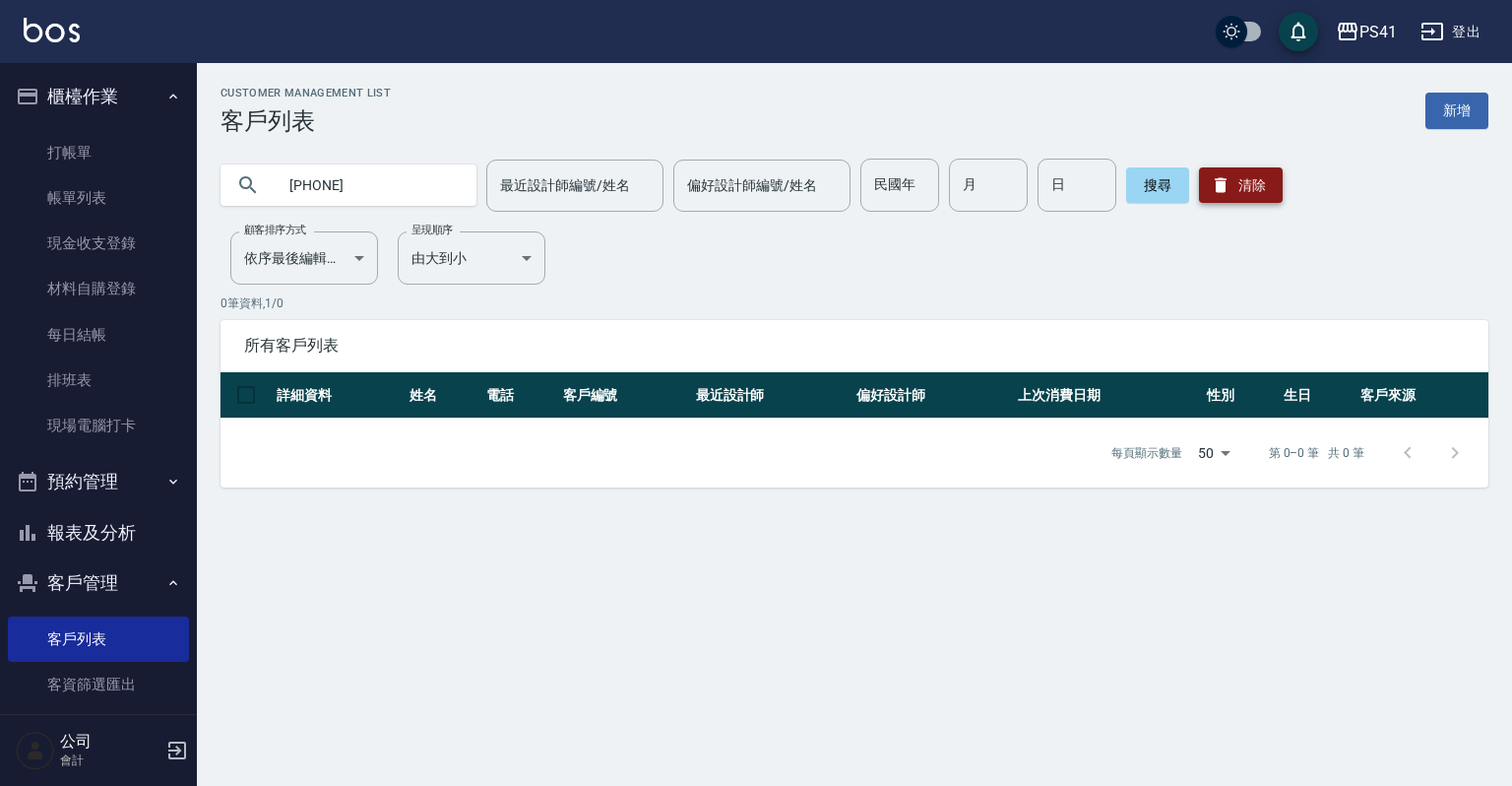 click on "清除" at bounding box center (1240, 185) 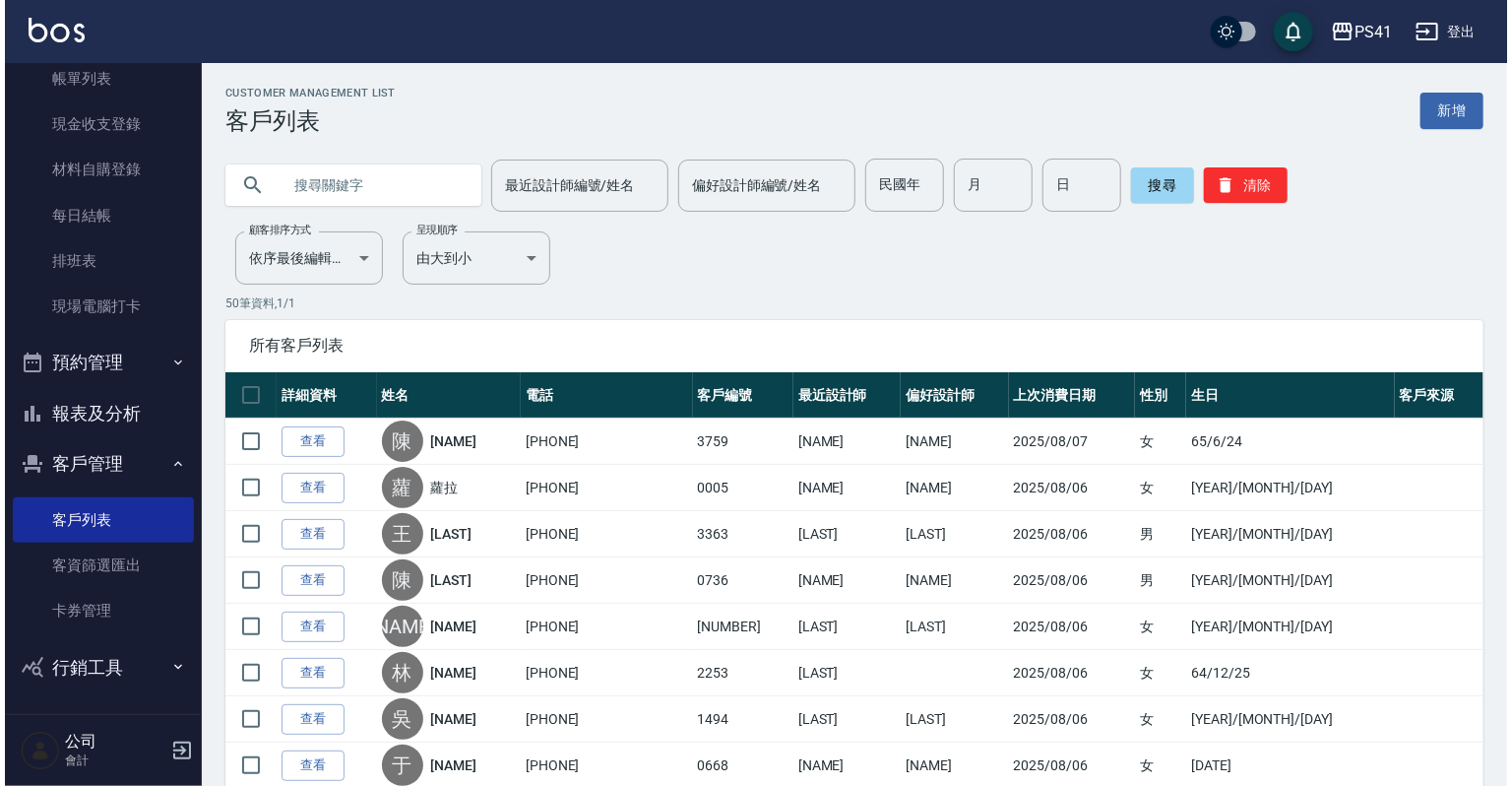 scroll, scrollTop: 120, scrollLeft: 0, axis: vertical 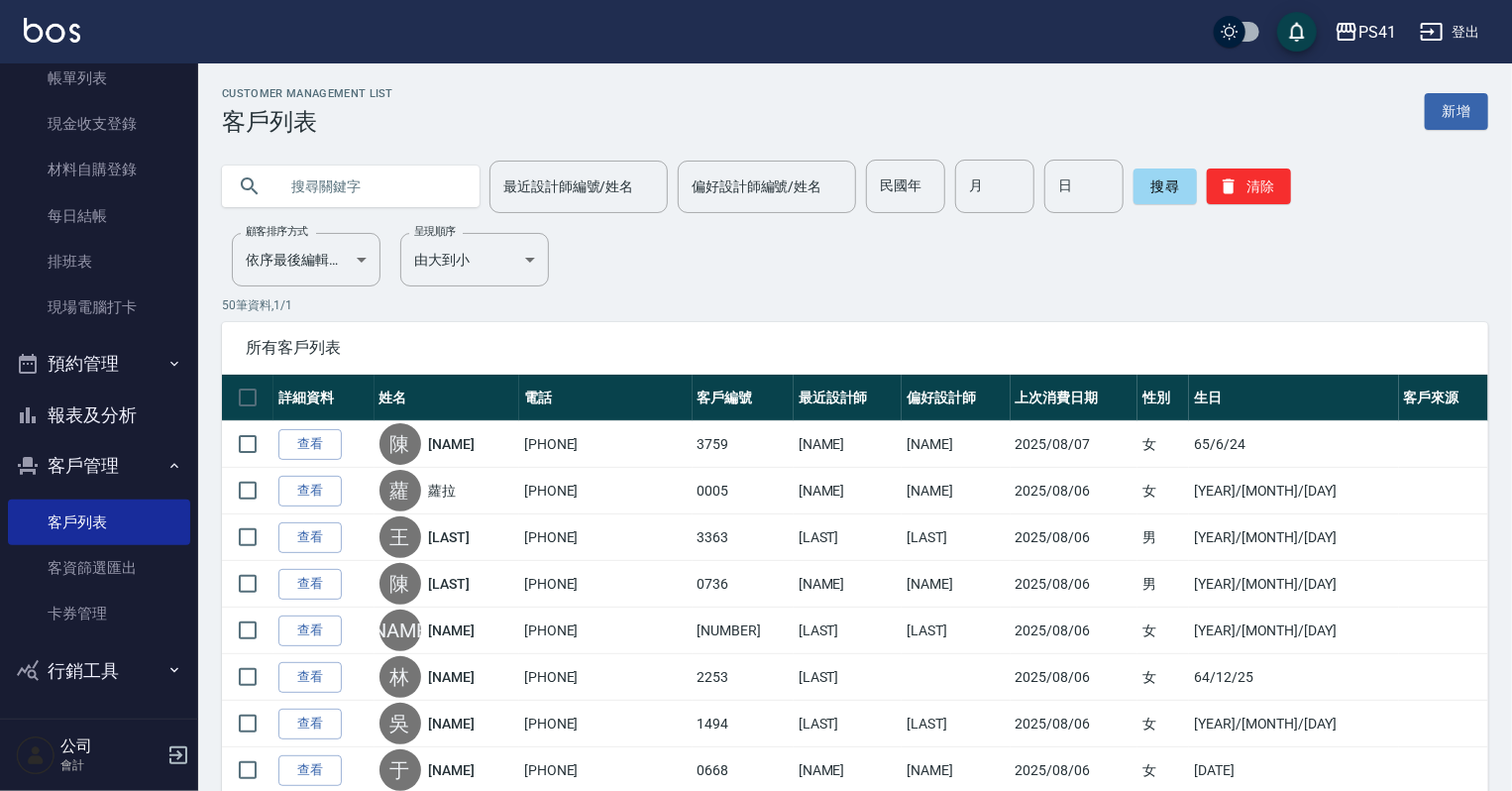 click at bounding box center [371, 186] 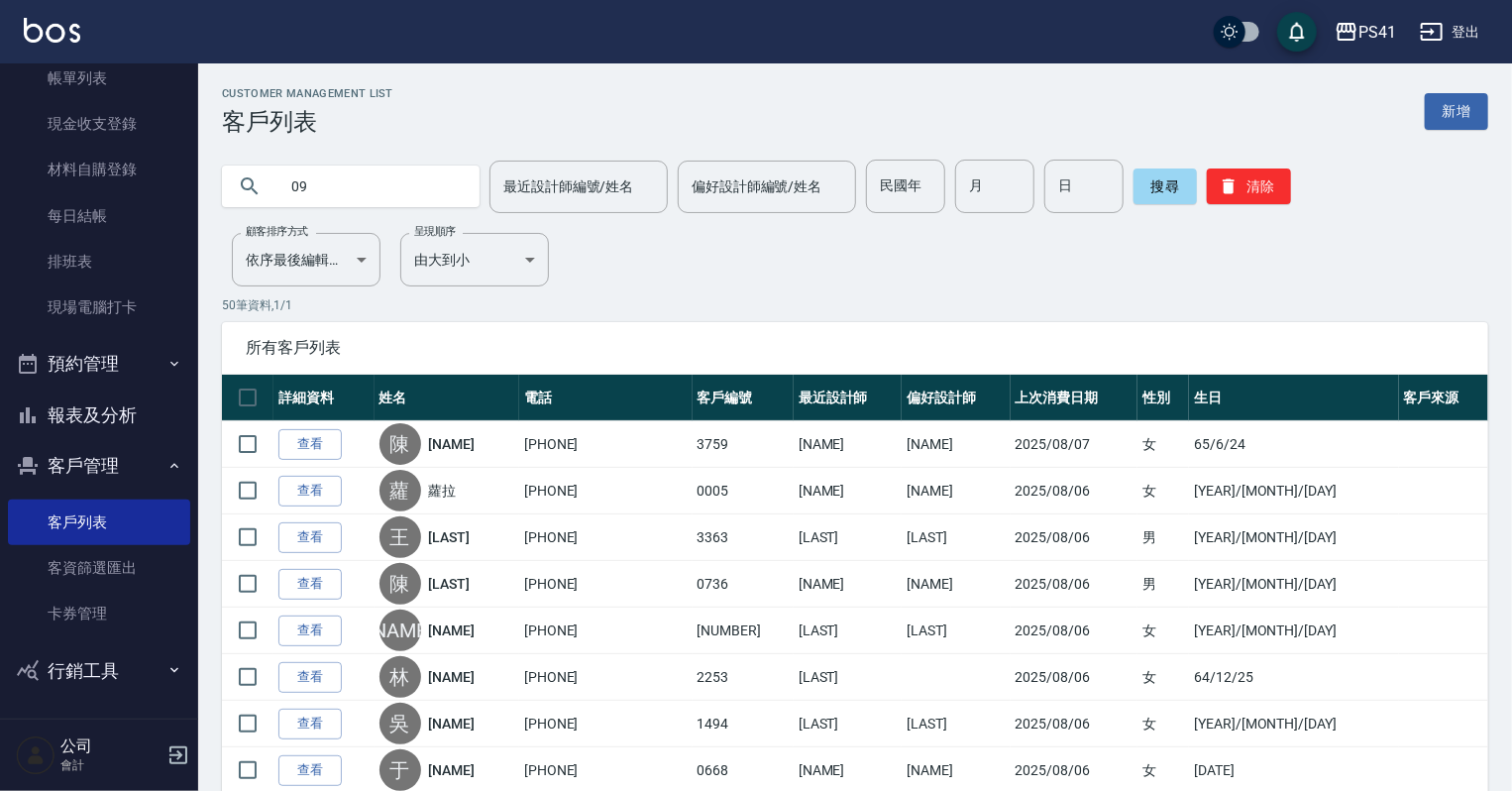 type on "0" 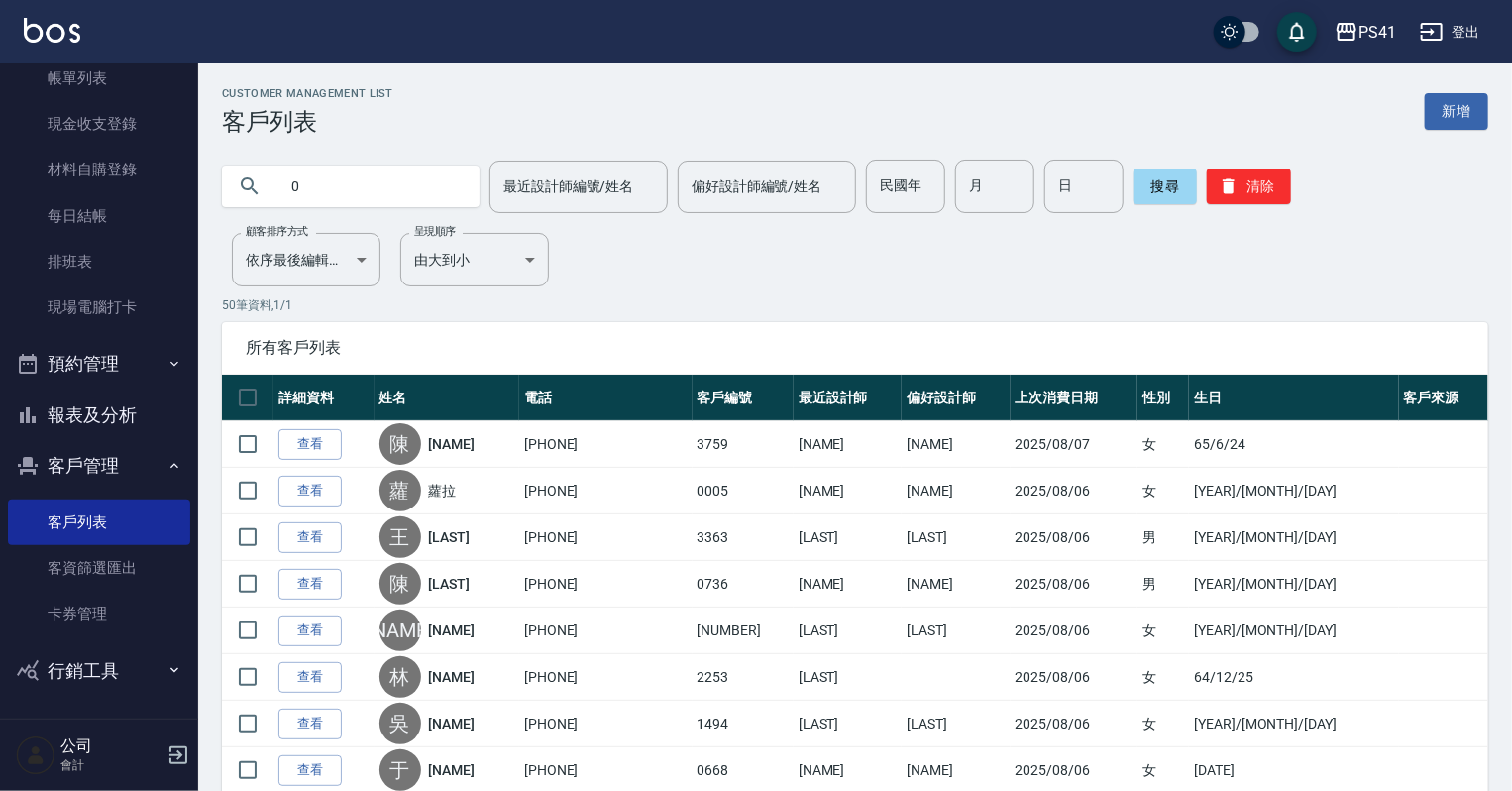 type 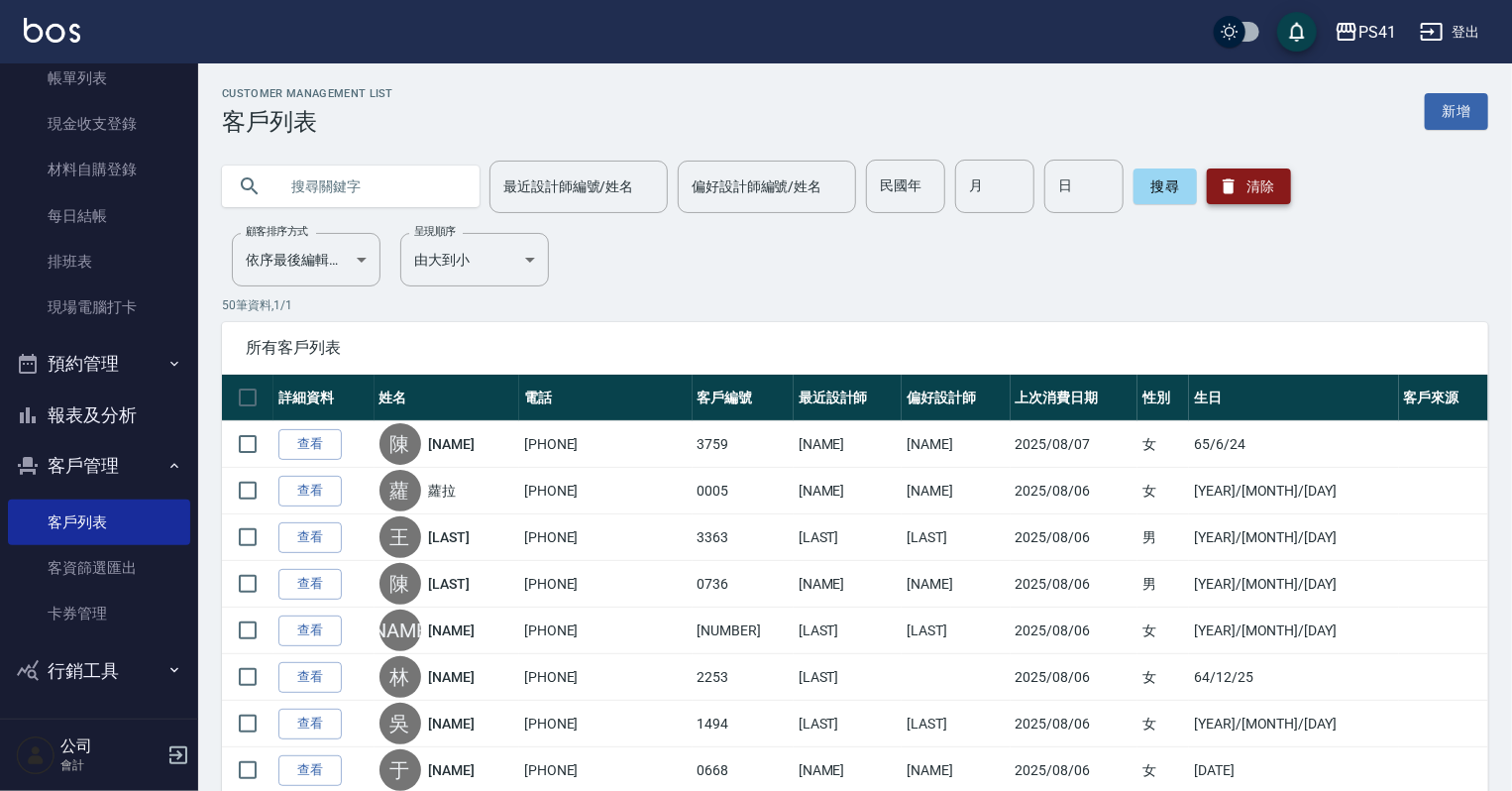 click on "清除" at bounding box center [1248, 186] 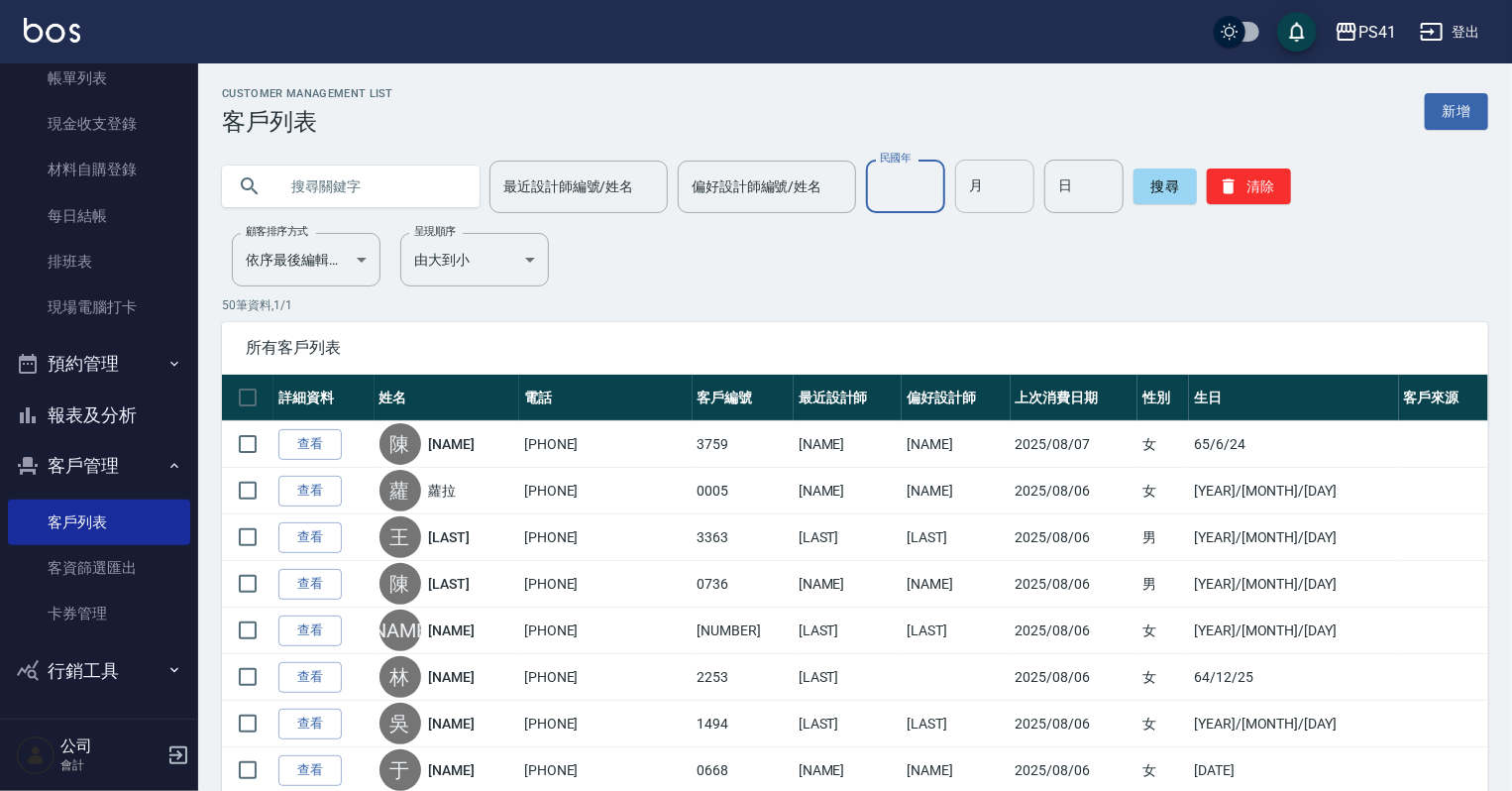 drag, startPoint x: 909, startPoint y: 191, endPoint x: 952, endPoint y: 205, distance: 45.221676 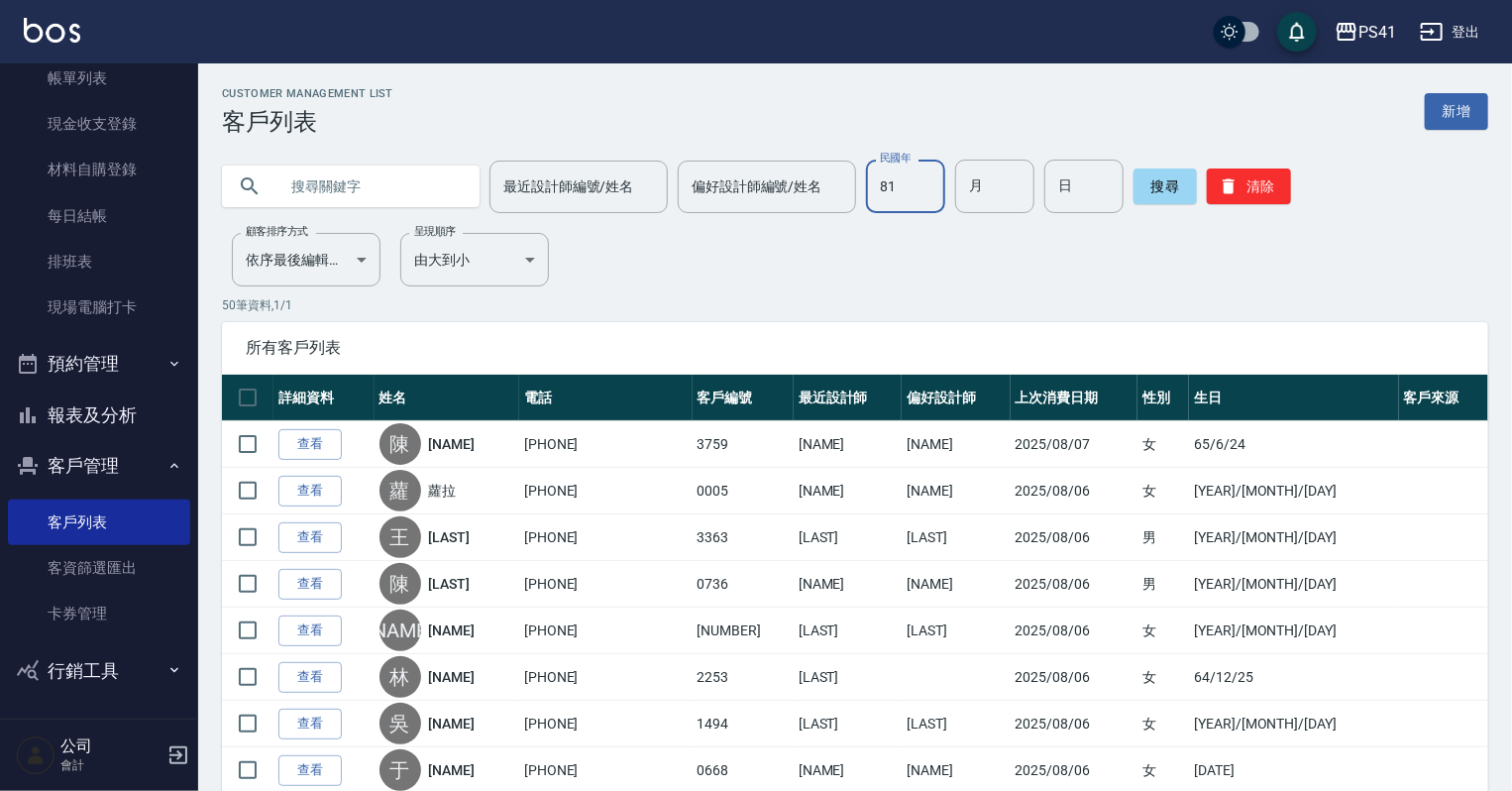 type on "81" 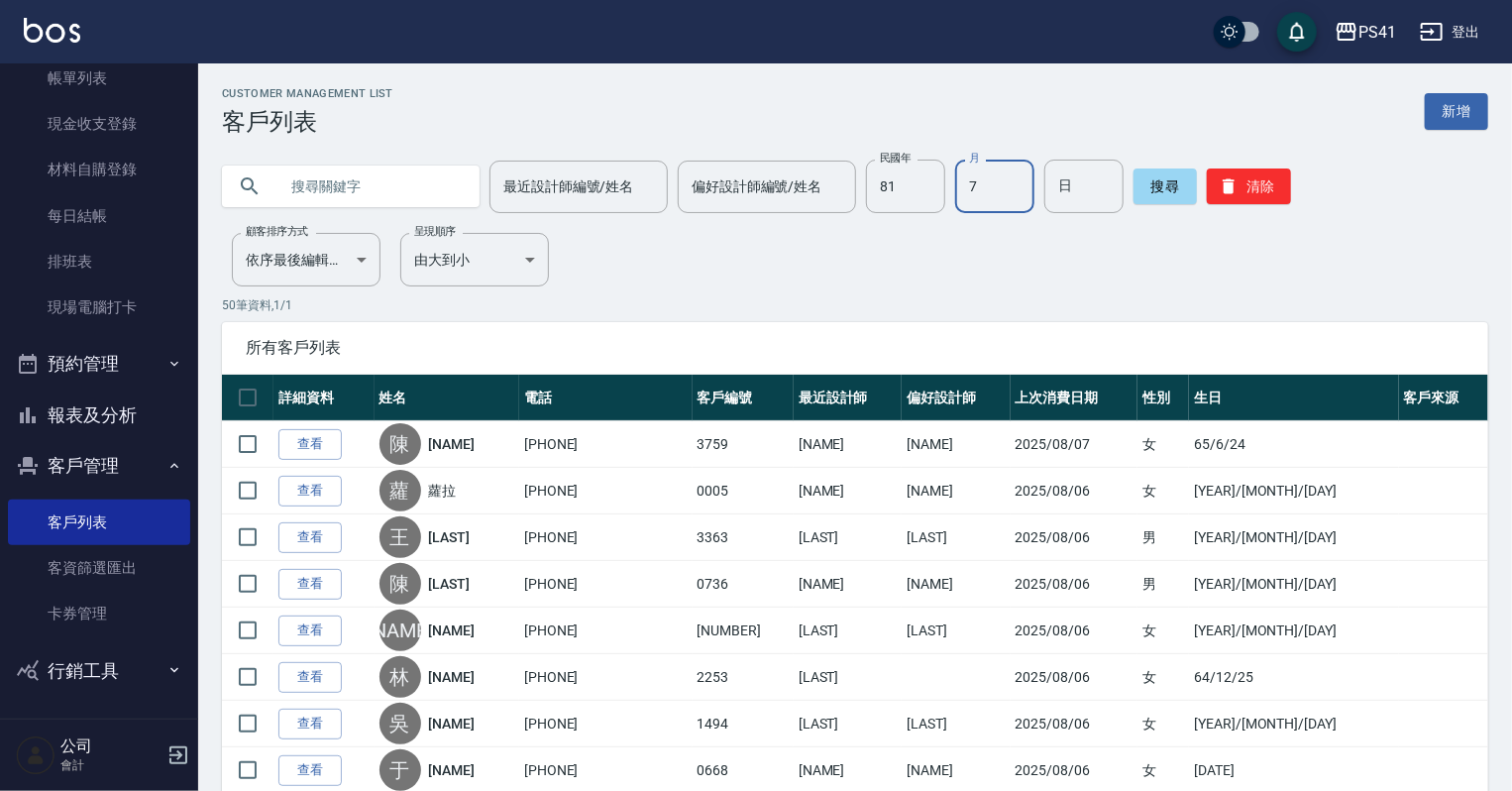 type on "7" 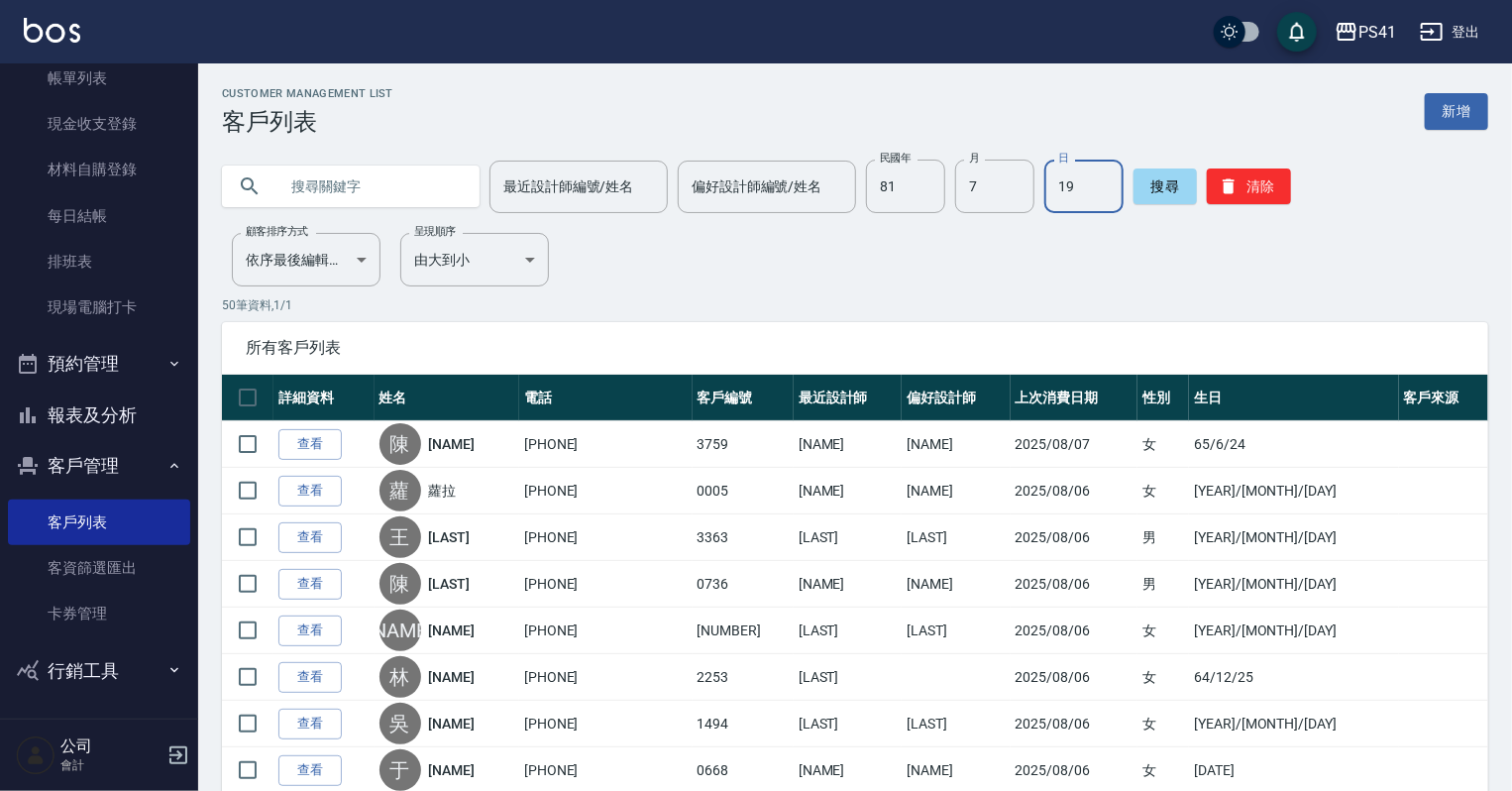 type on "19" 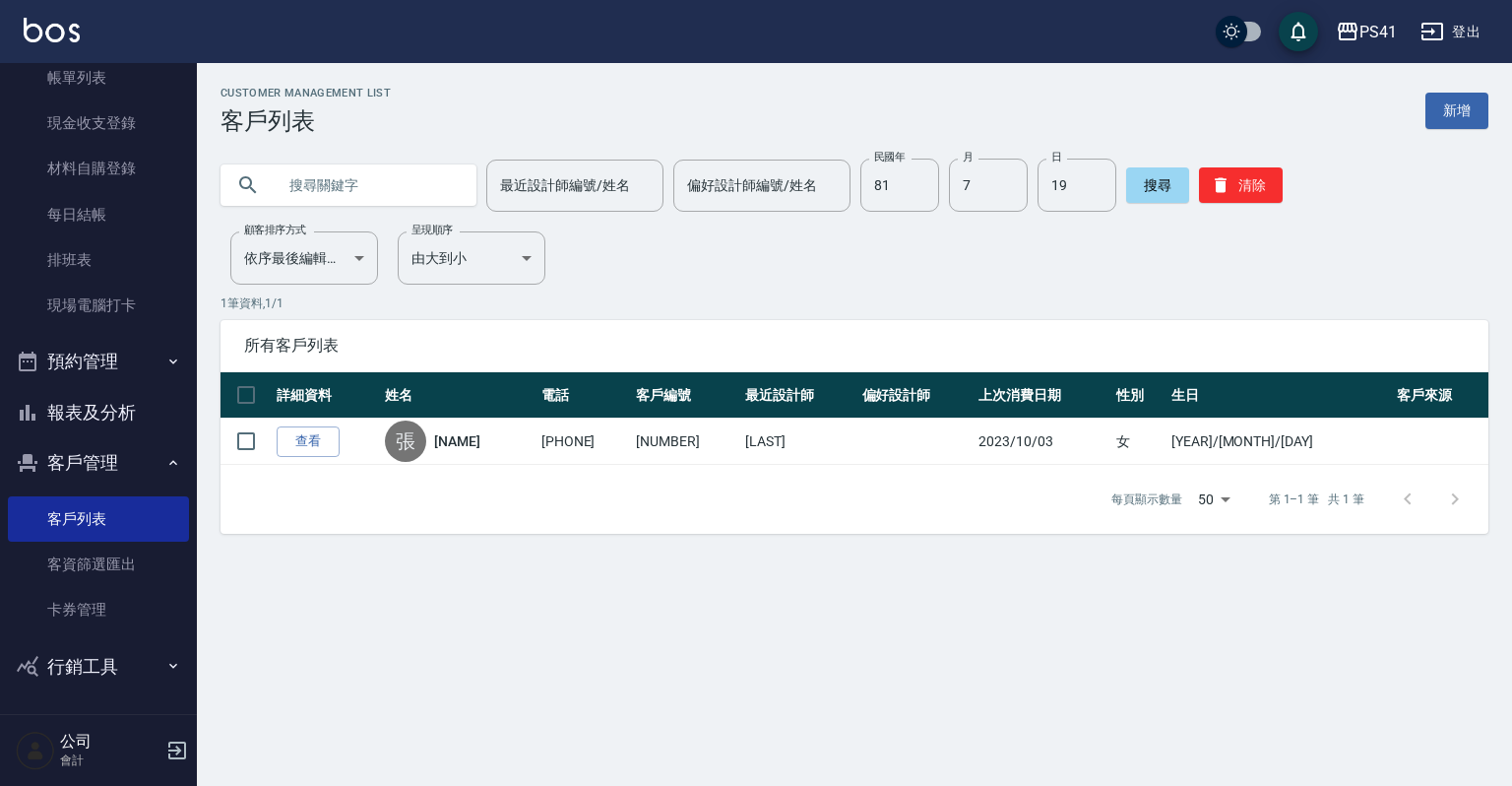 click at bounding box center [368, 185] 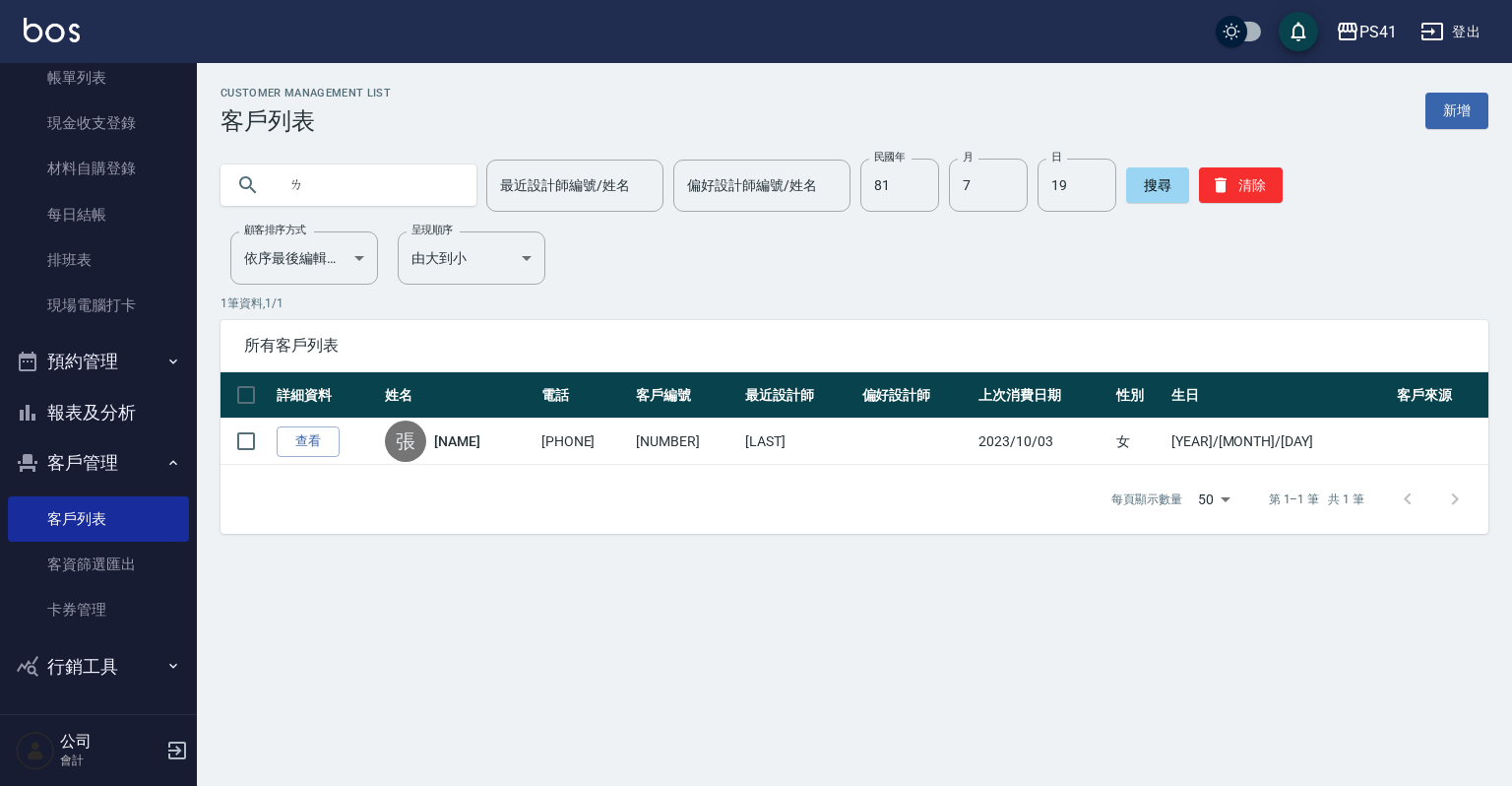 type on "ㄌㄧ" 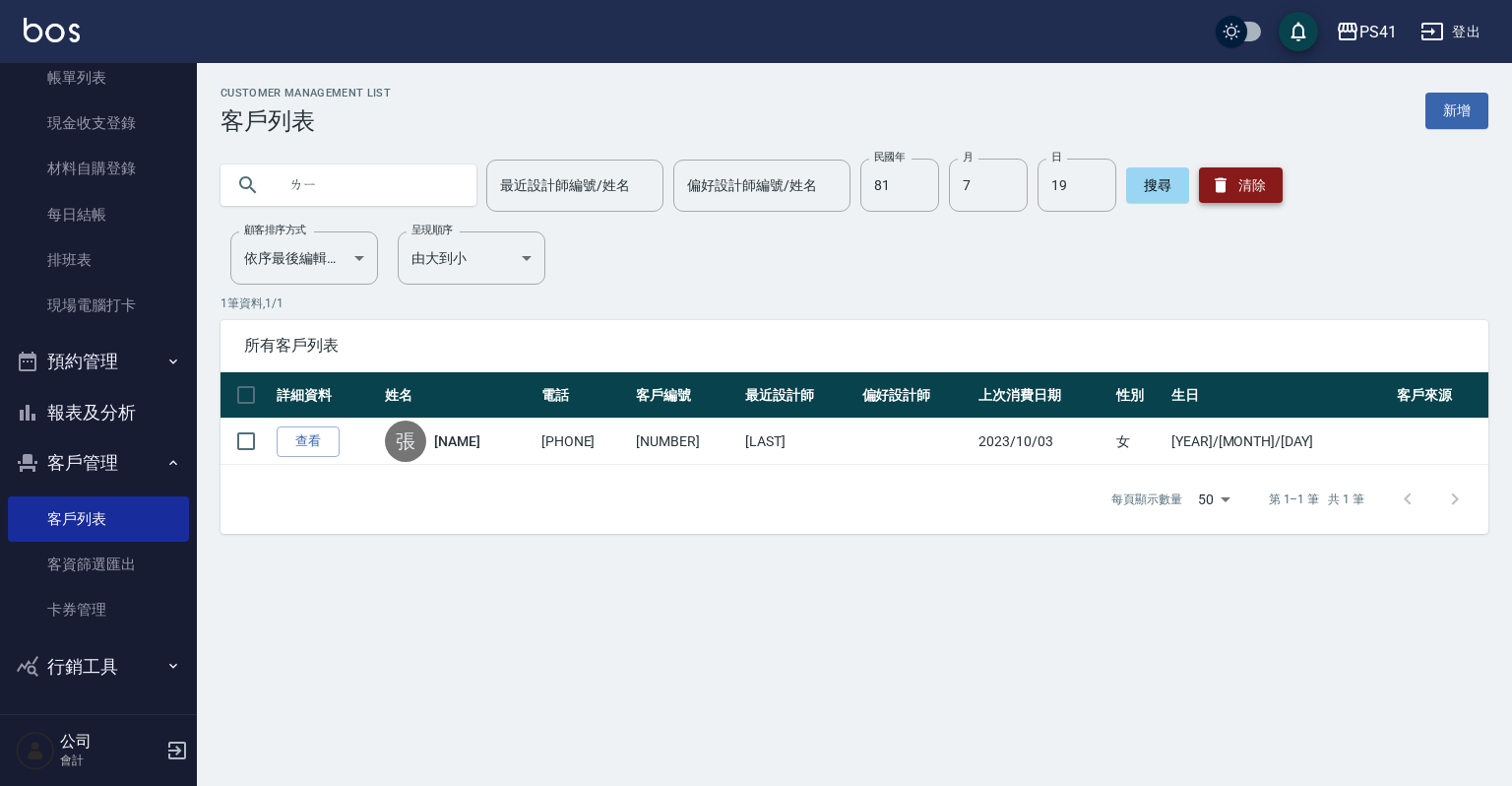 type 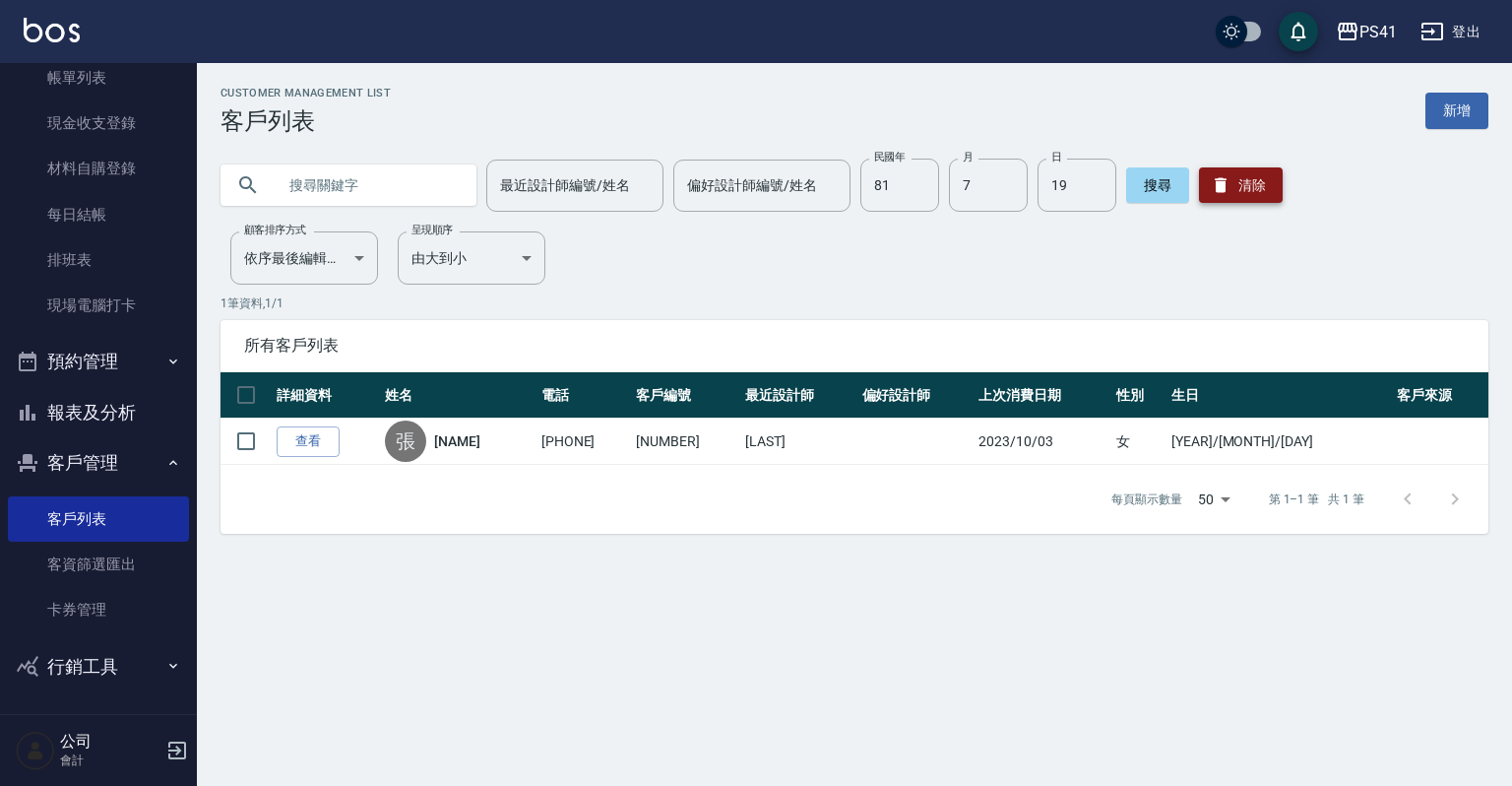 click on "清除" at bounding box center (1240, 185) 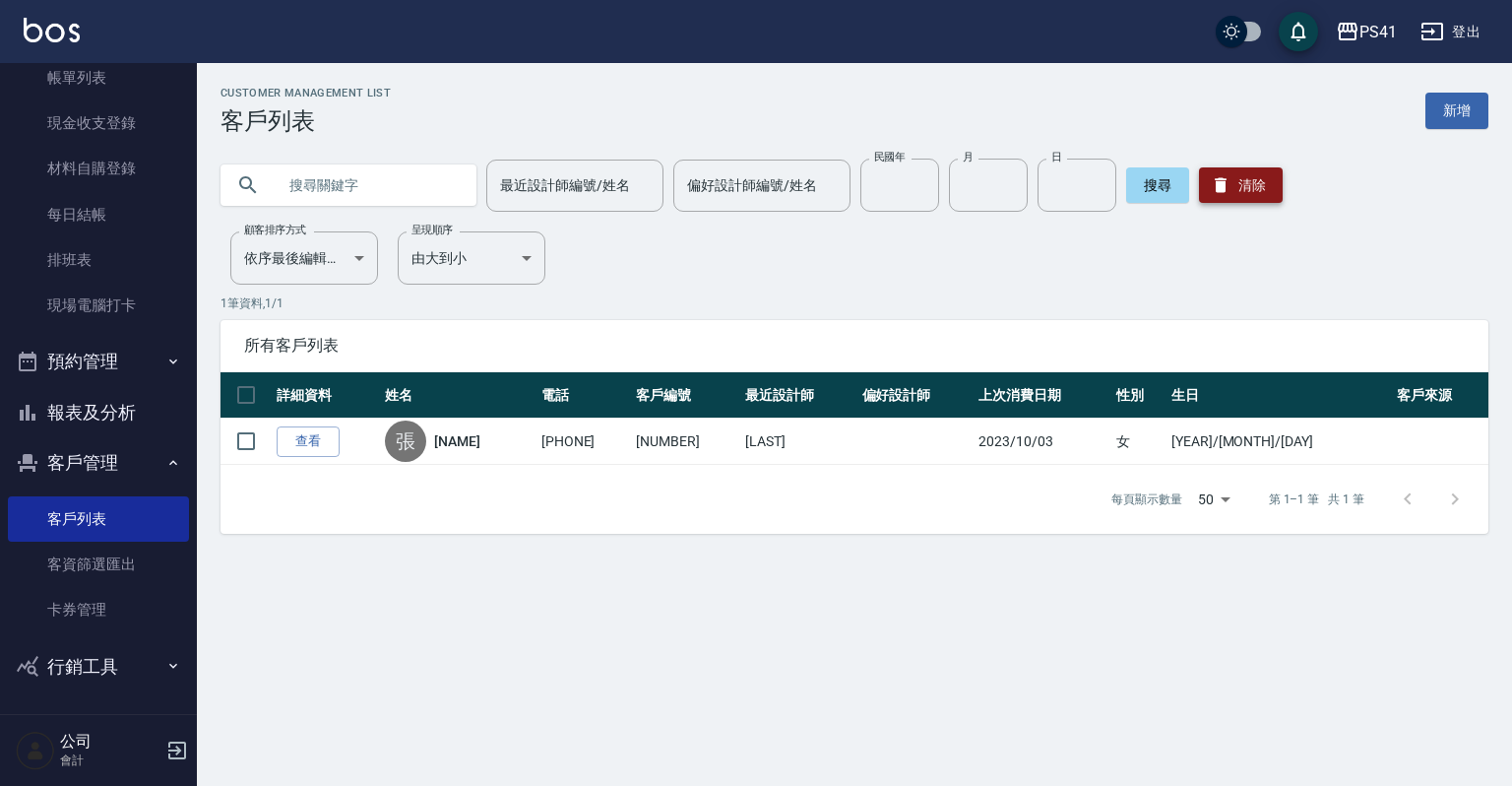 click on "清除" at bounding box center (1240, 185) 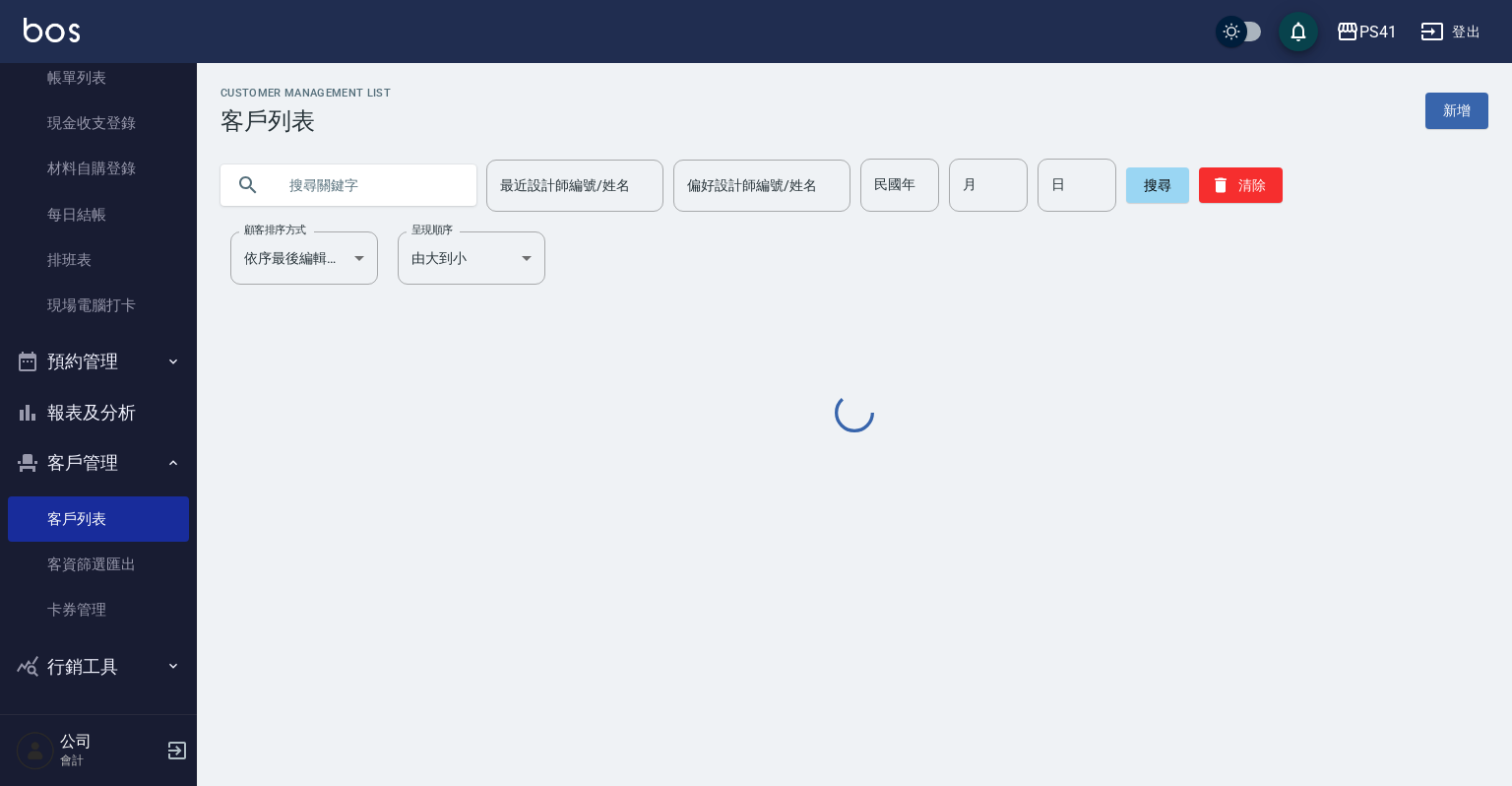 click at bounding box center [368, 185] 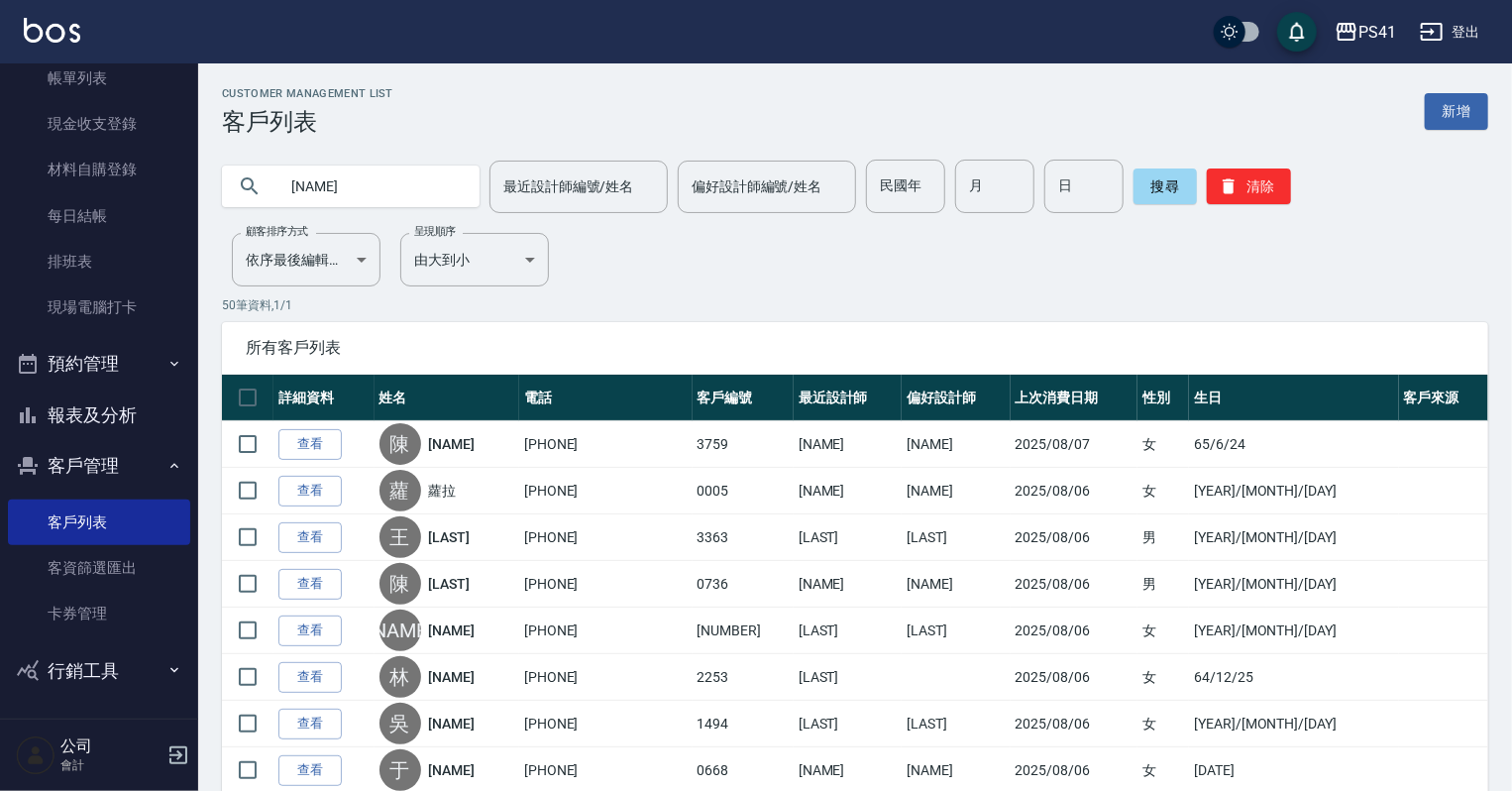type on "[NAME]" 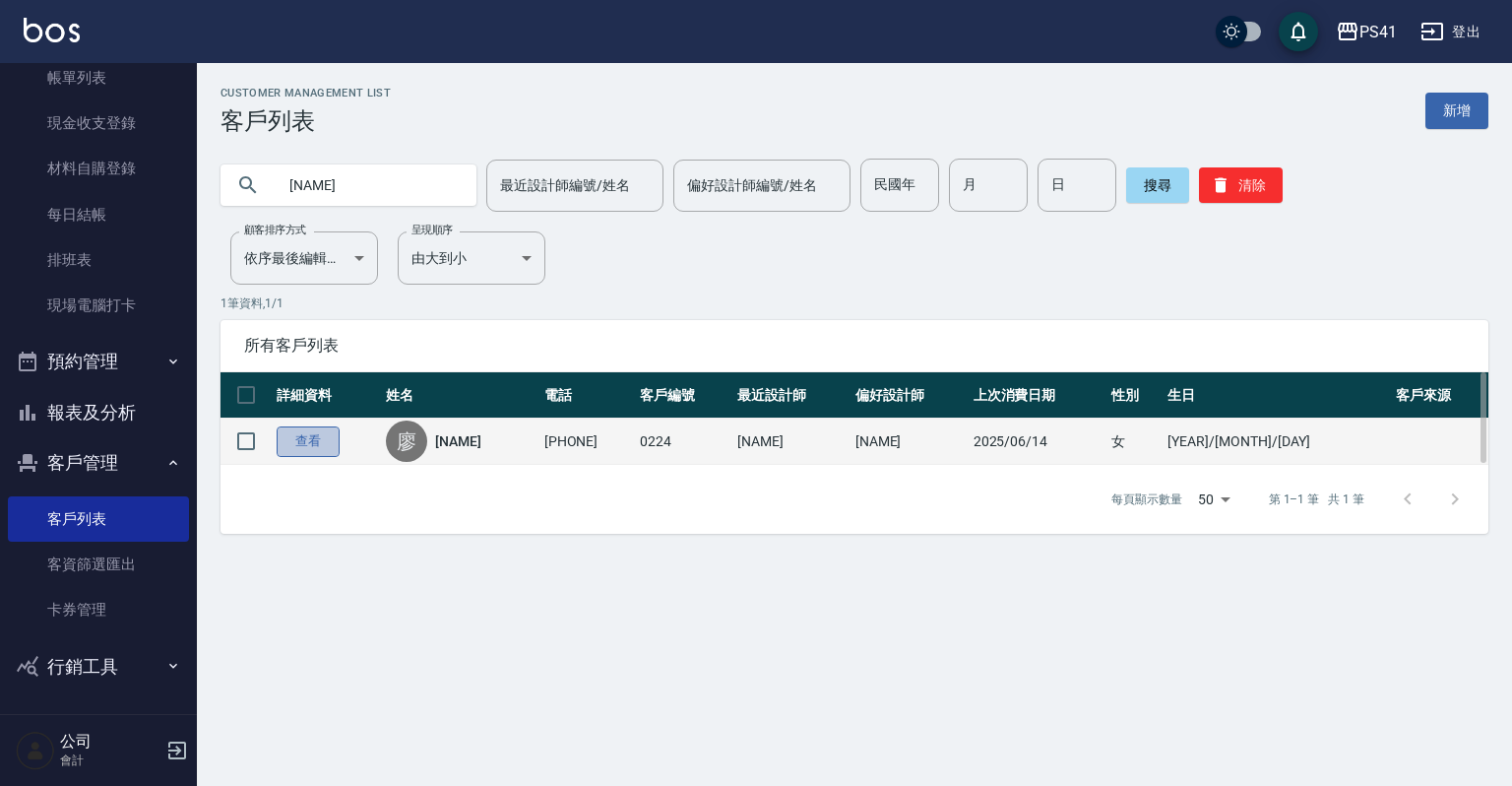 click on "查看" at bounding box center (308, 441) 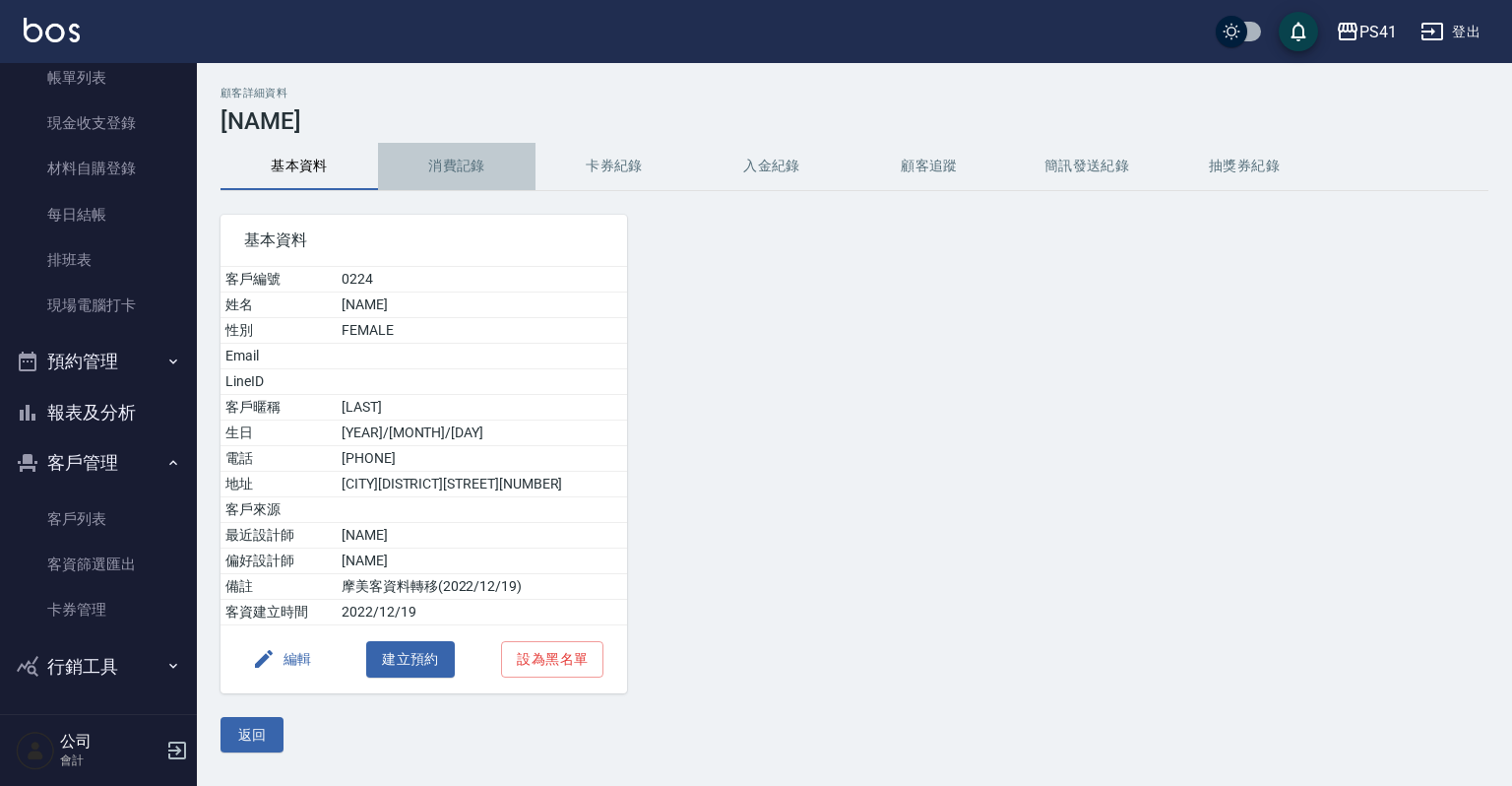 click on "消費記錄" at bounding box center [457, 166] 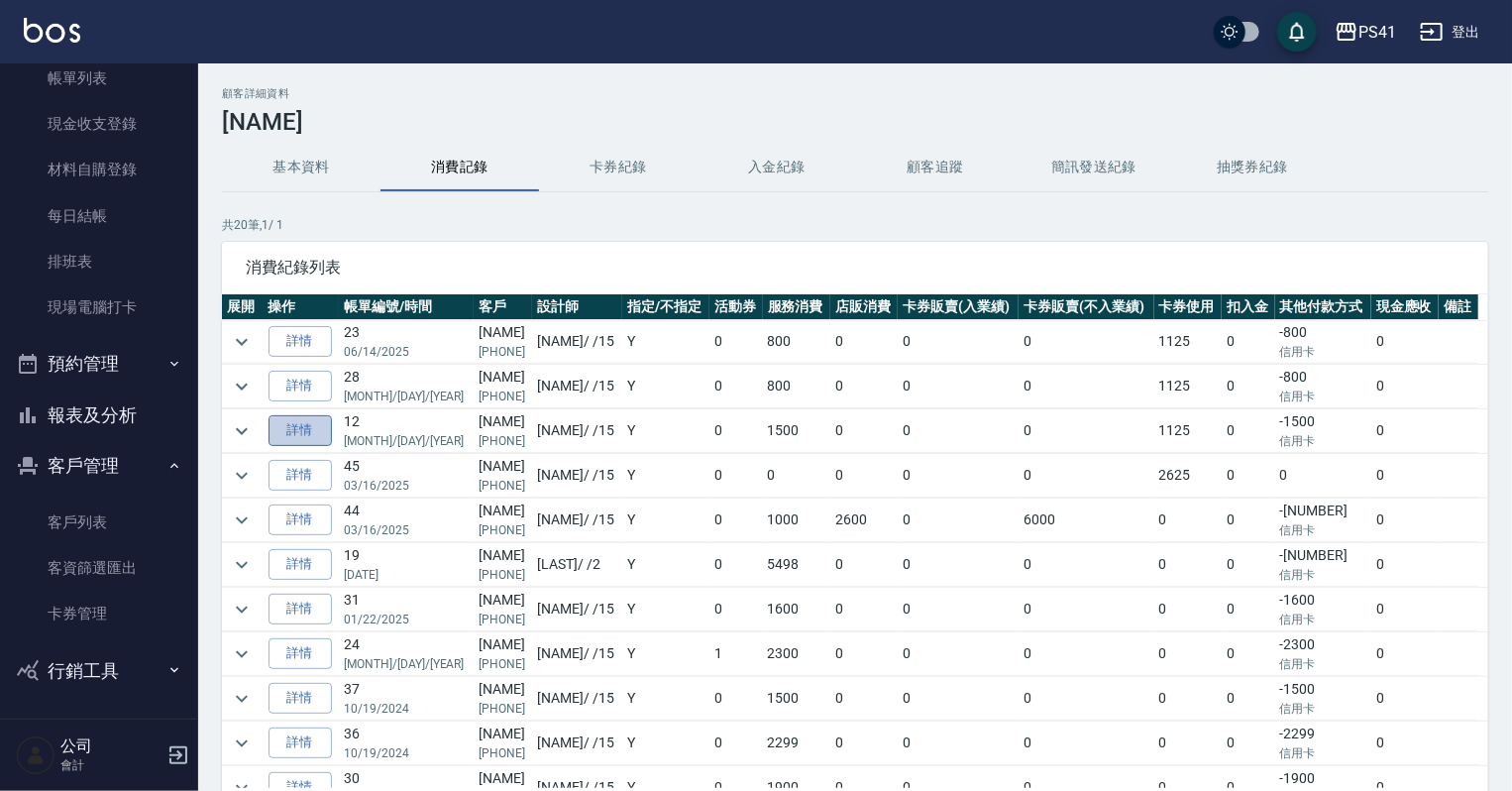 click on "詳情" at bounding box center [300, 430] 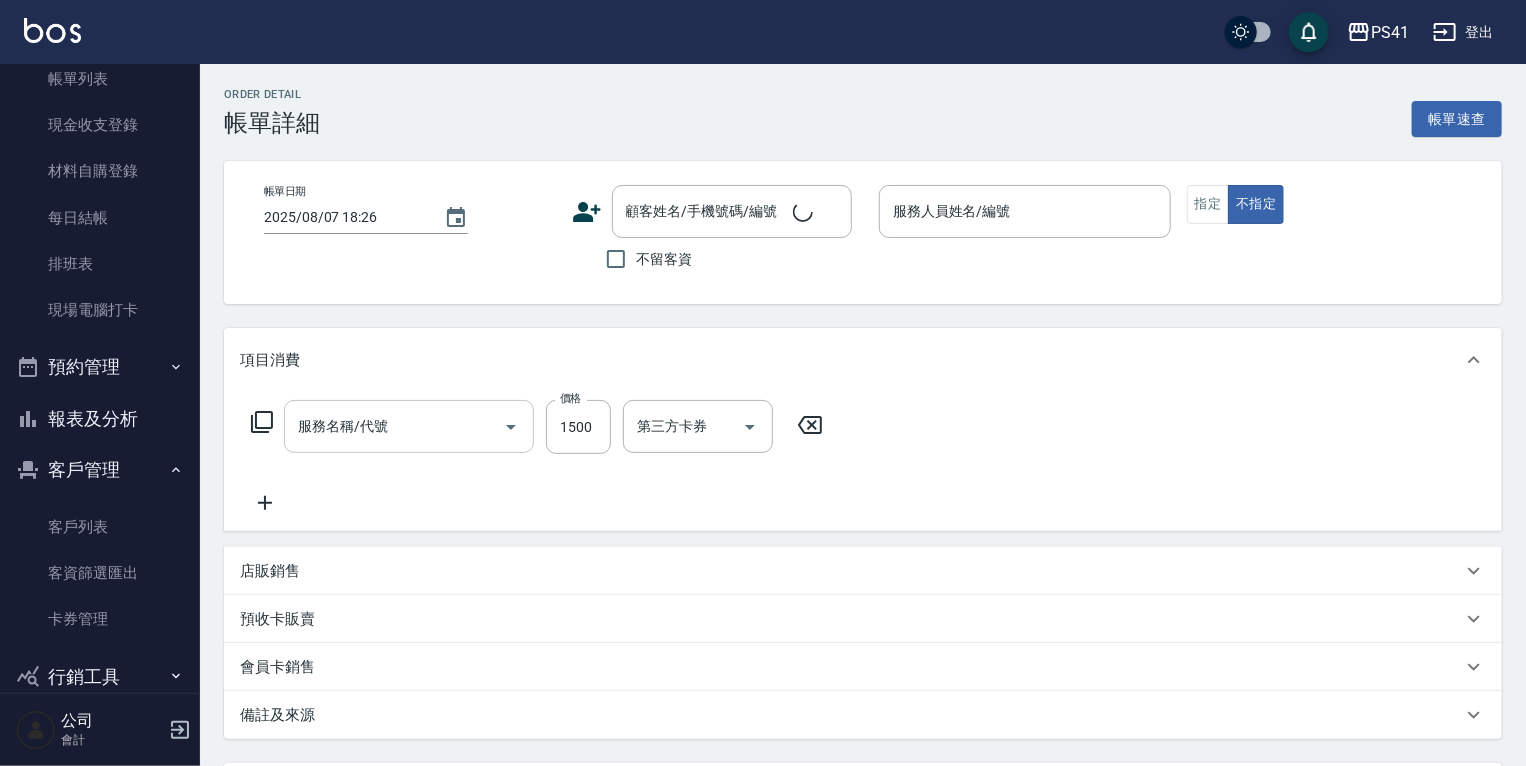 type on "[YEAR]/[MONTH]/[DAY] [TIME]" 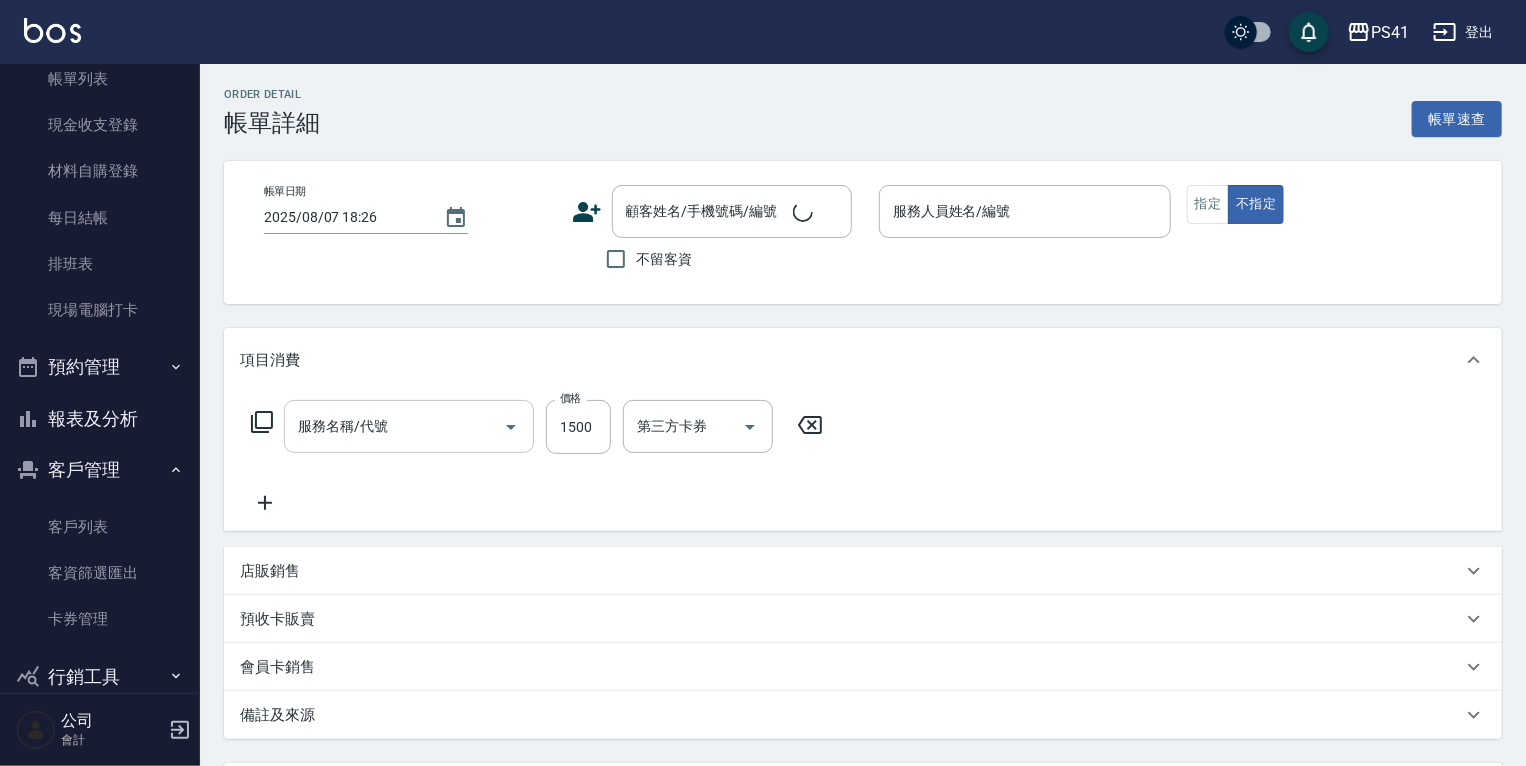 type on "[NAME]-[NUMBER]" 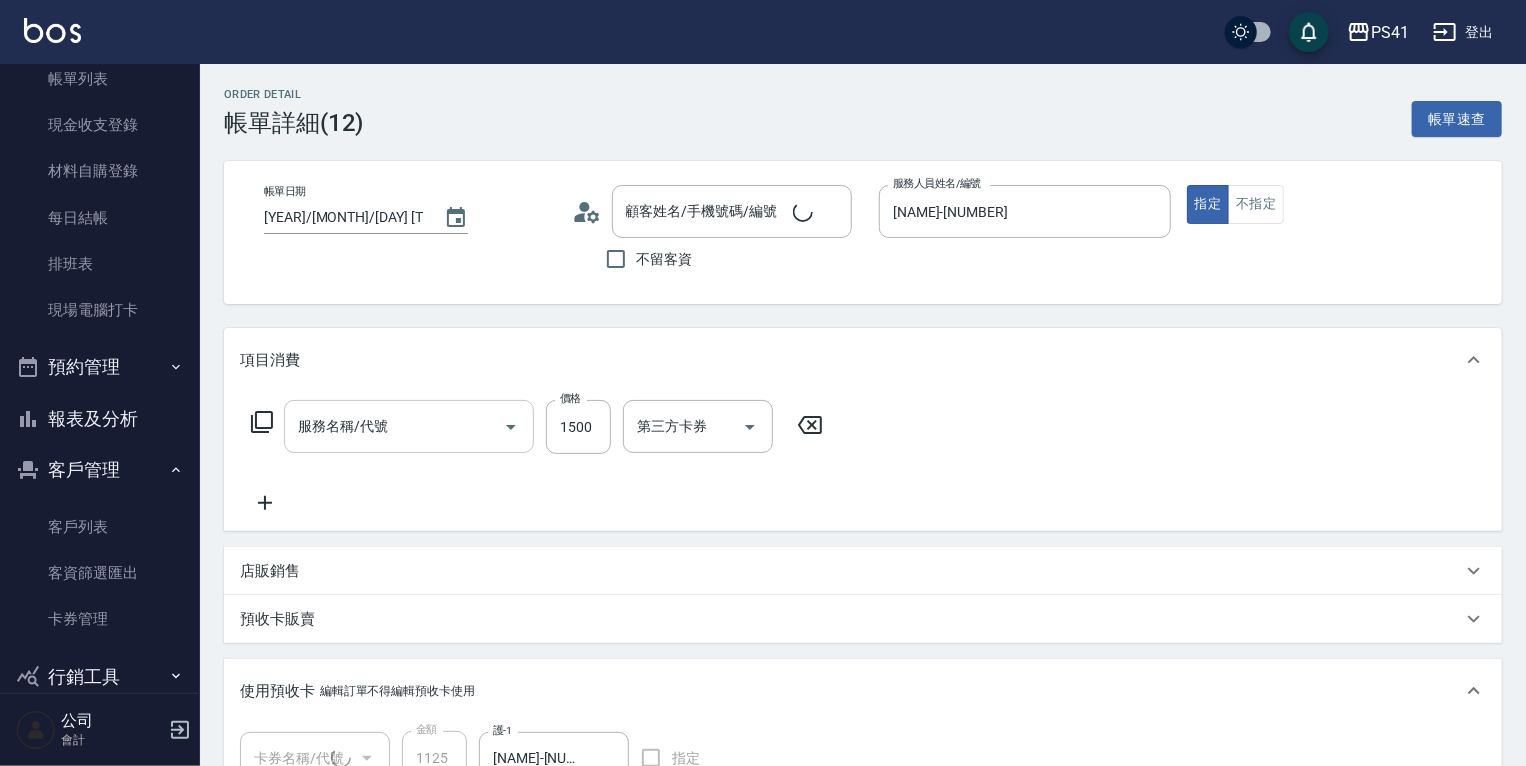 type on "公司活動/早鳥(41099)" 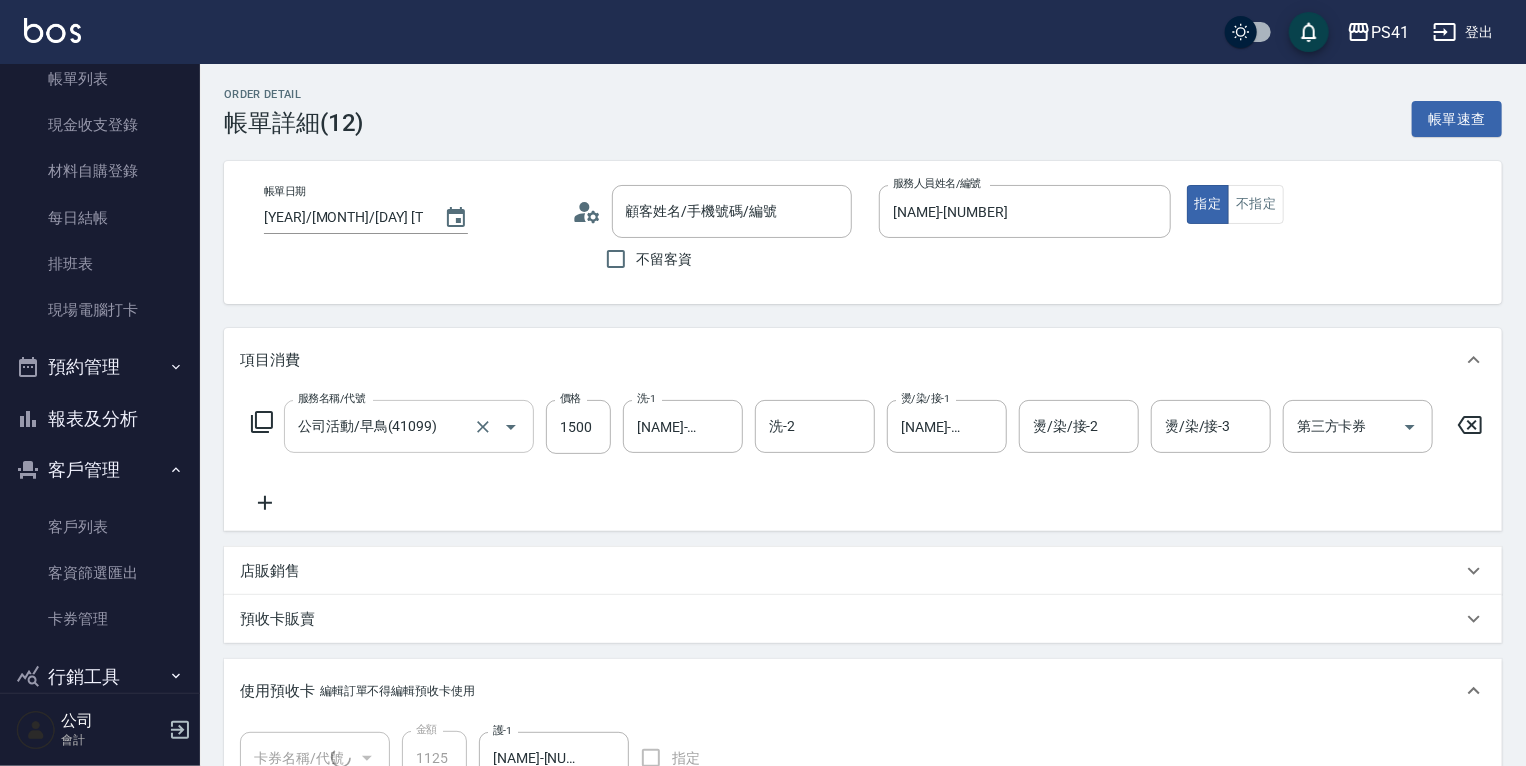 type on "[NAME]/[PHONE]/[NUMBER]" 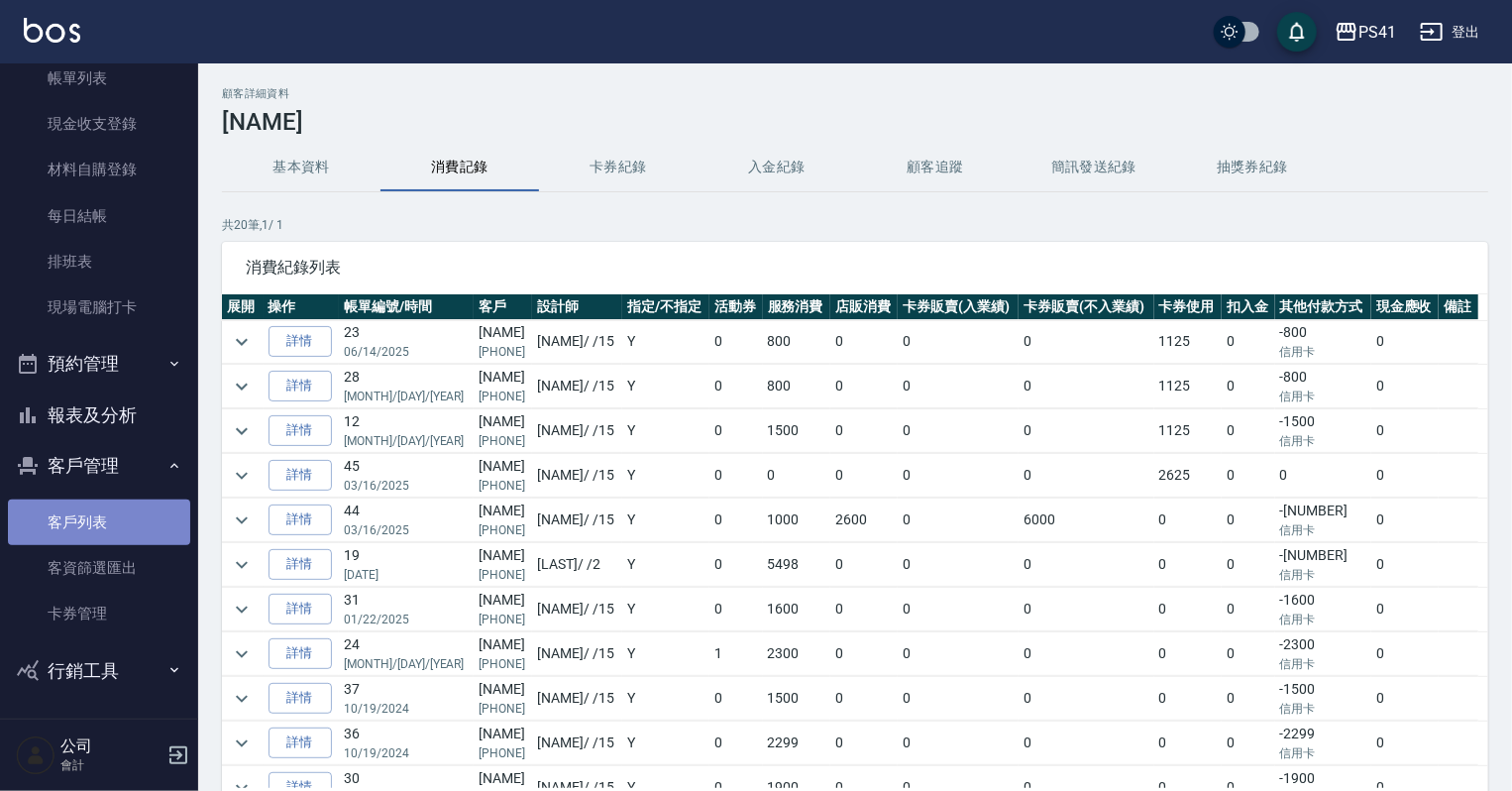 click on "客戶列表" at bounding box center (99, 522) 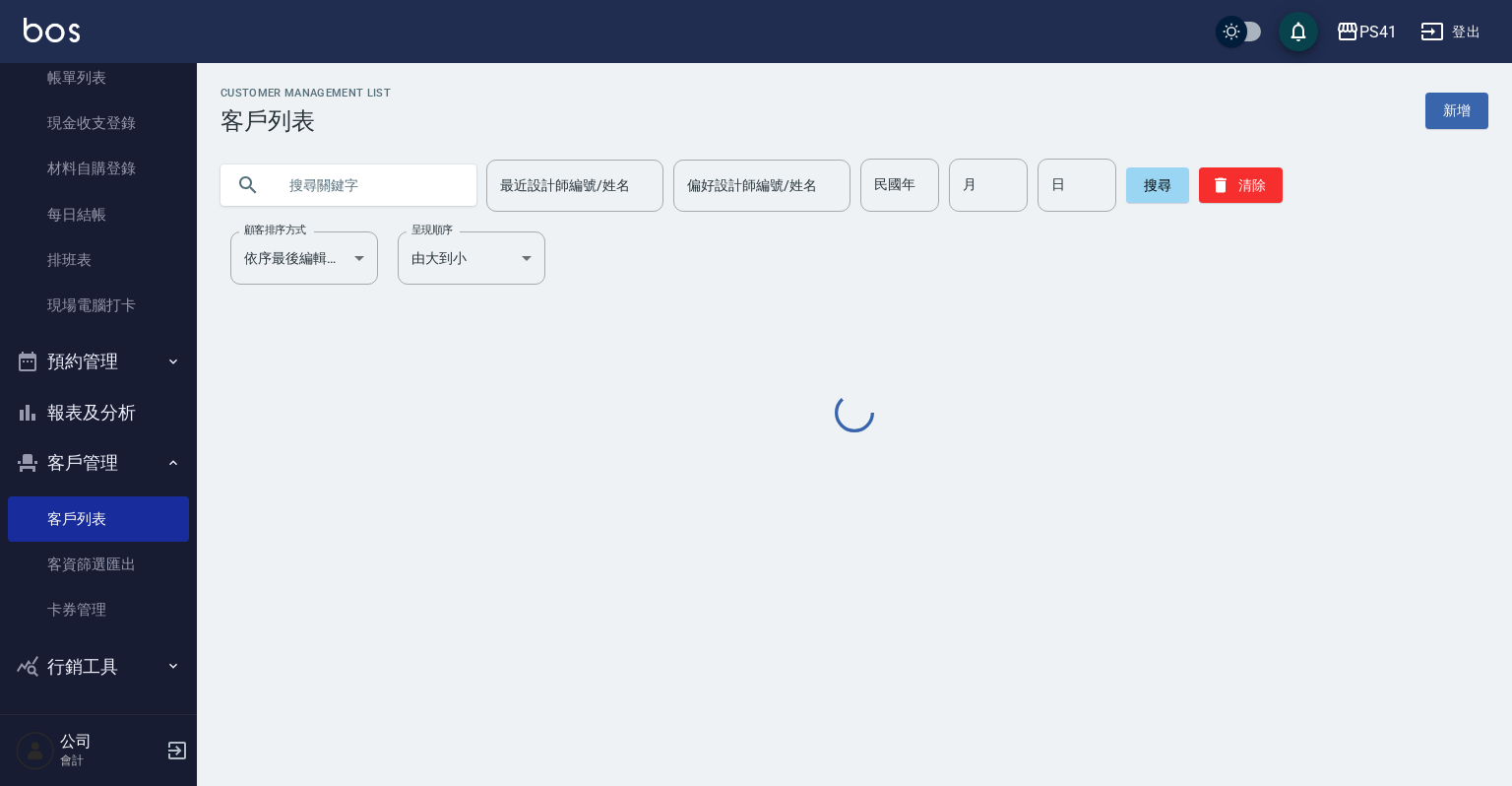 click at bounding box center (368, 185) 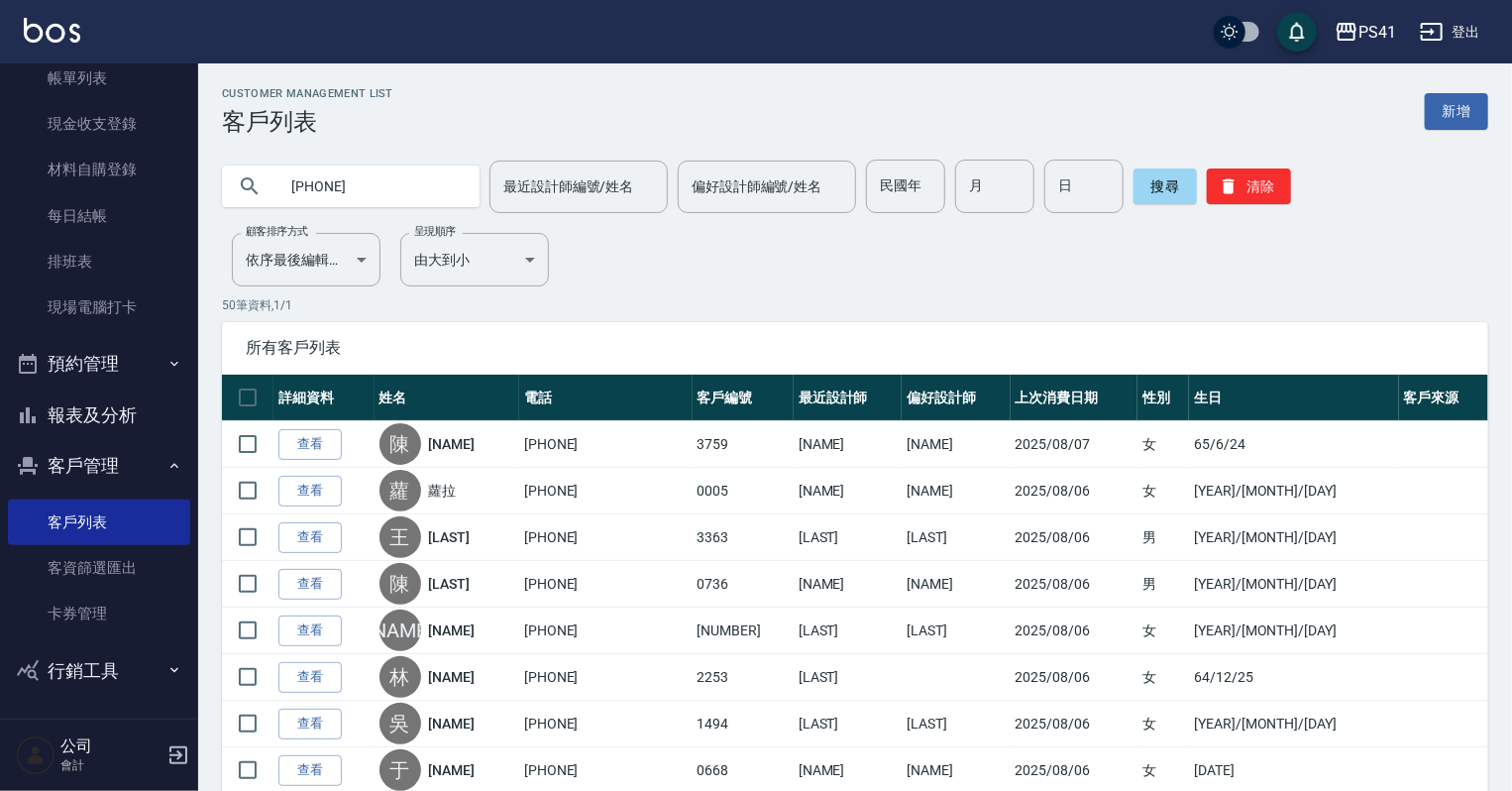 type on "[PHONE]" 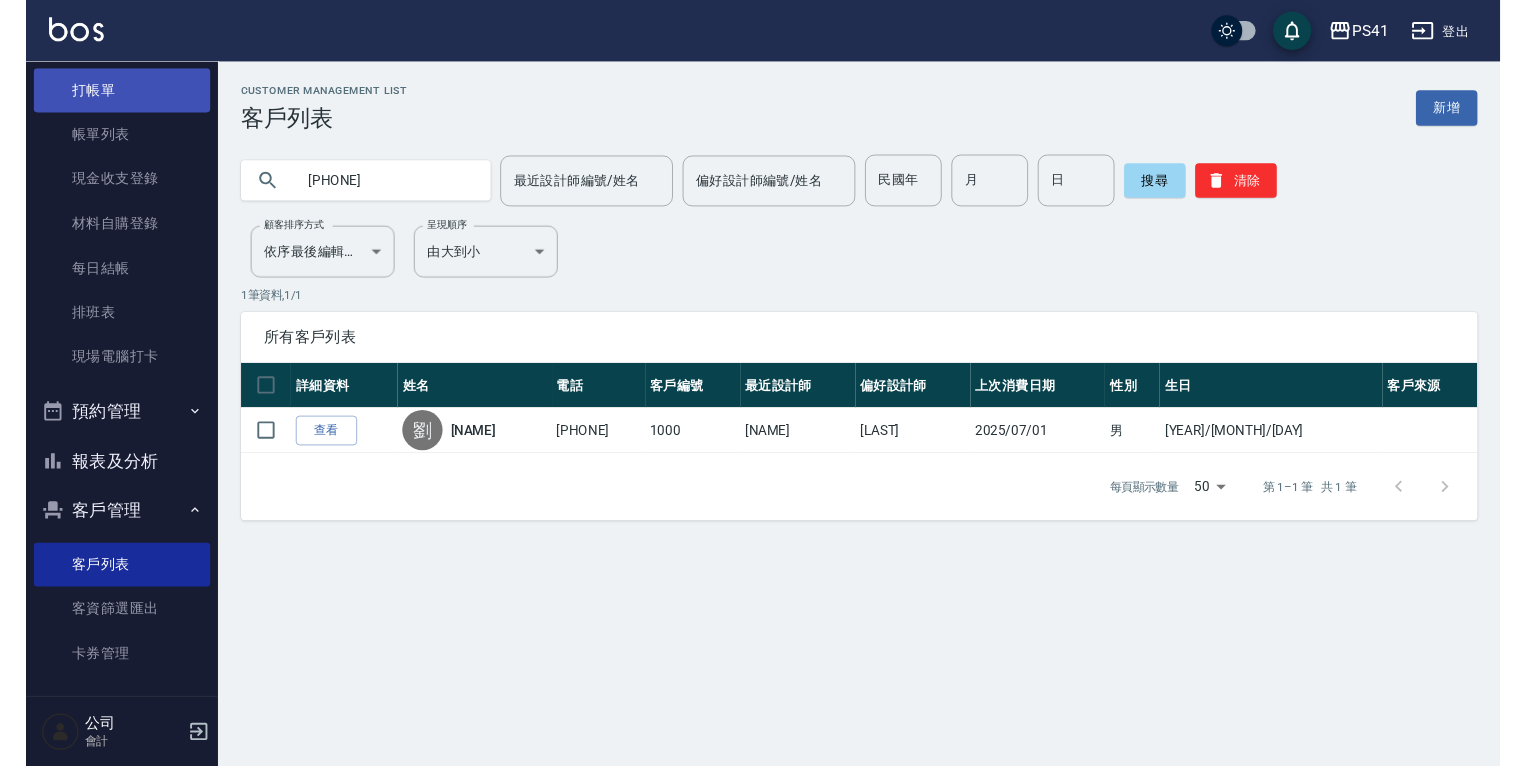 scroll, scrollTop: 0, scrollLeft: 0, axis: both 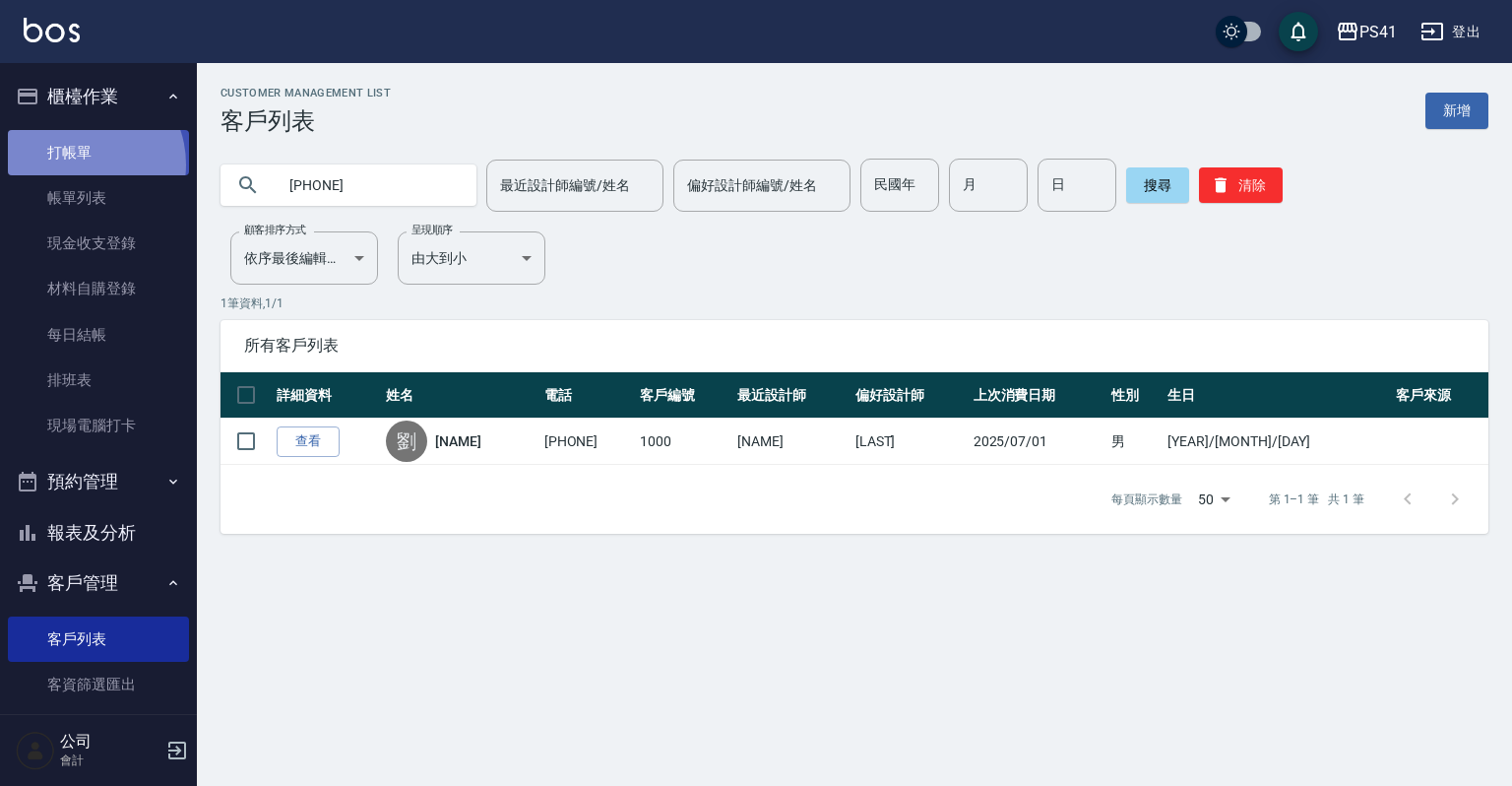click on "打帳單" at bounding box center (98, 153) 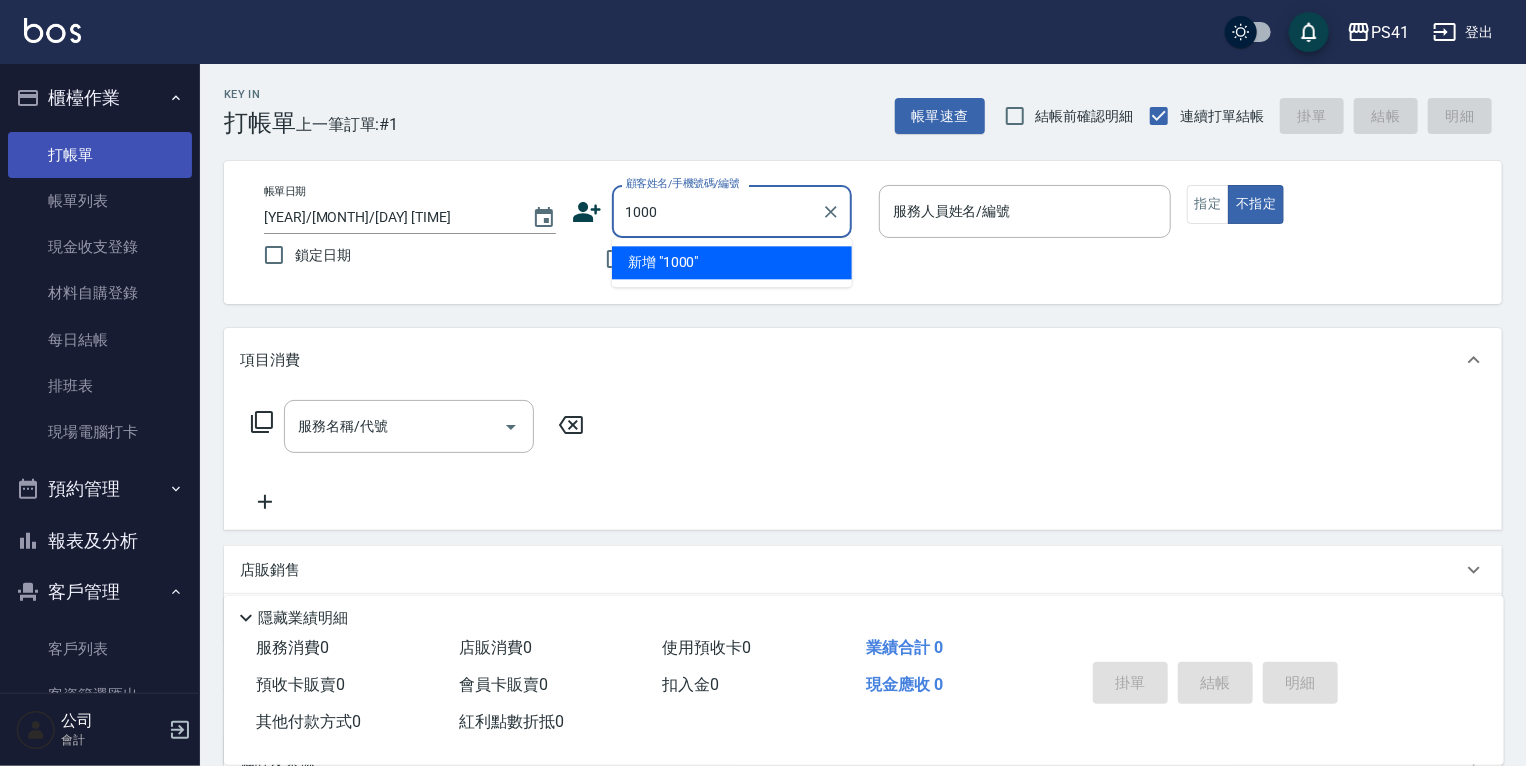 type on "1000" 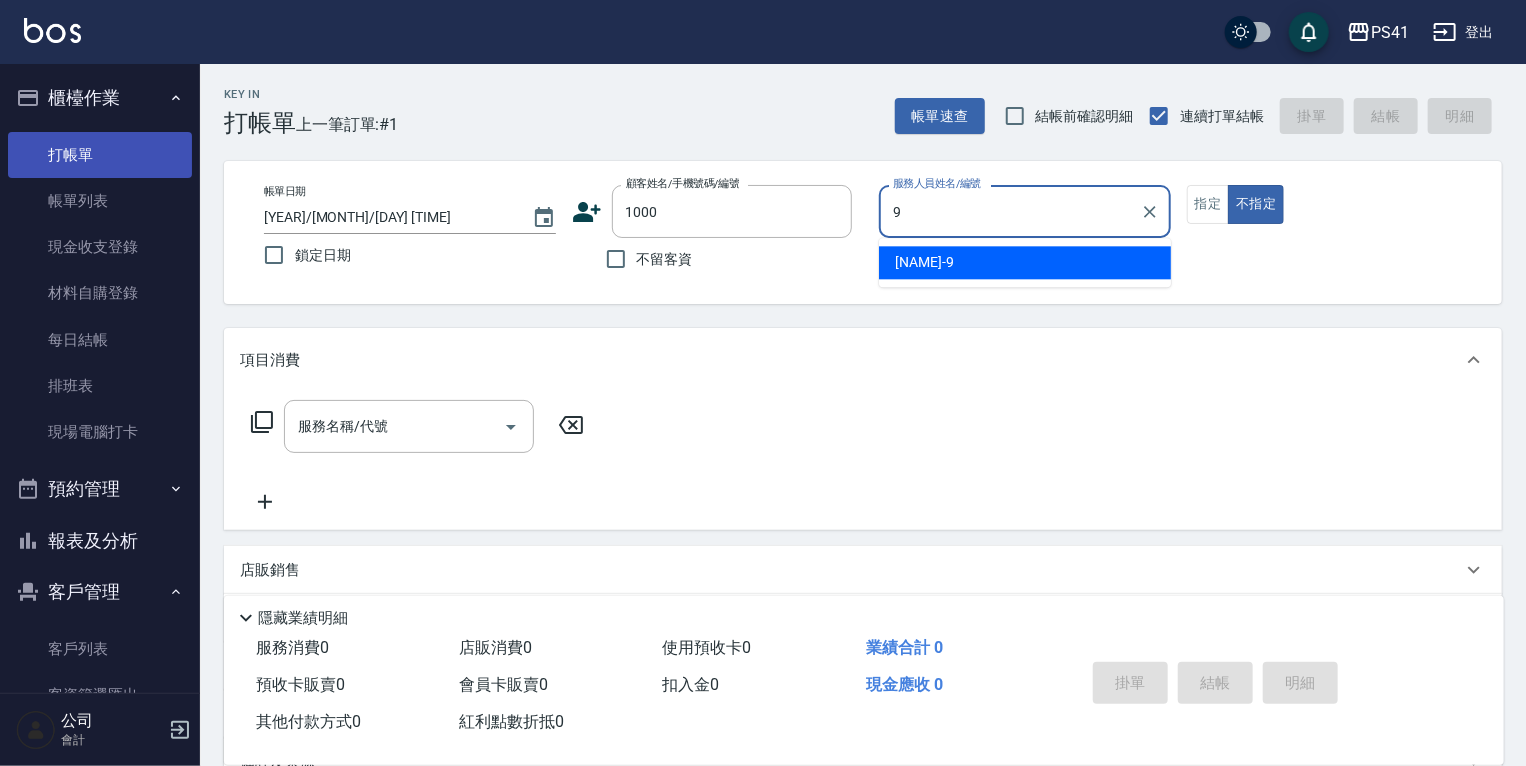 type on "[NAME]-[NUMBER]" 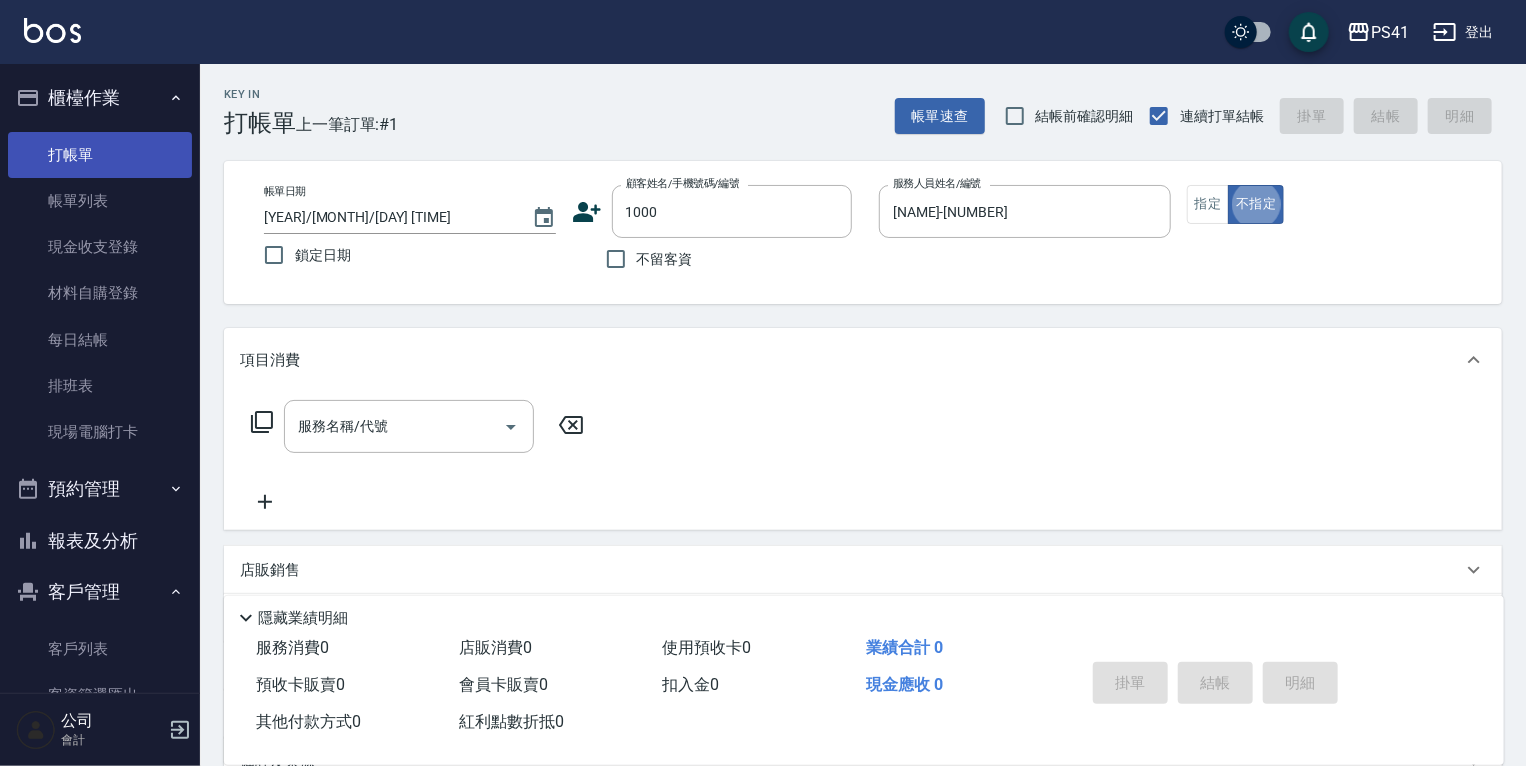 type on "false" 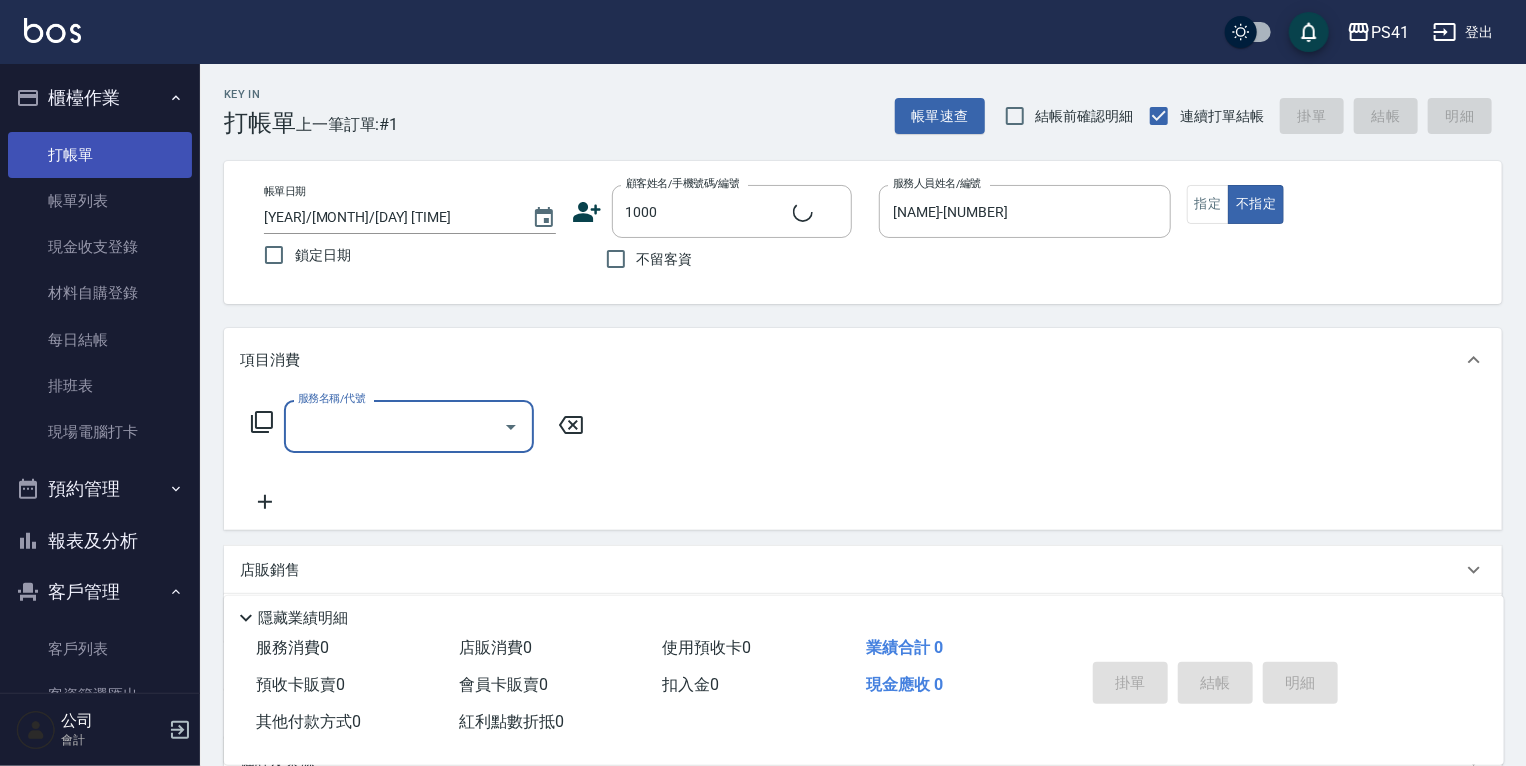 type on "[NAME]/[PHONE]/[NUMBER]" 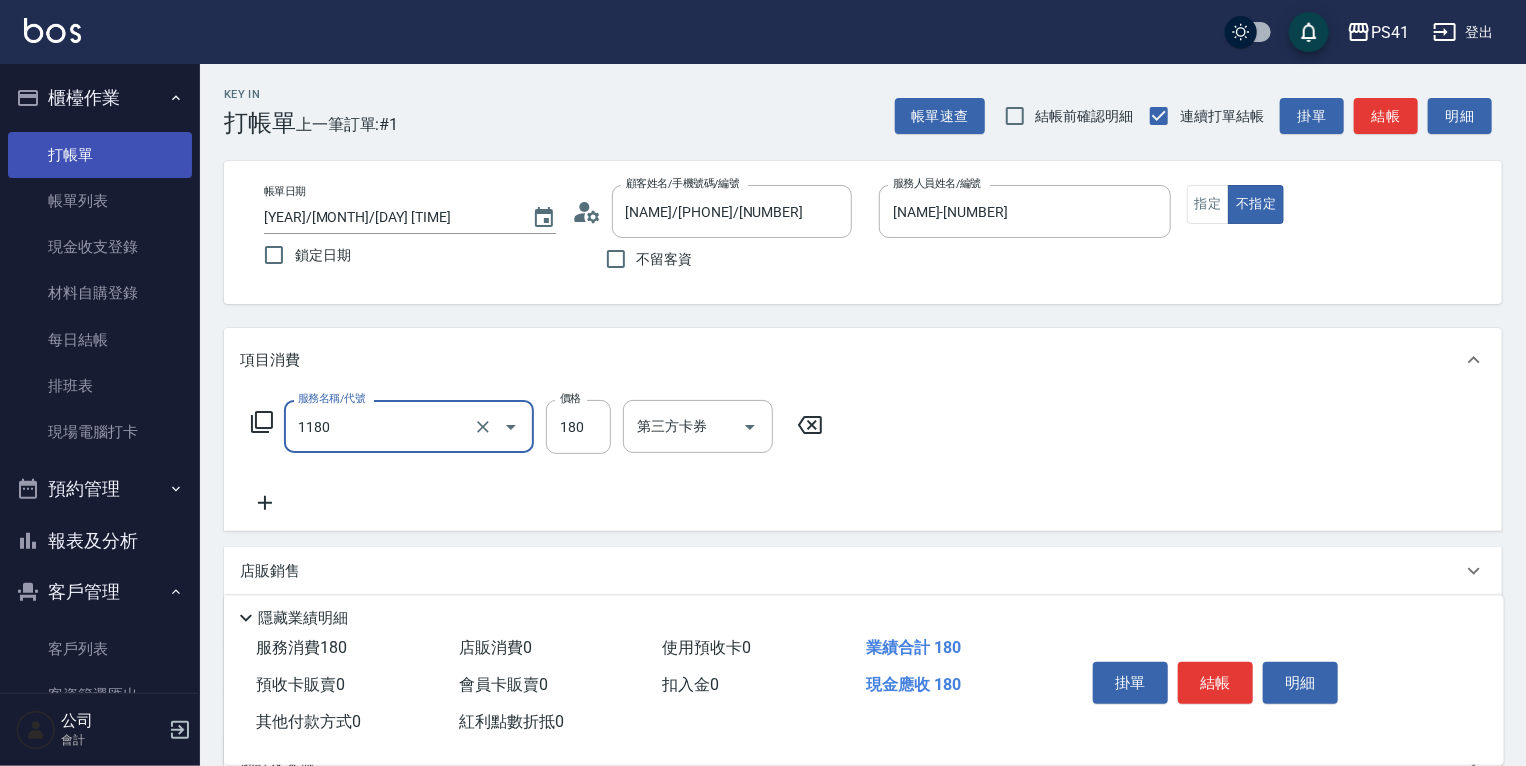 type on "洗髮(洗+剪不指定活動)(1180)" 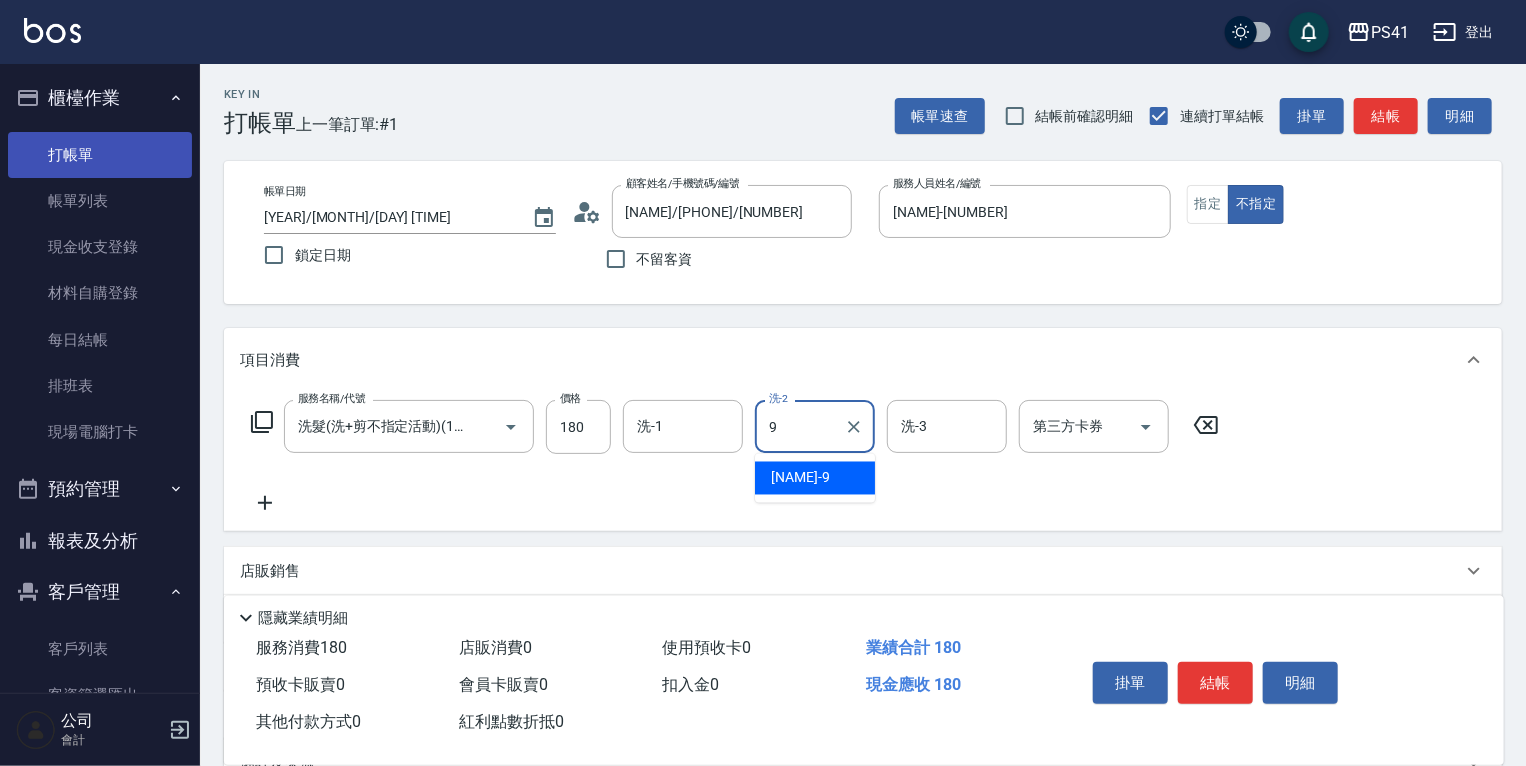 type on "[NAME]-[NUMBER]" 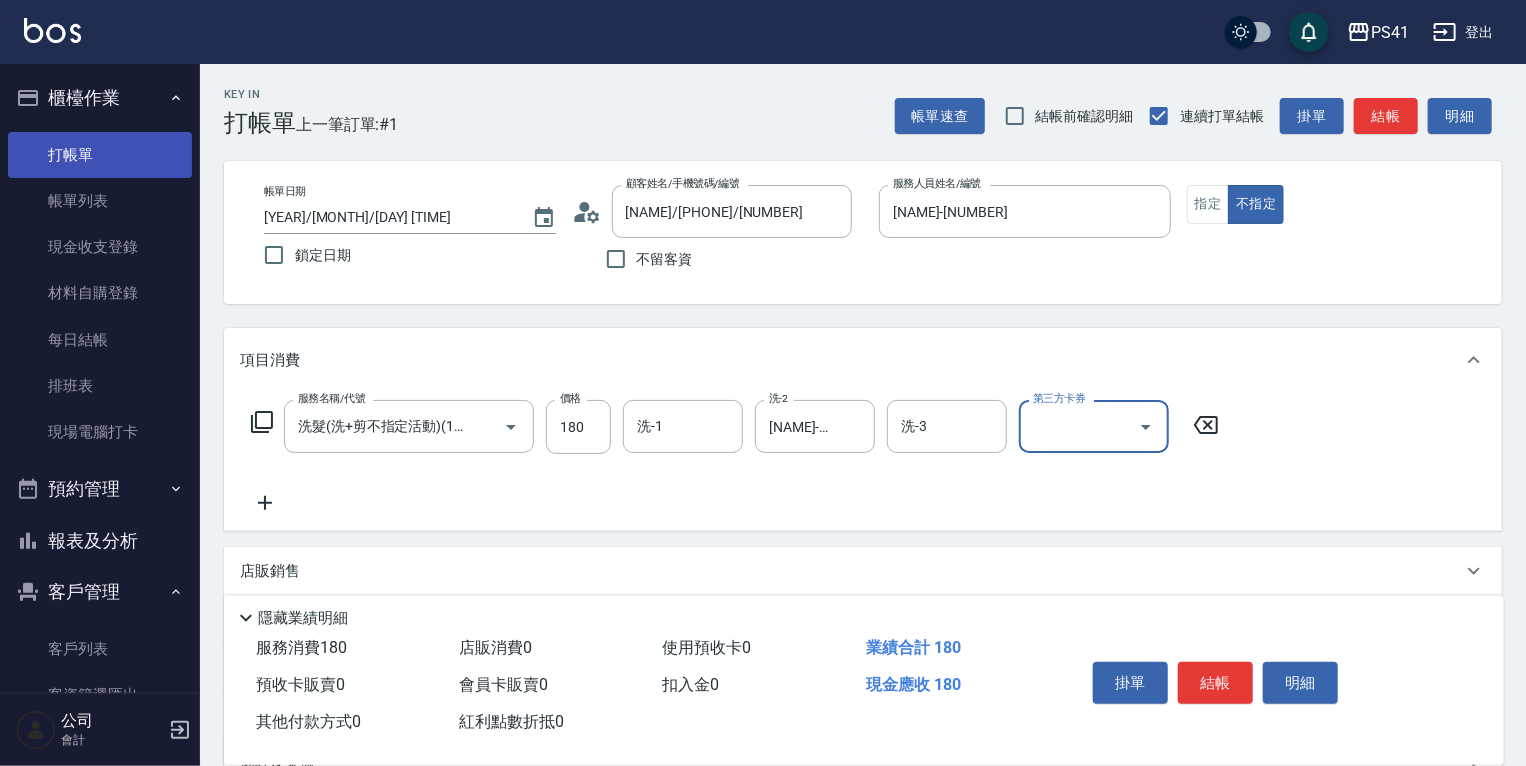 scroll, scrollTop: 0, scrollLeft: 0, axis: both 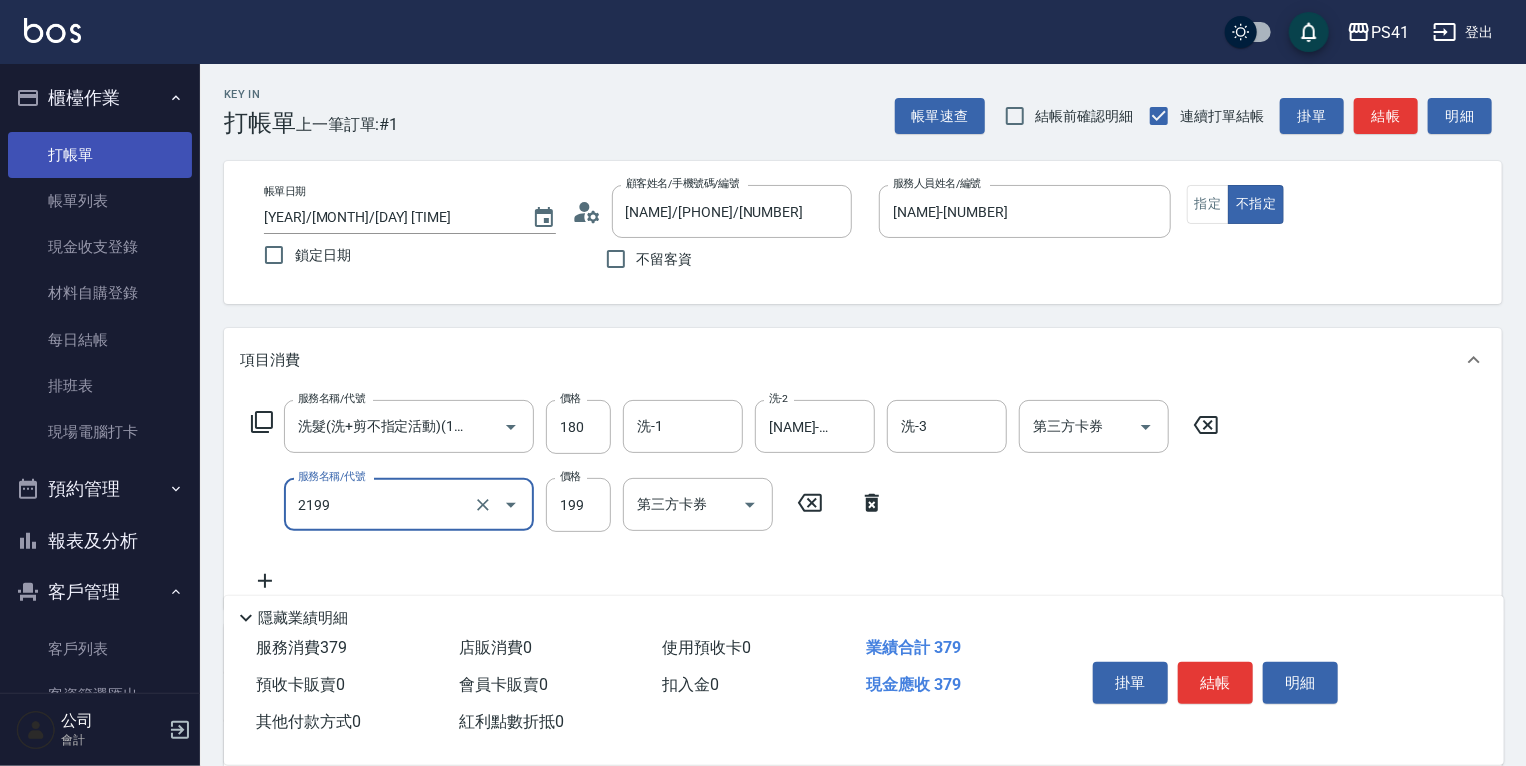 type on "不指定剪髮活動(2199)" 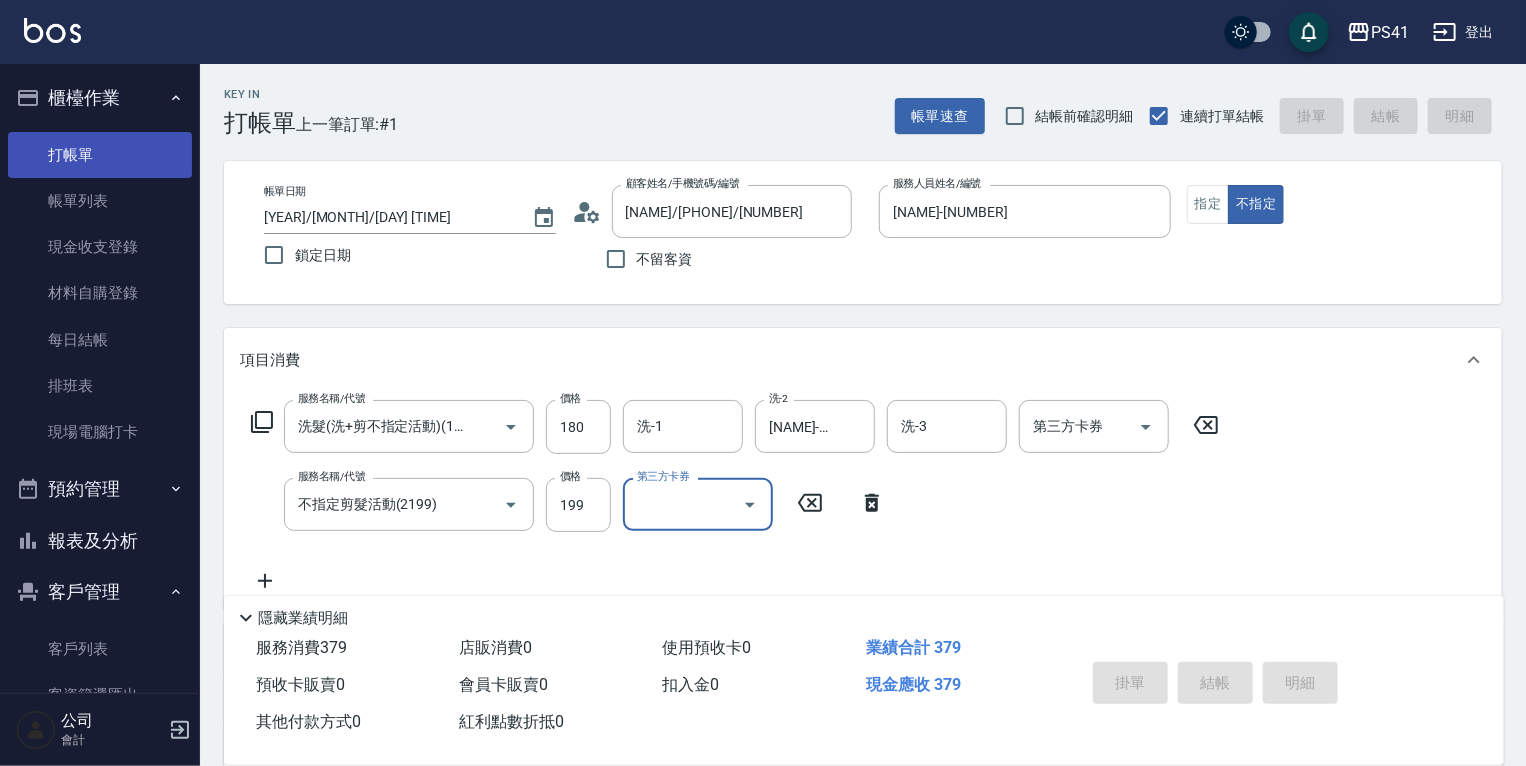 type 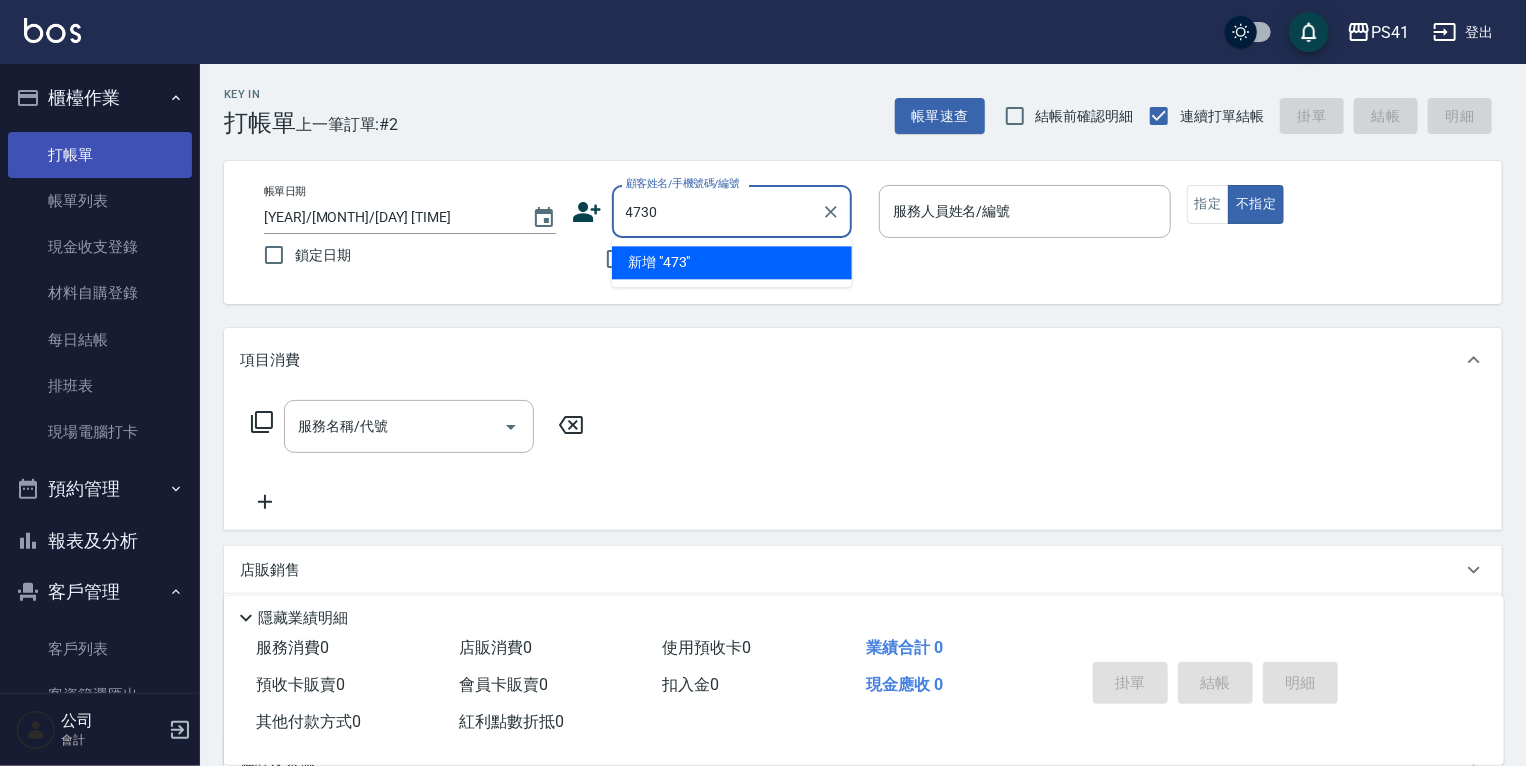 type on "4730" 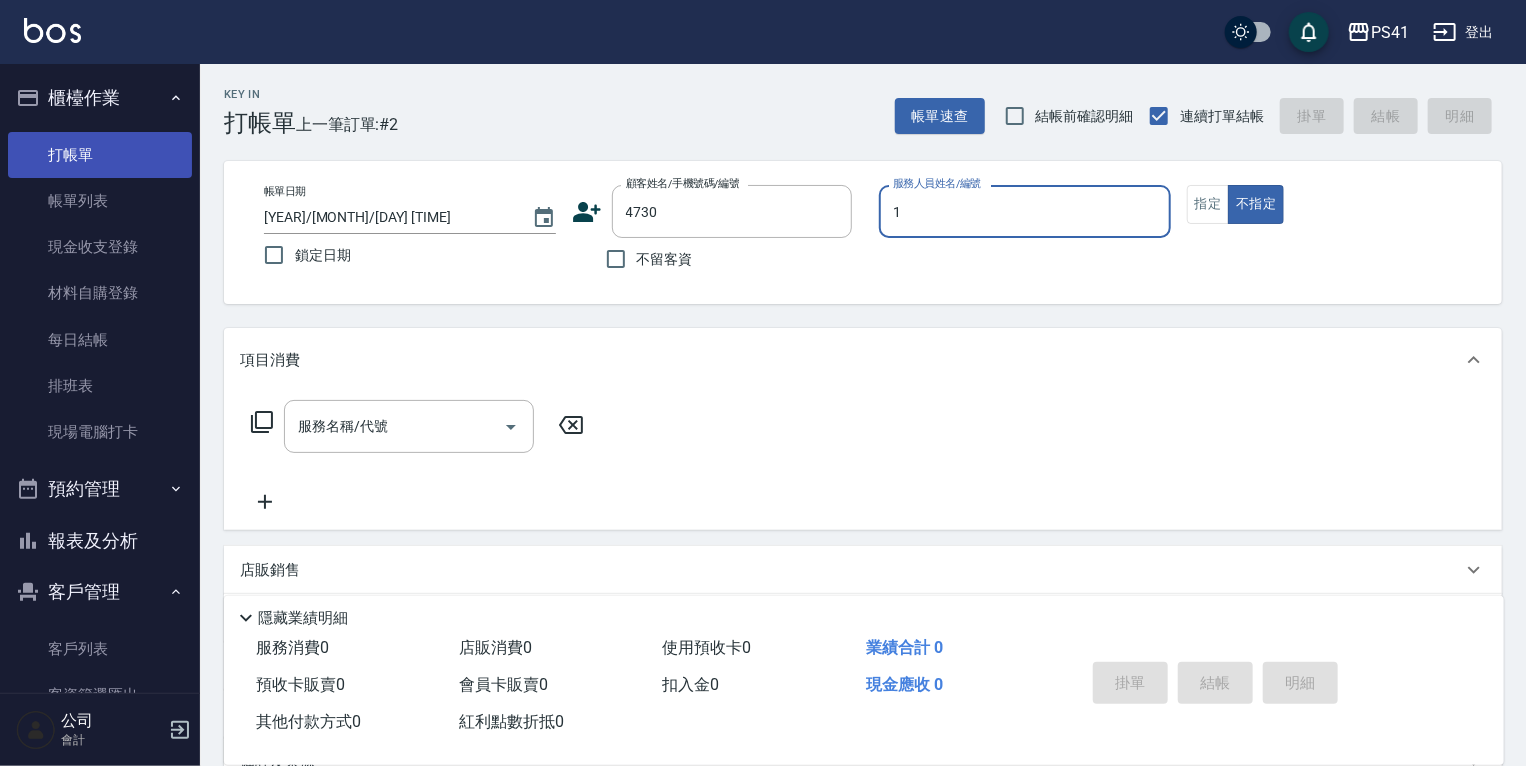type on "15" 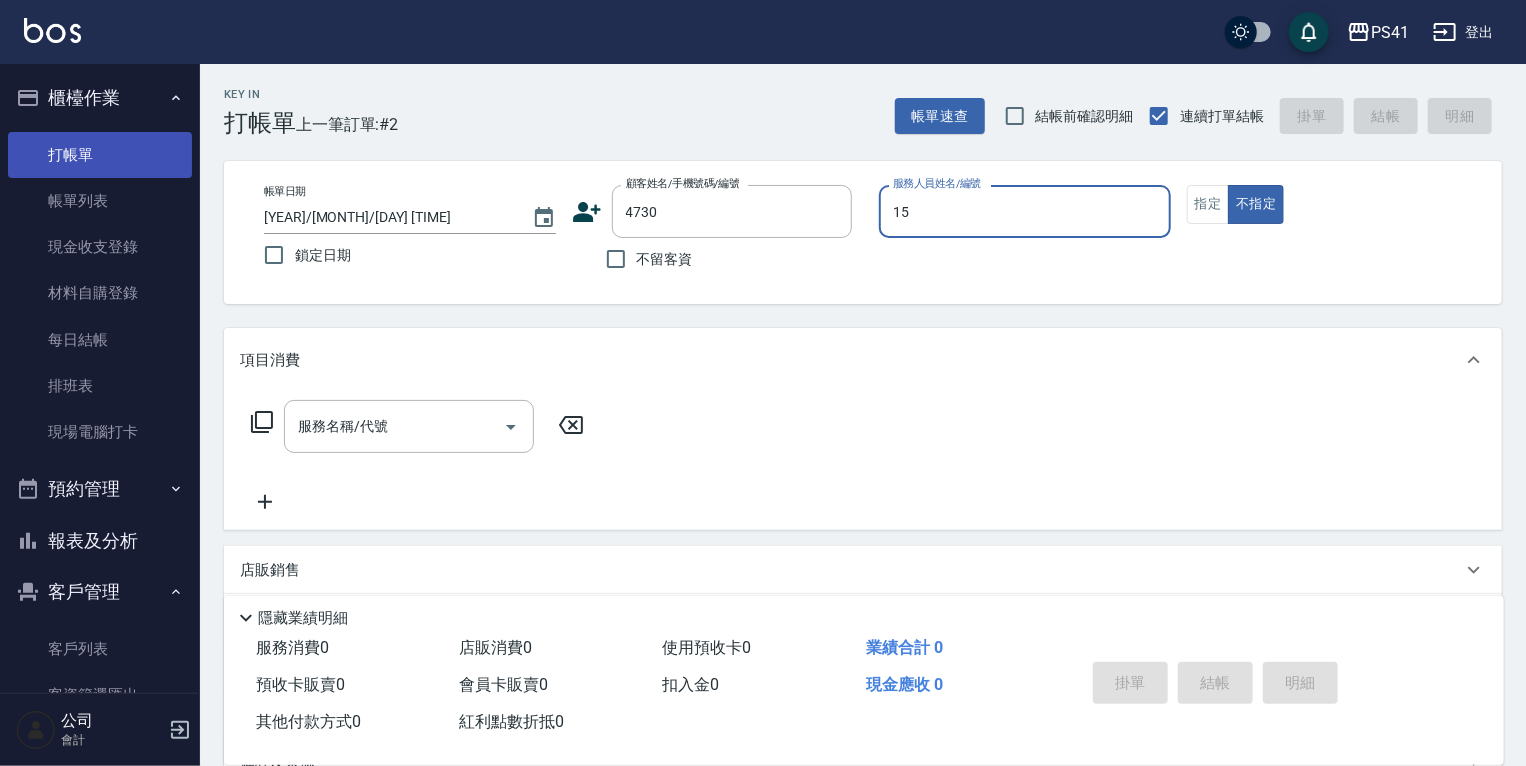 type on "[NAME]/[PHONE]/[NUMBER]" 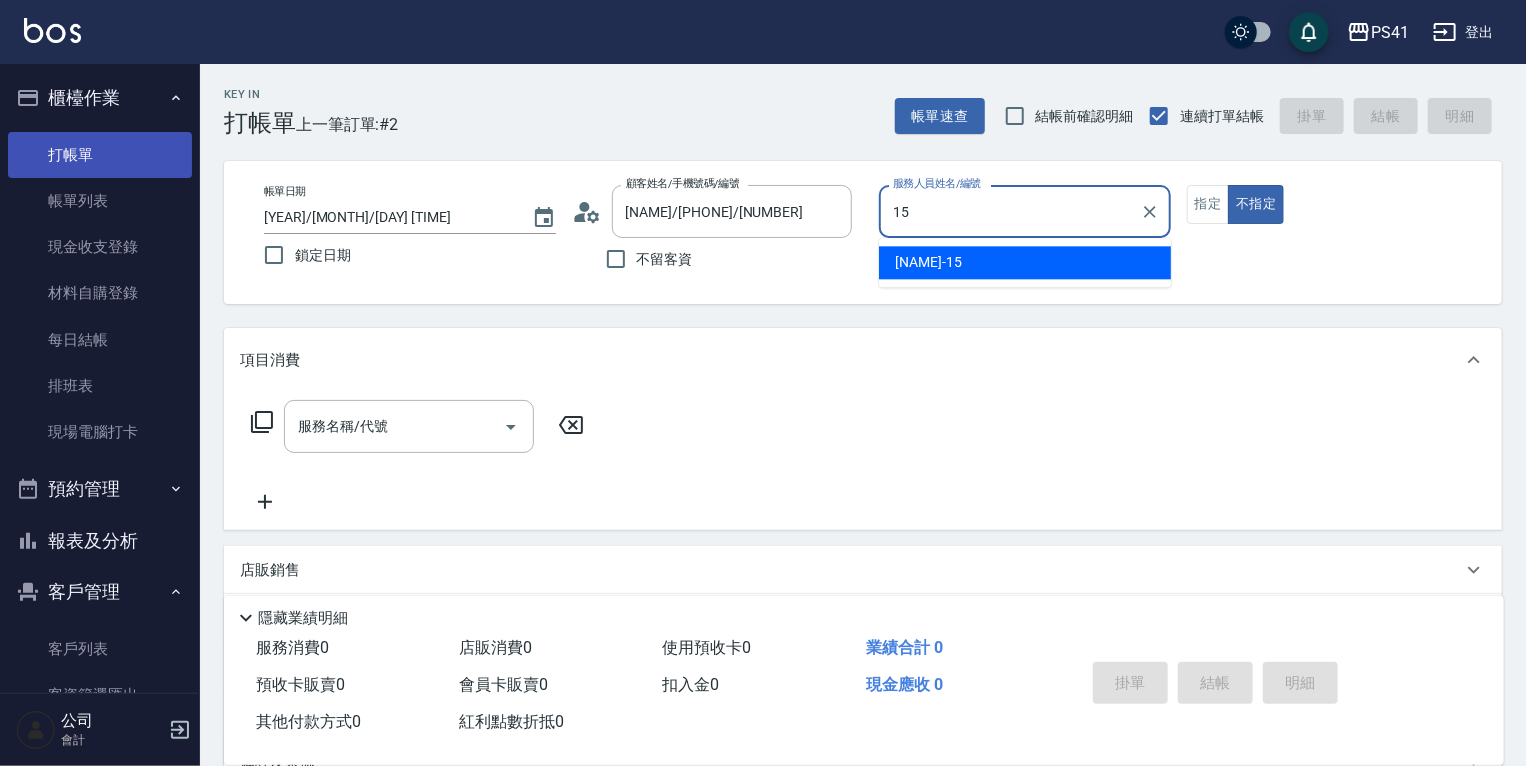 type on "[NAME]-[NUMBER]" 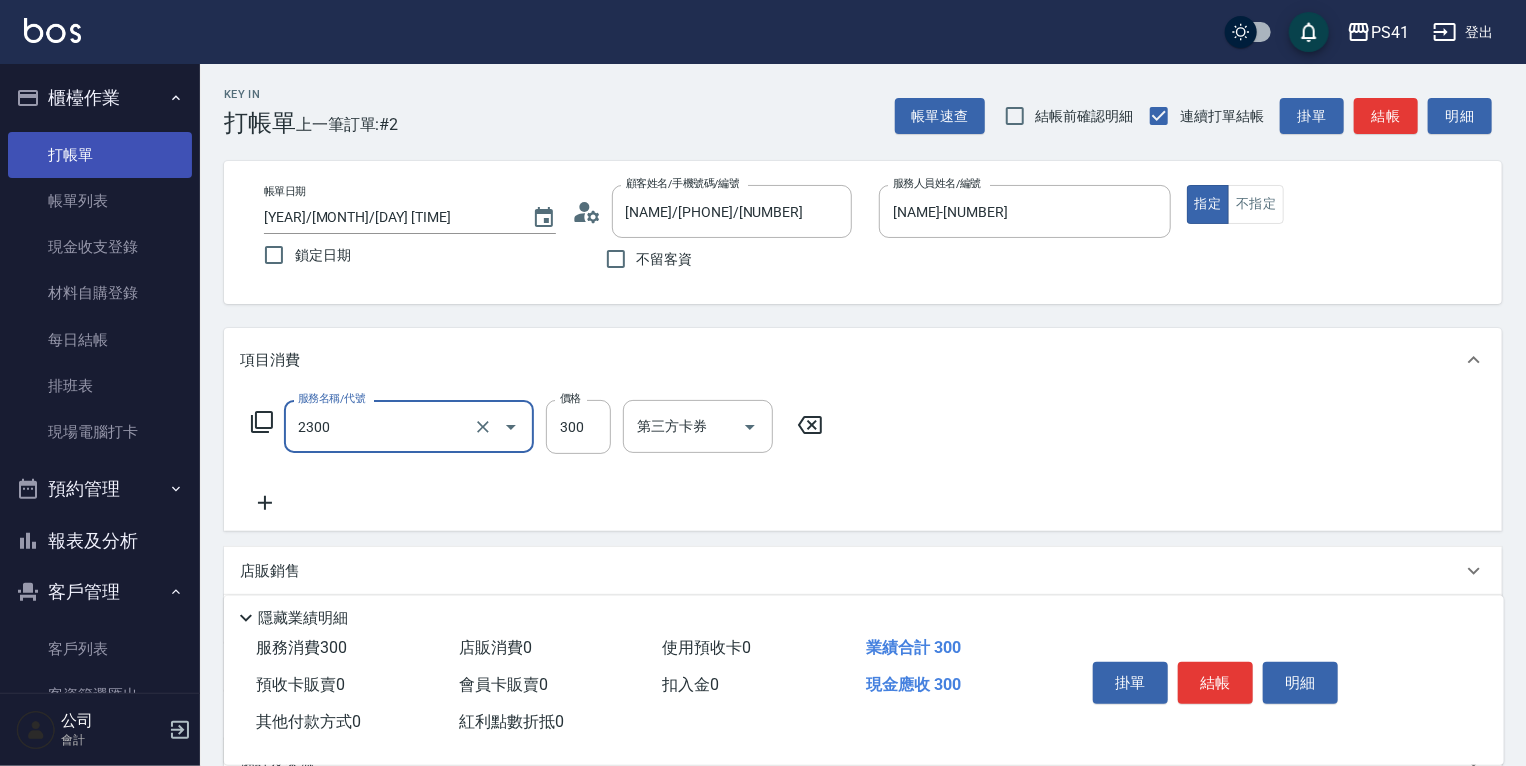 type on "剪髮(2300)" 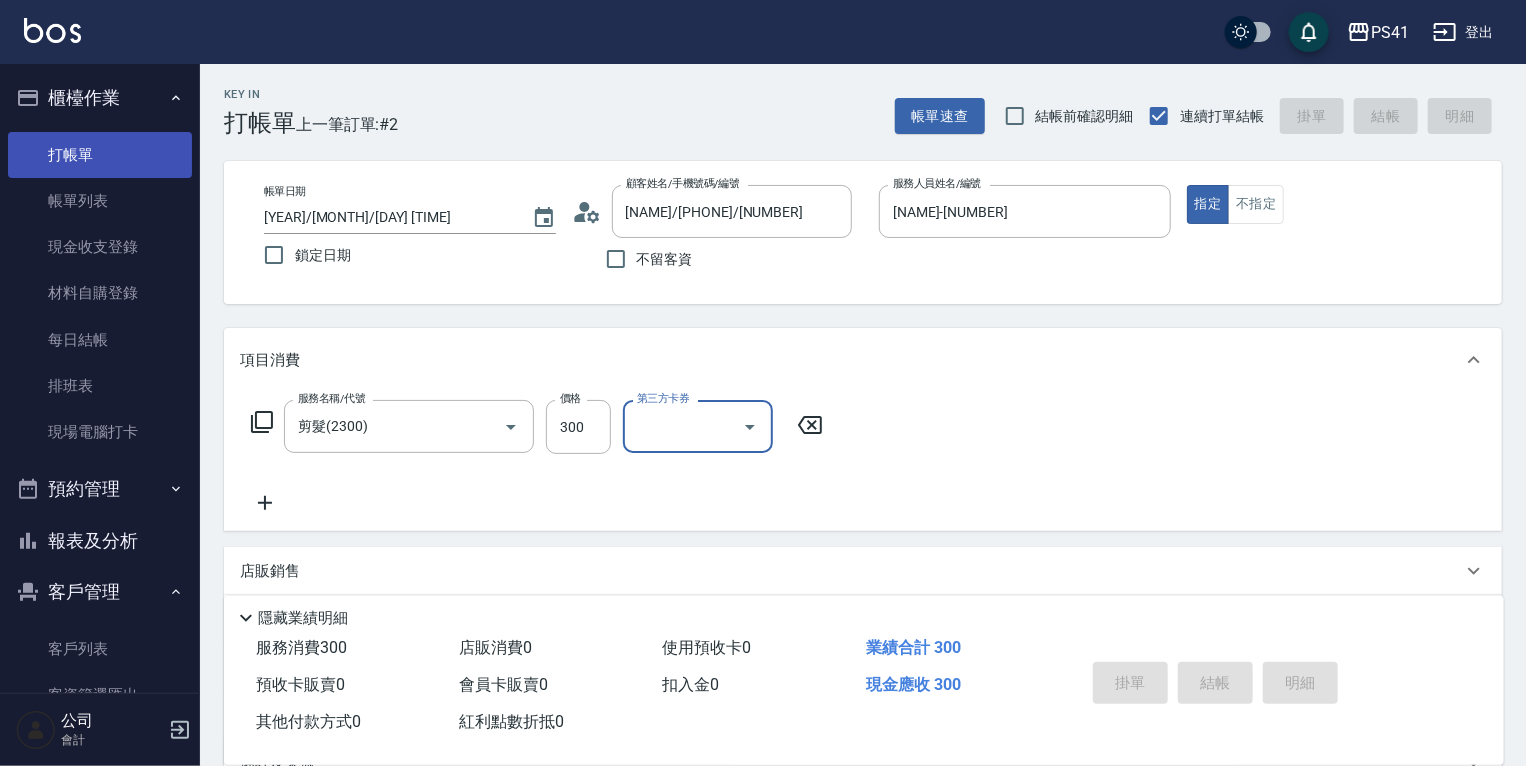 type 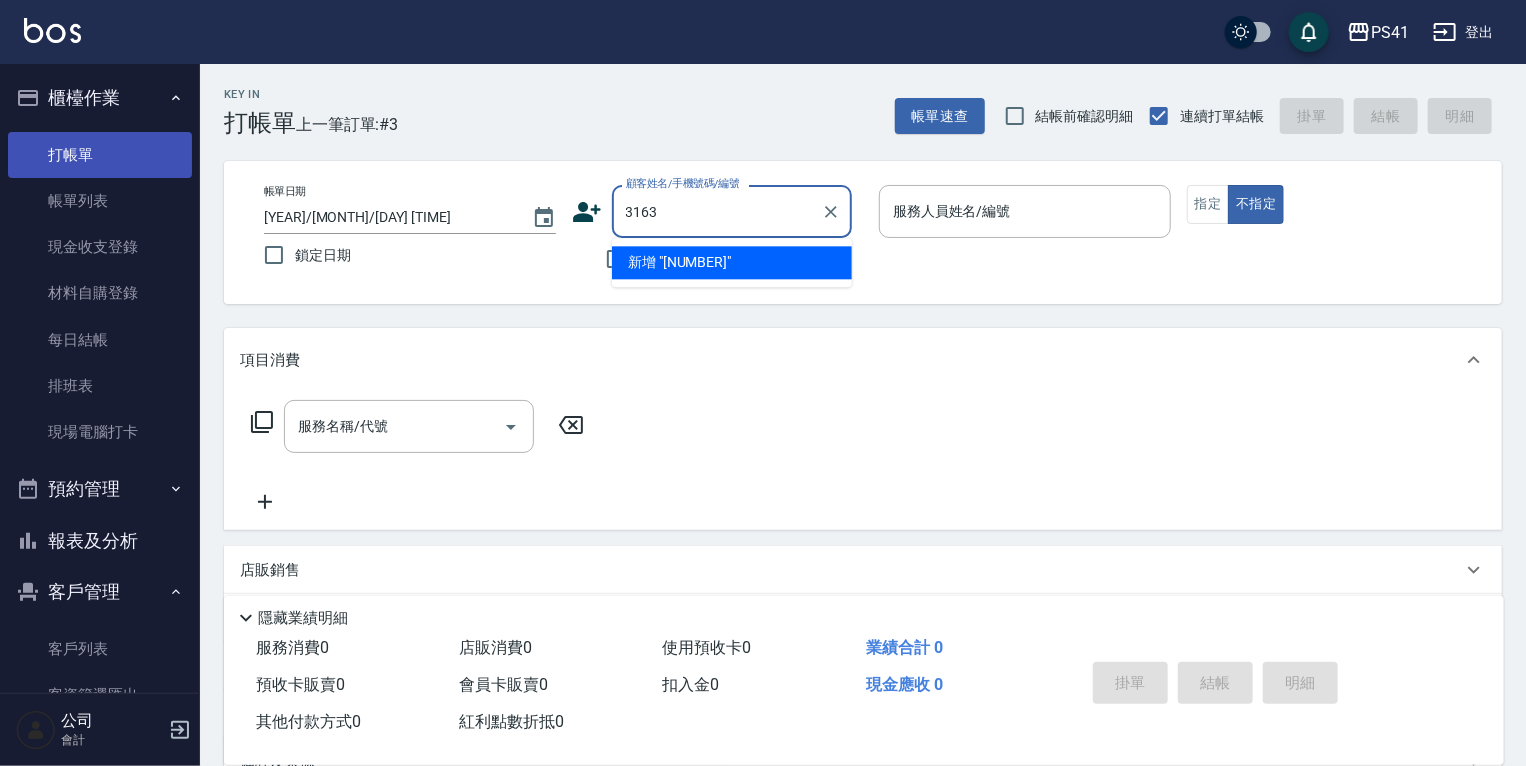 type on "3163" 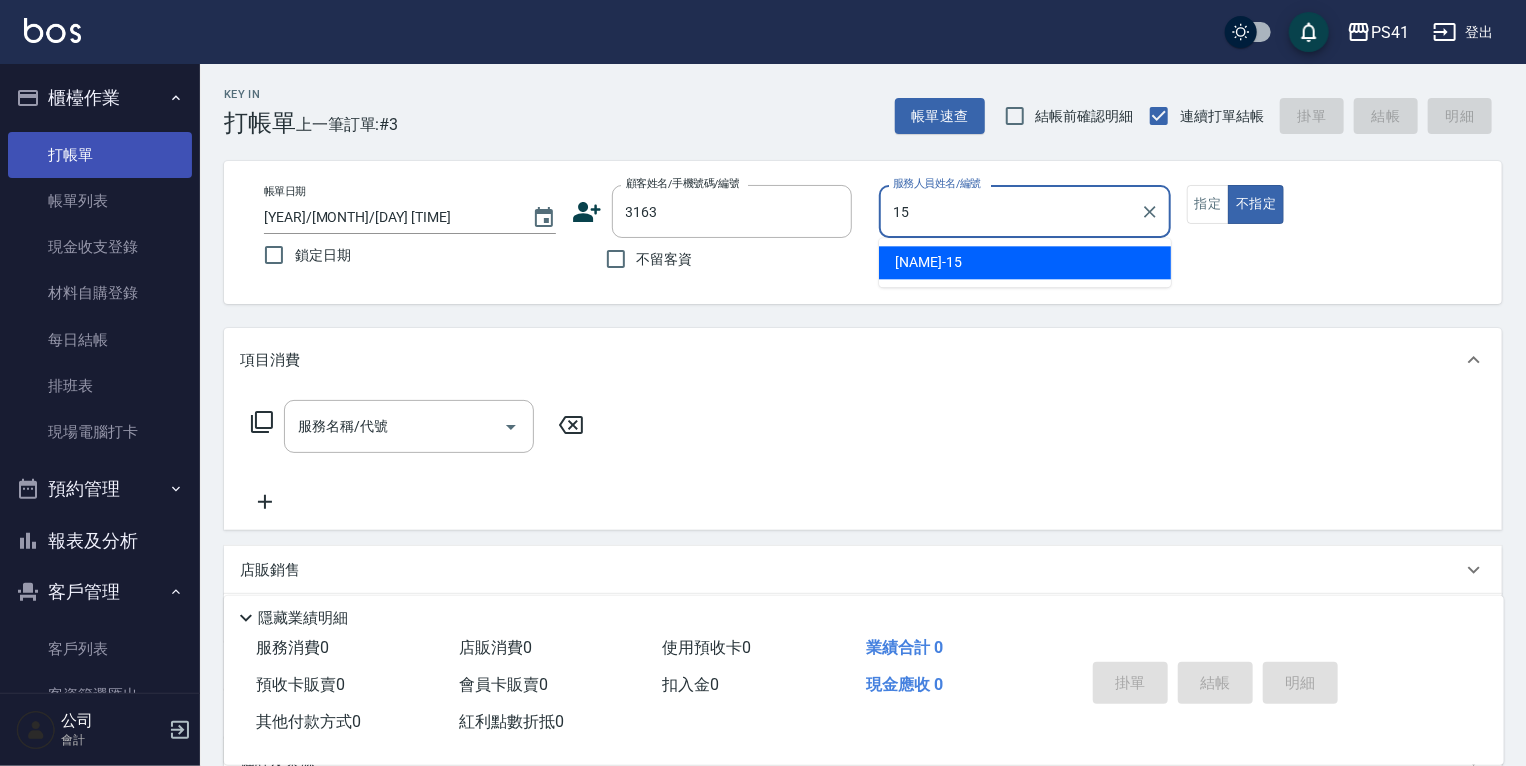 type on "[NAME]-[NUMBER]" 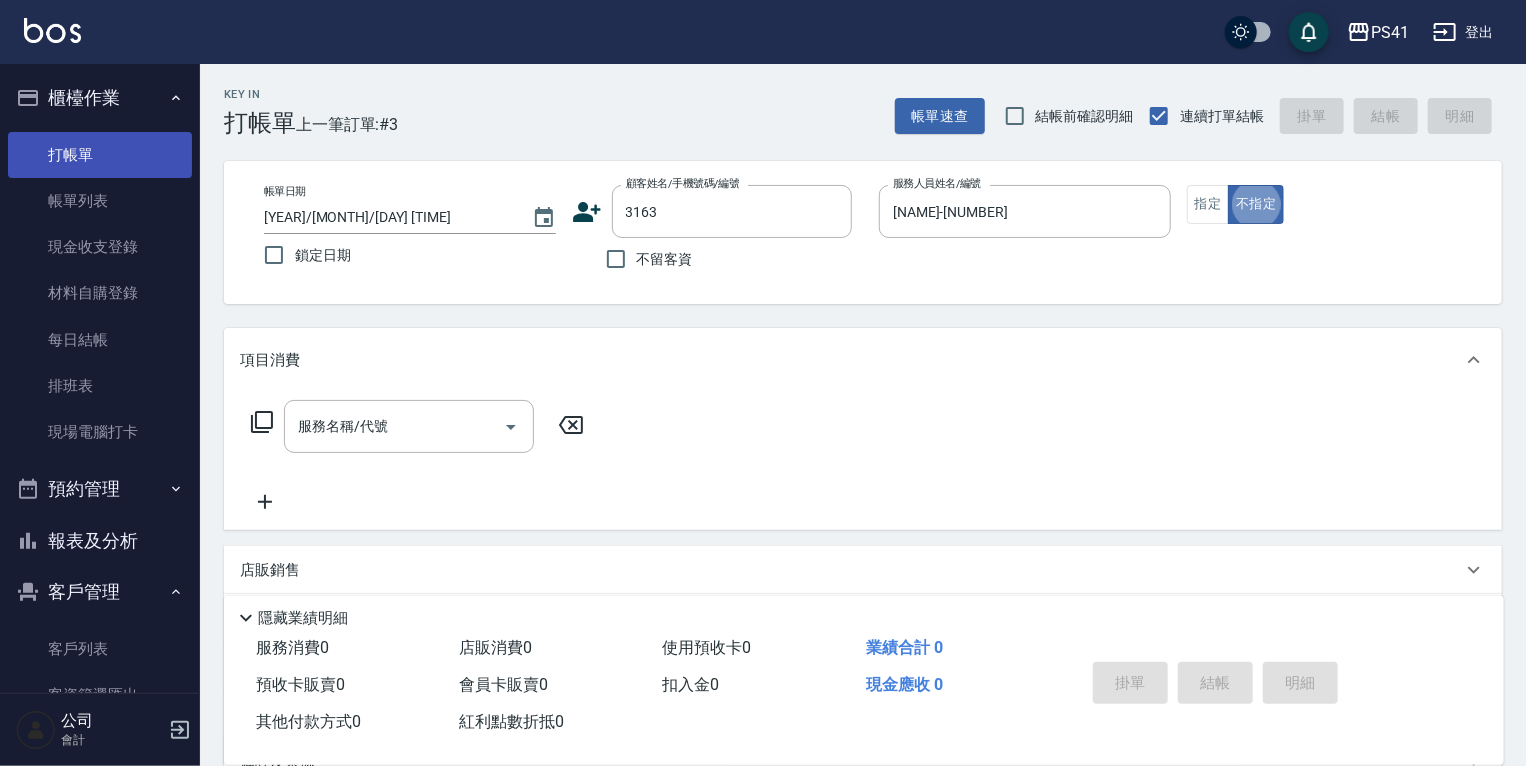 type on "[NAME]/[PHONE]/[NUMBER]" 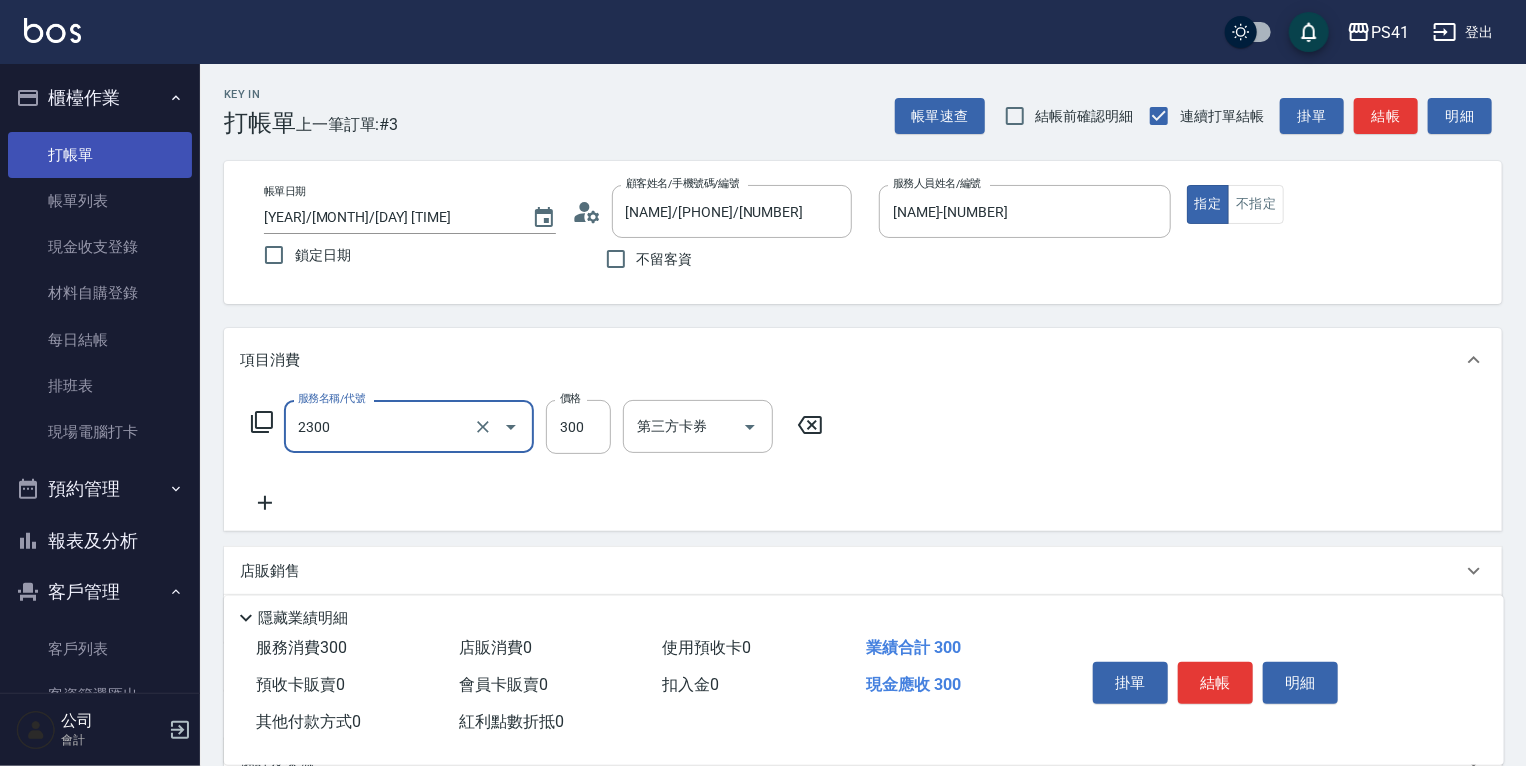type on "剪髮(2300)" 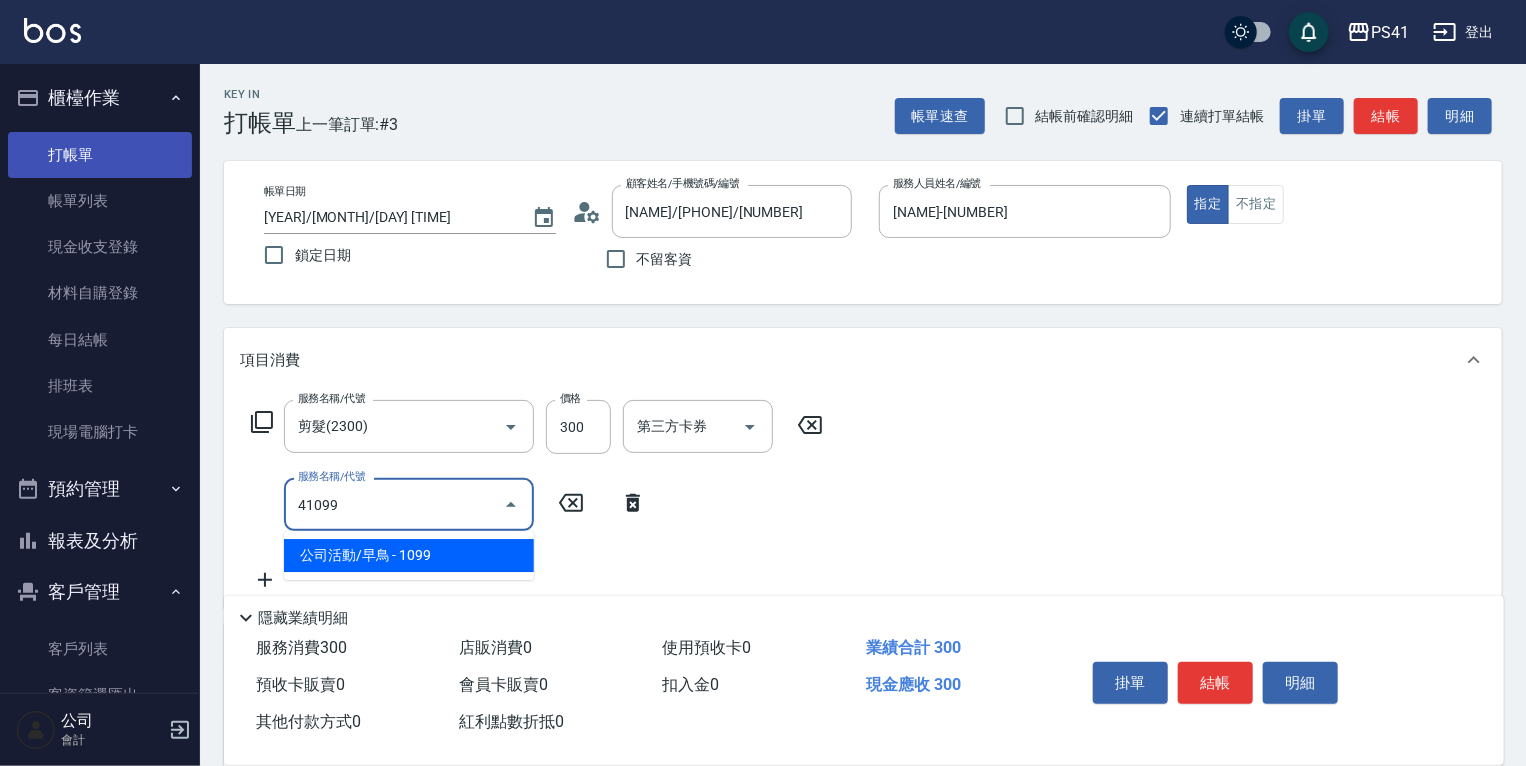 type on "公司活動/早鳥(41099)" 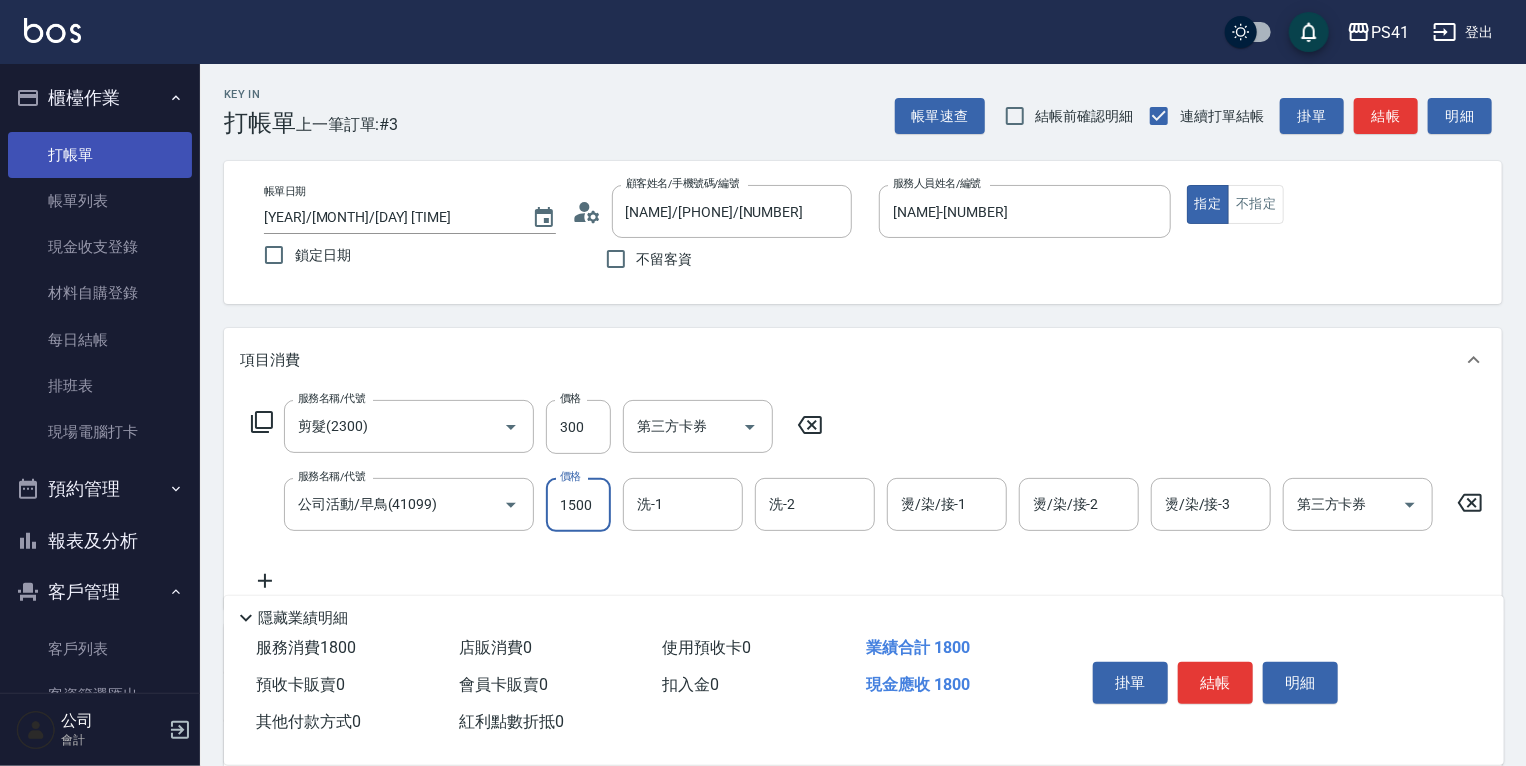 type on "1500" 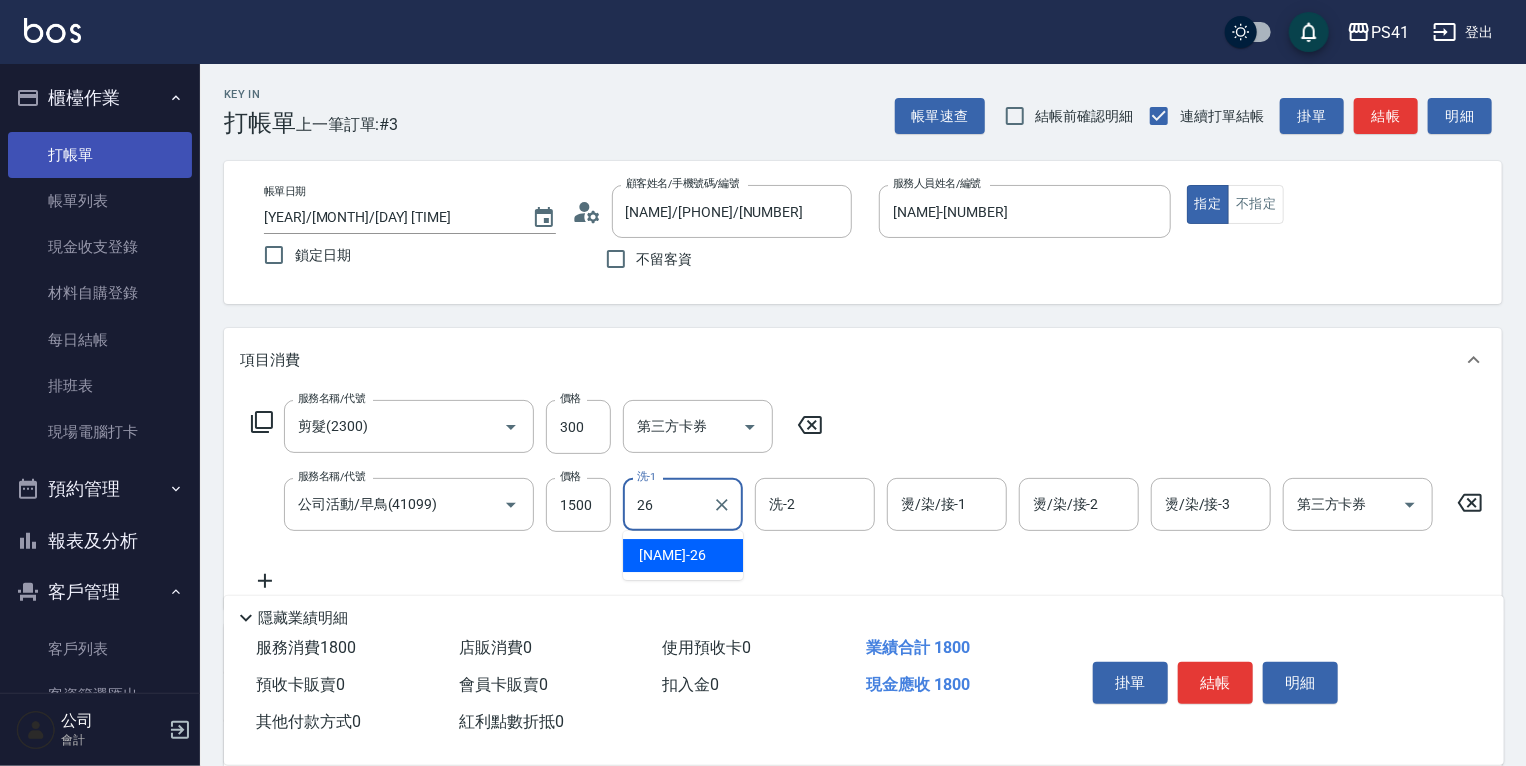 type on "[NAME]-[NUMBER]" 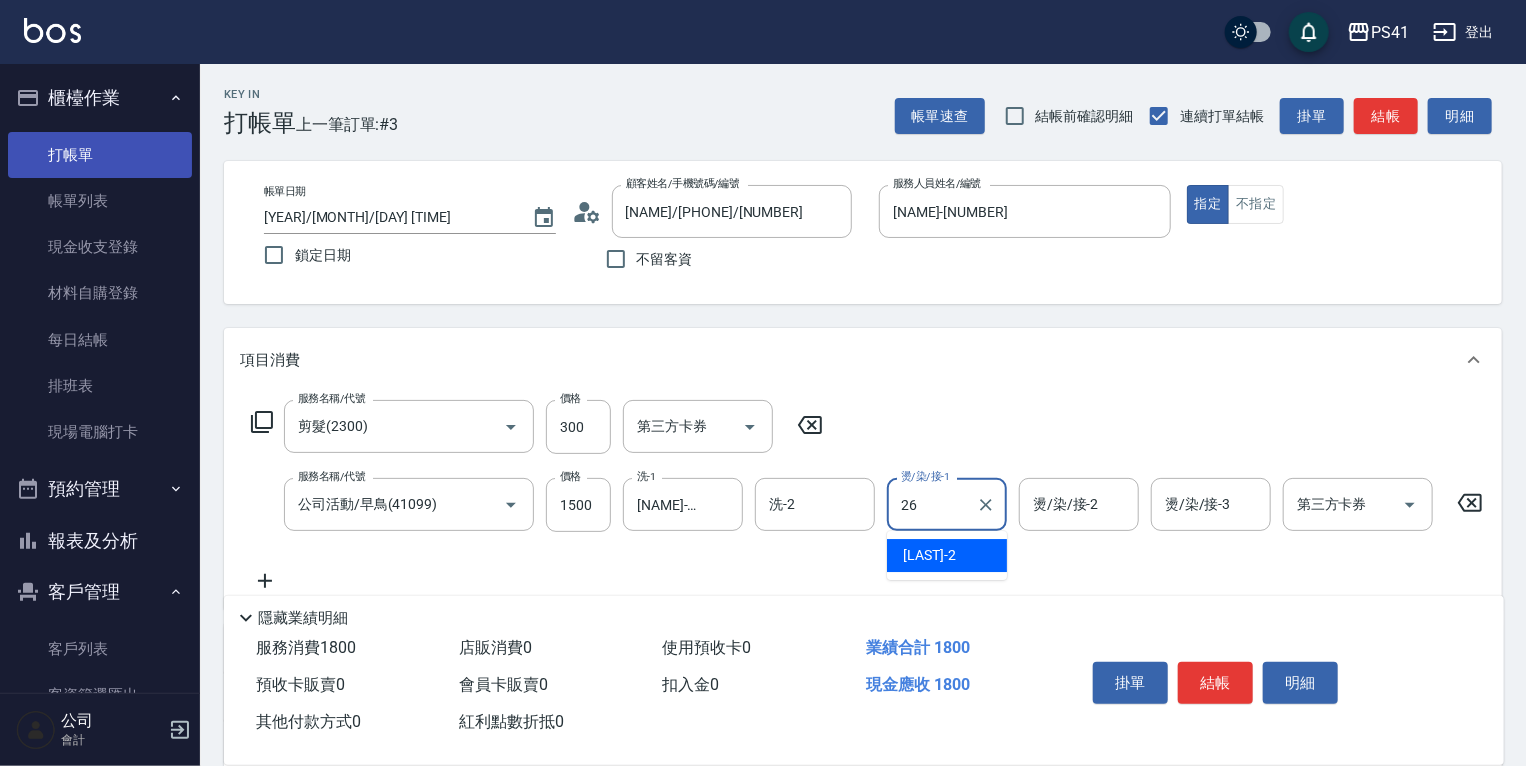 type on "[NAME]-[NUMBER]" 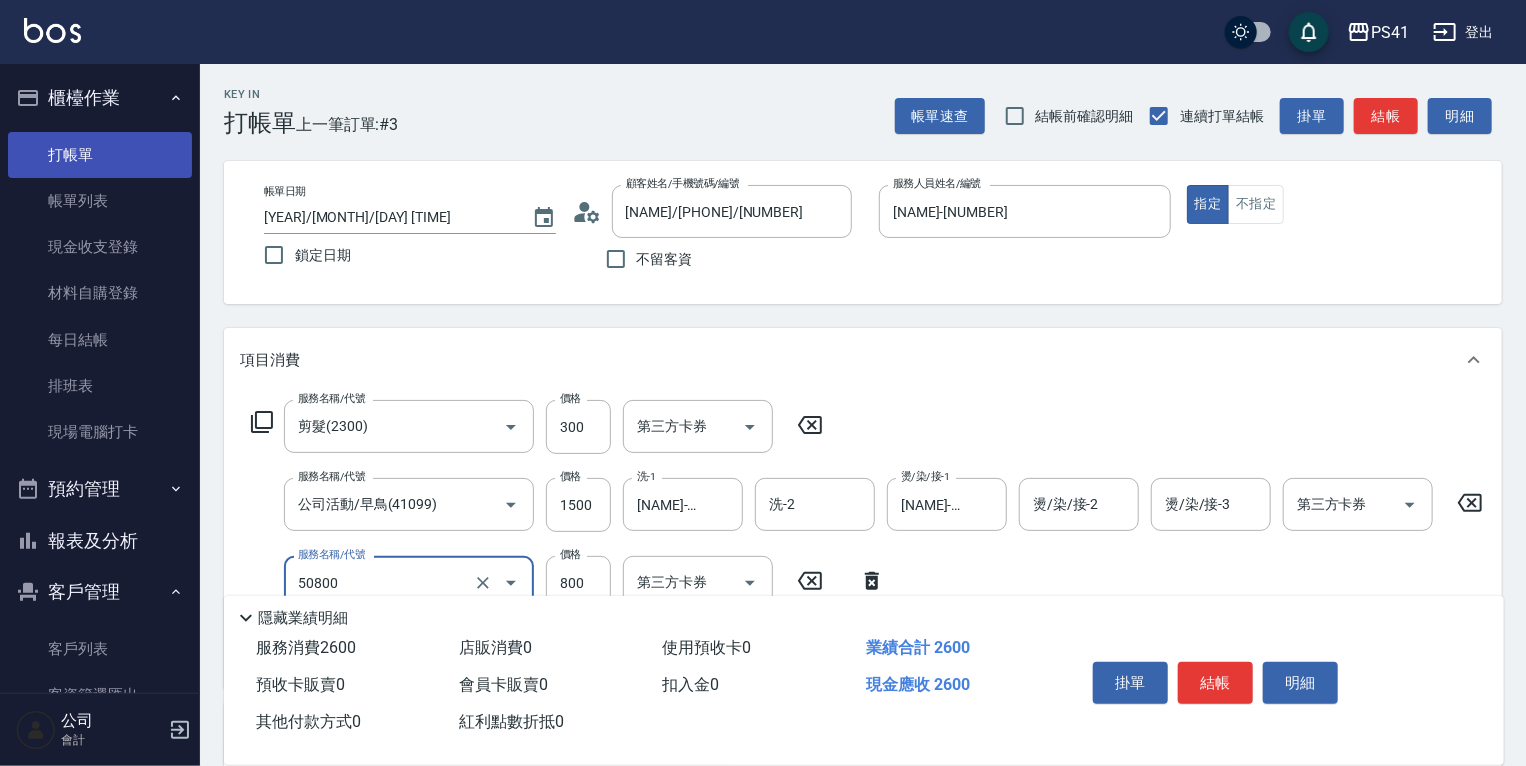 type on "原價401~800護髮(50800)" 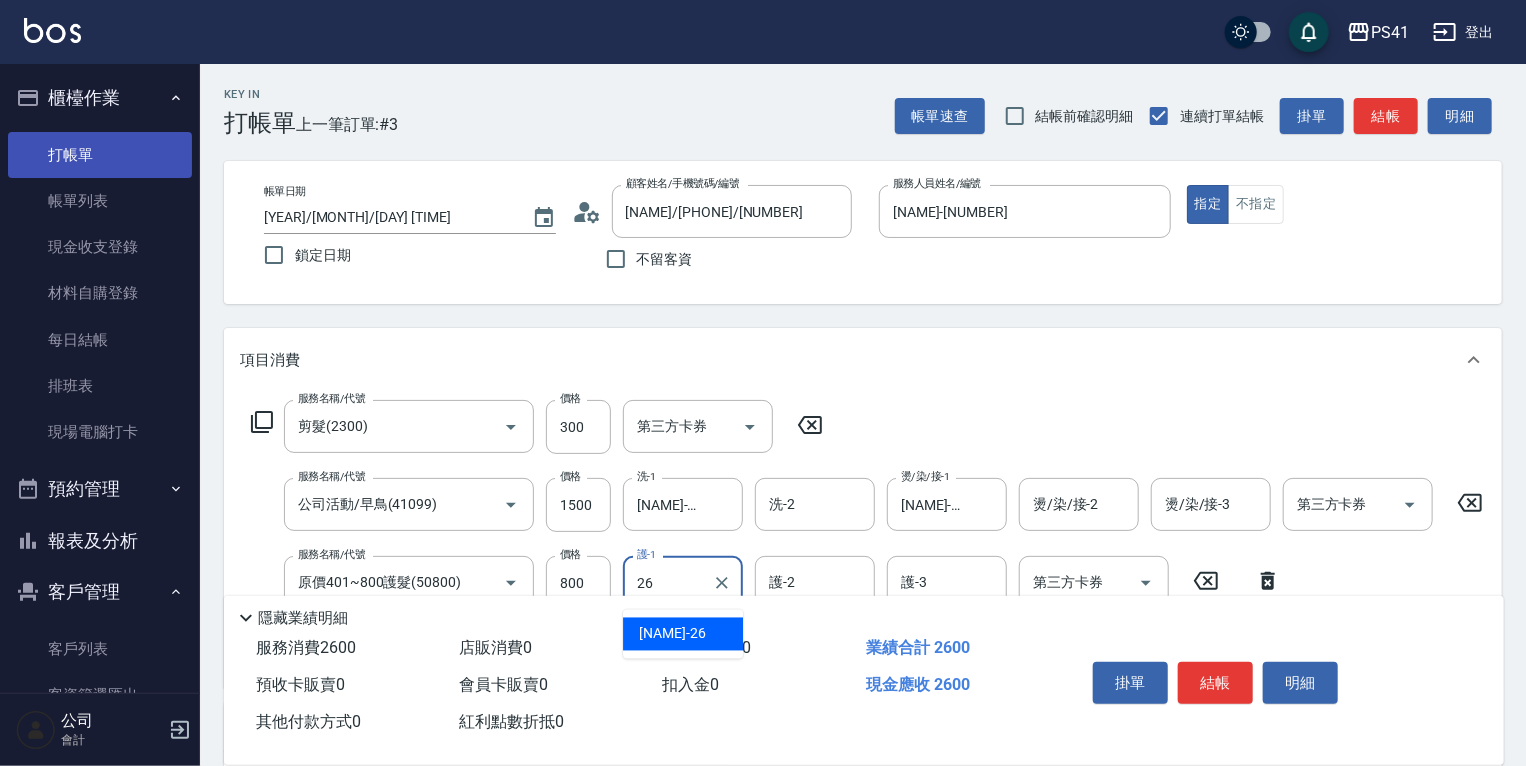 type on "[NAME]-[NUMBER]" 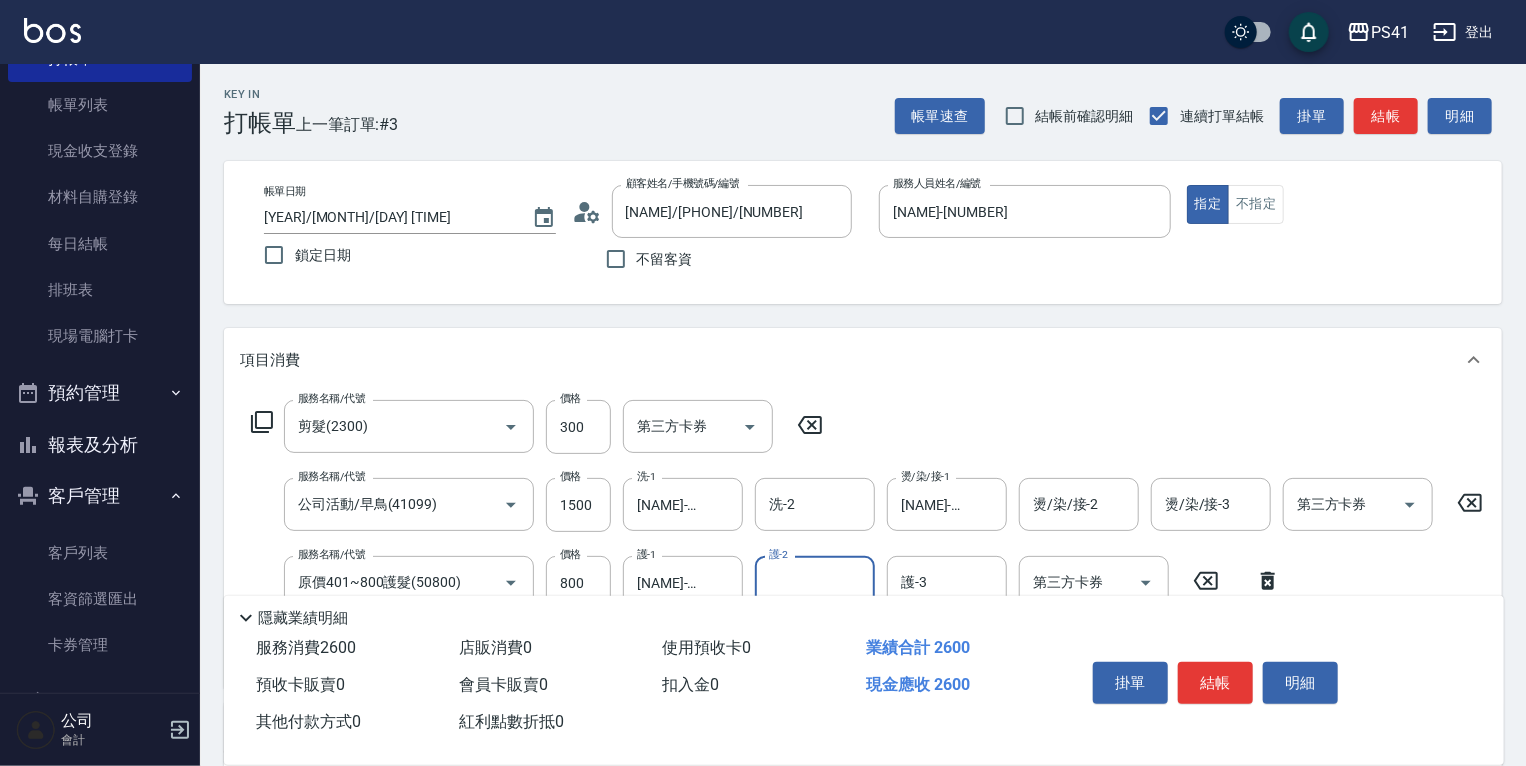 scroll, scrollTop: 154, scrollLeft: 0, axis: vertical 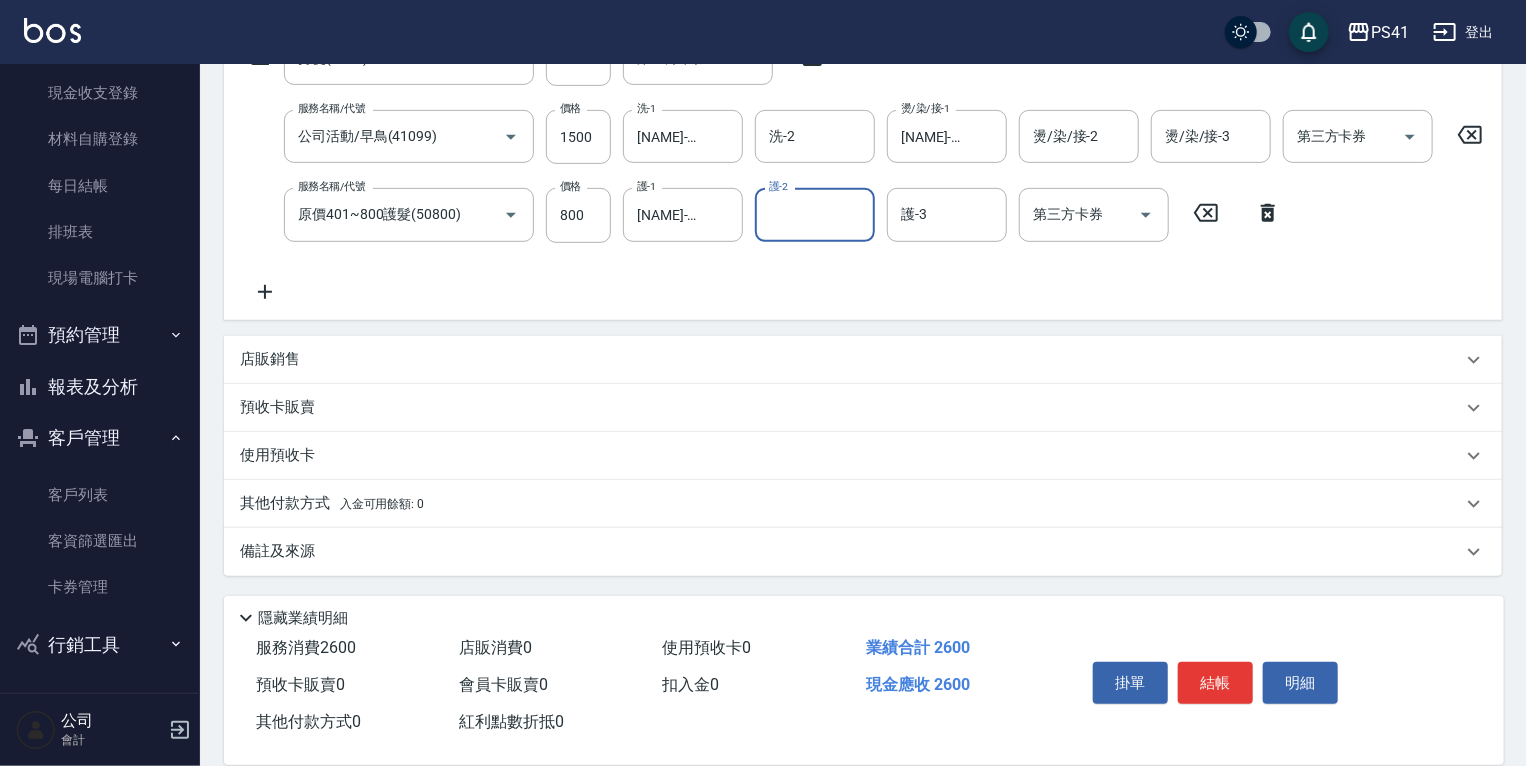 click on "其他付款方式 入金可用餘額: 0" at bounding box center (332, 504) 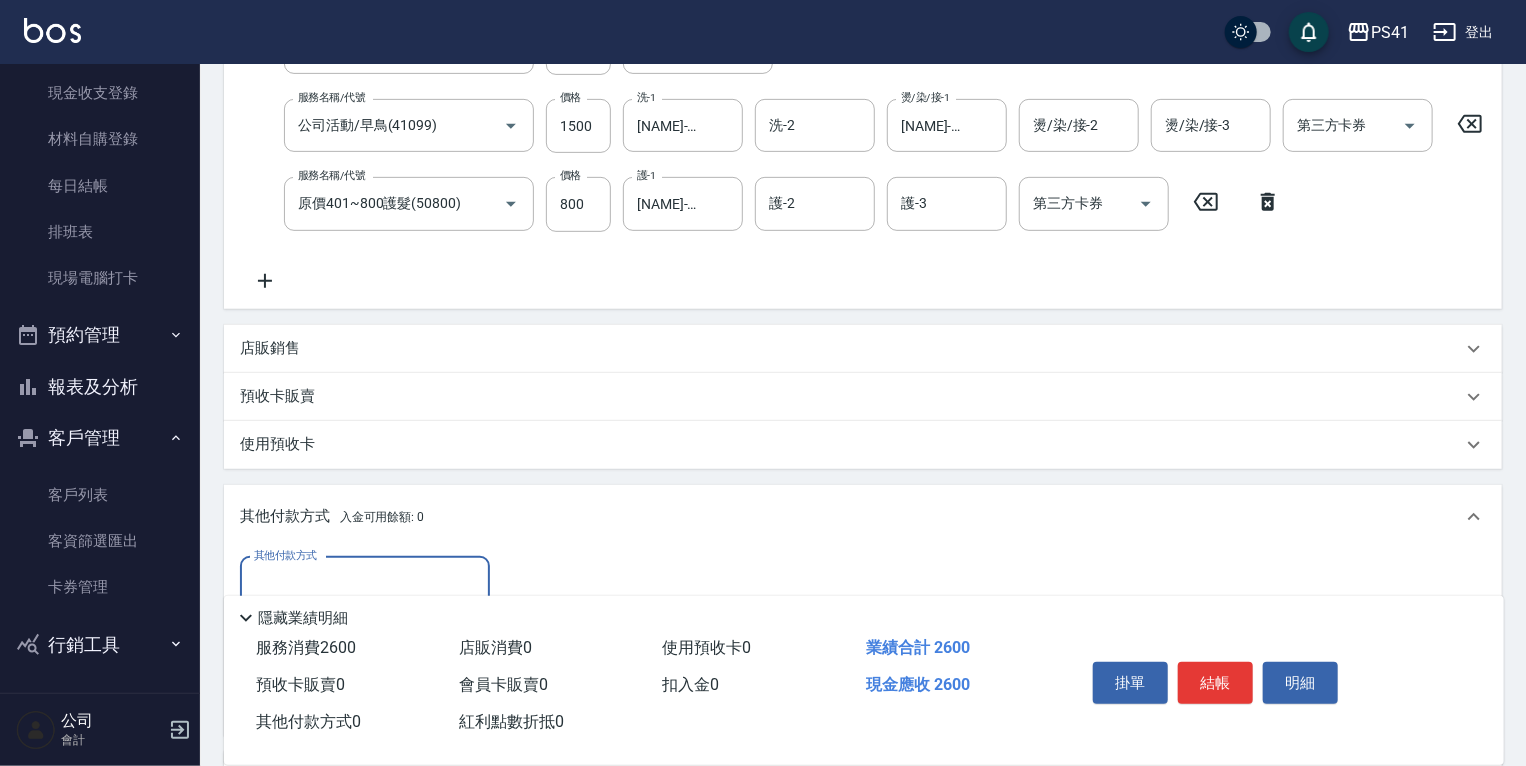 scroll, scrollTop: 34, scrollLeft: 0, axis: vertical 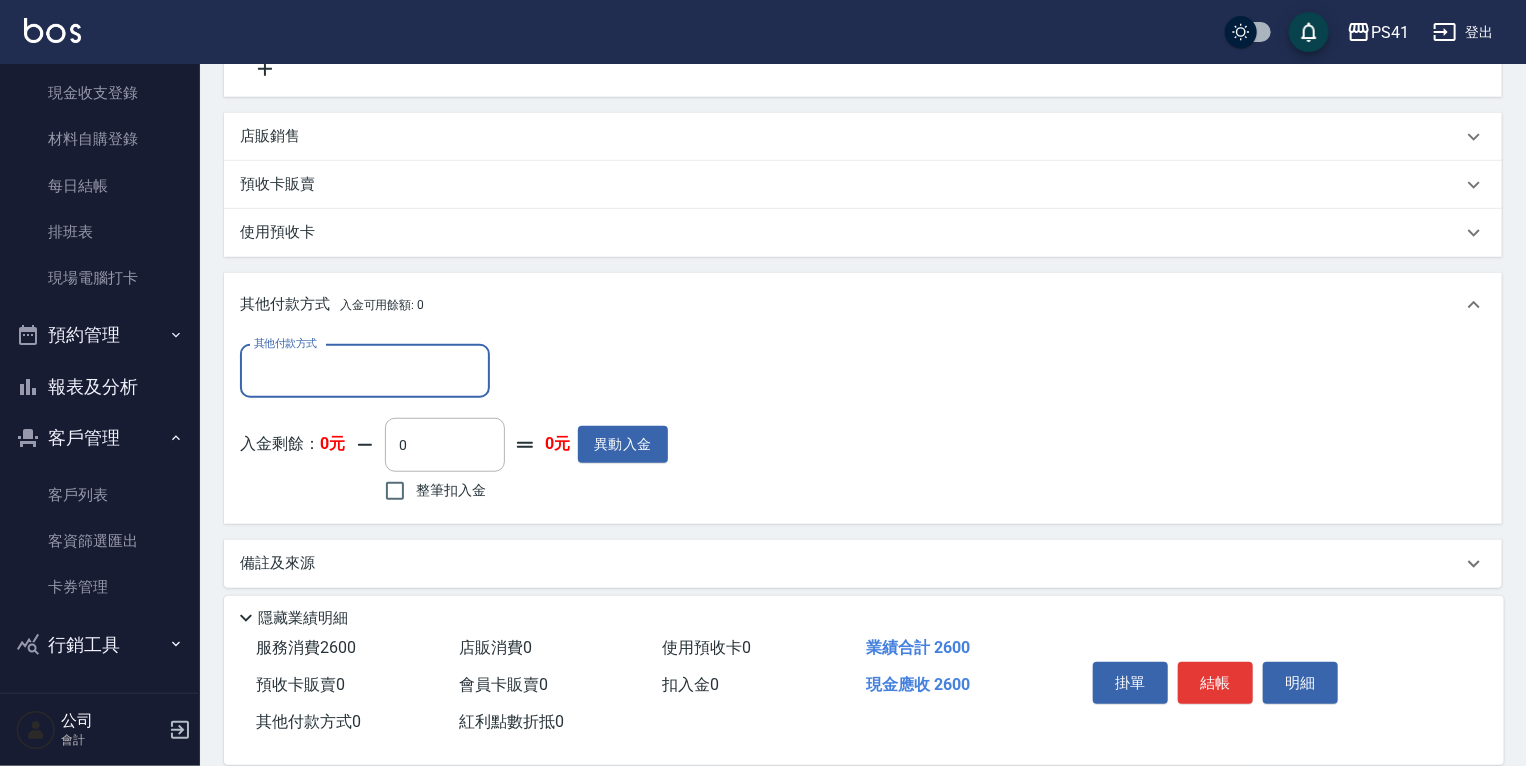 drag, startPoint x: 347, startPoint y: 378, endPoint x: 334, endPoint y: 407, distance: 31.780497 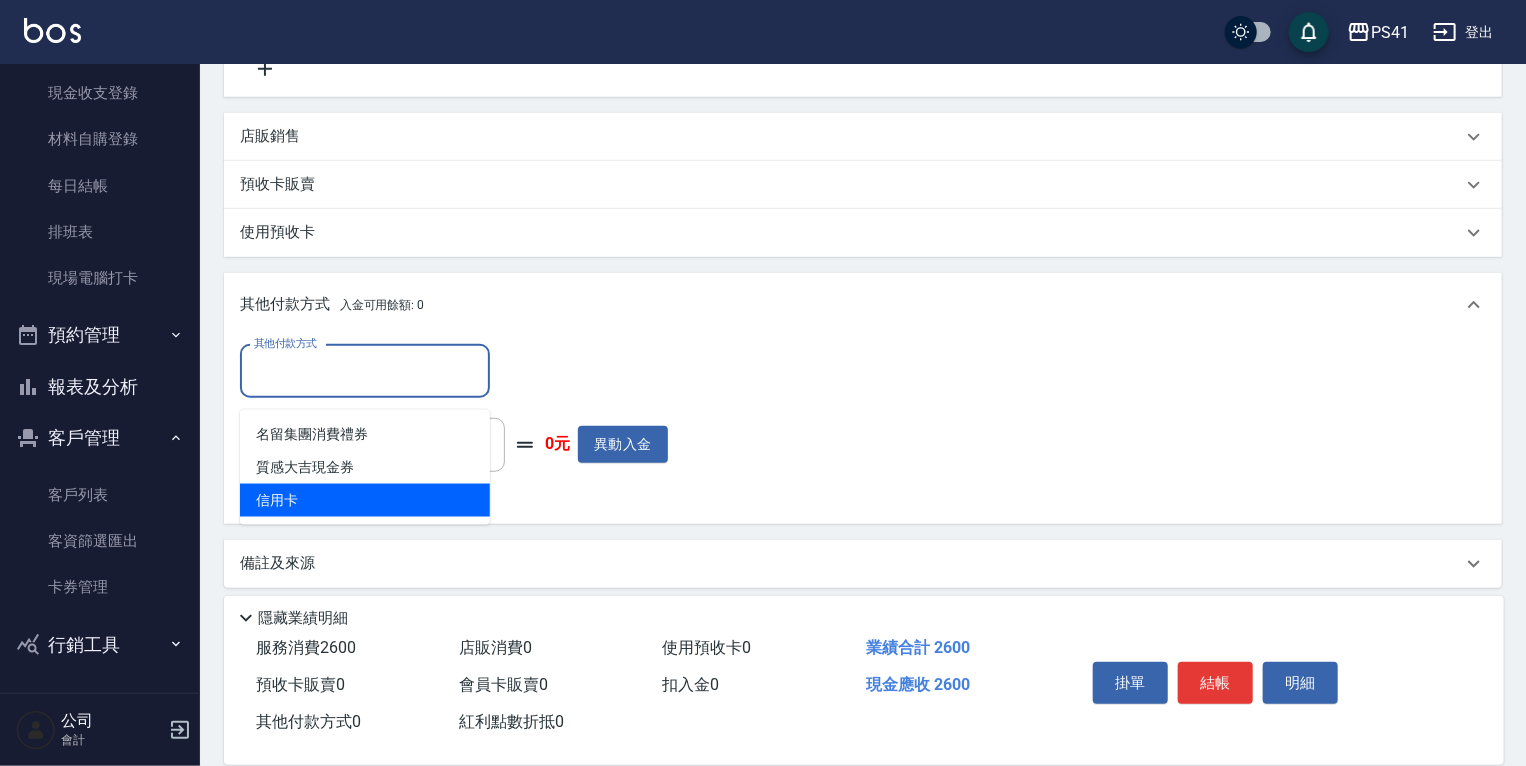 click on "信用卡" at bounding box center (365, 500) 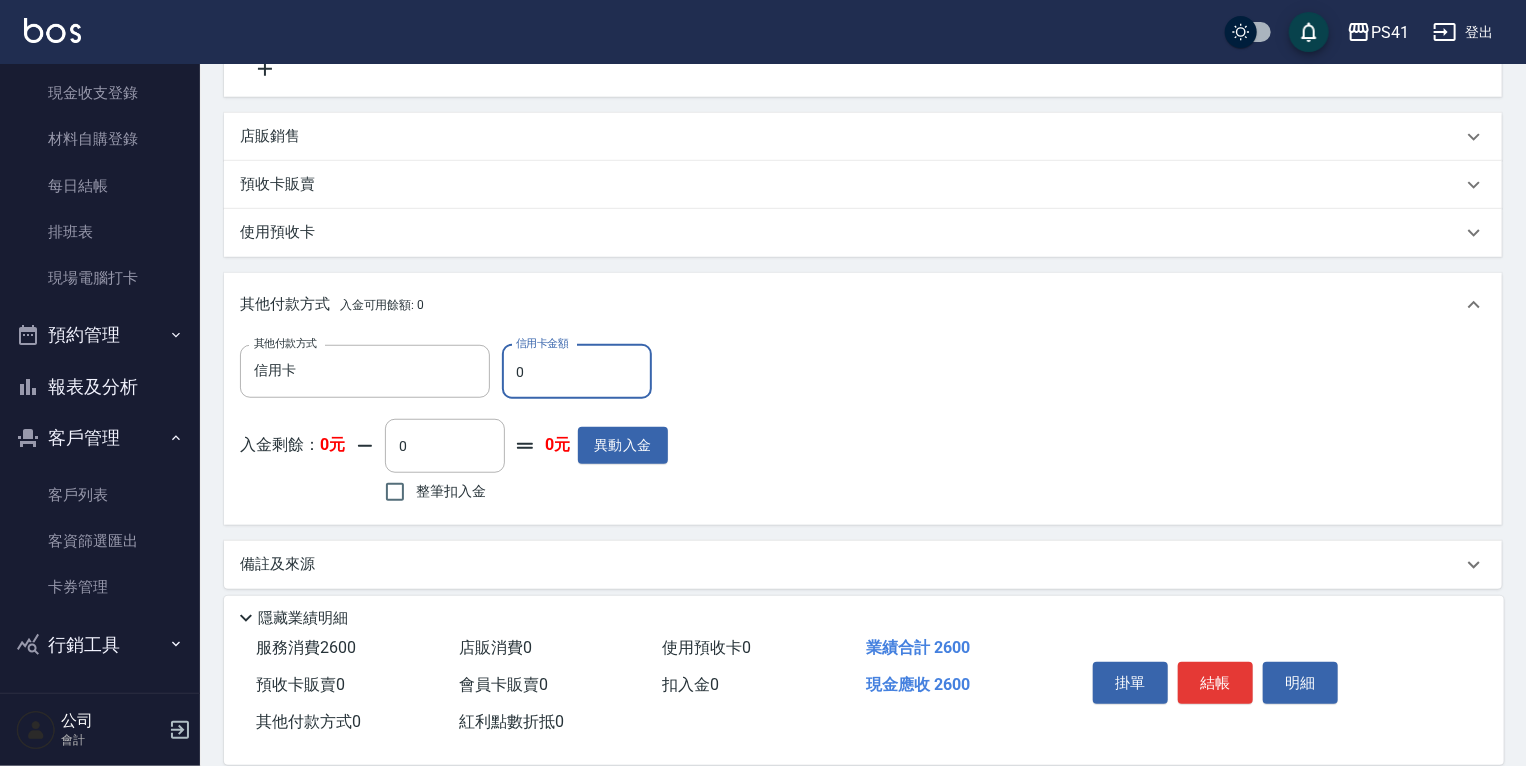 drag, startPoint x: 567, startPoint y: 387, endPoint x: 224, endPoint y: 363, distance: 343.83862 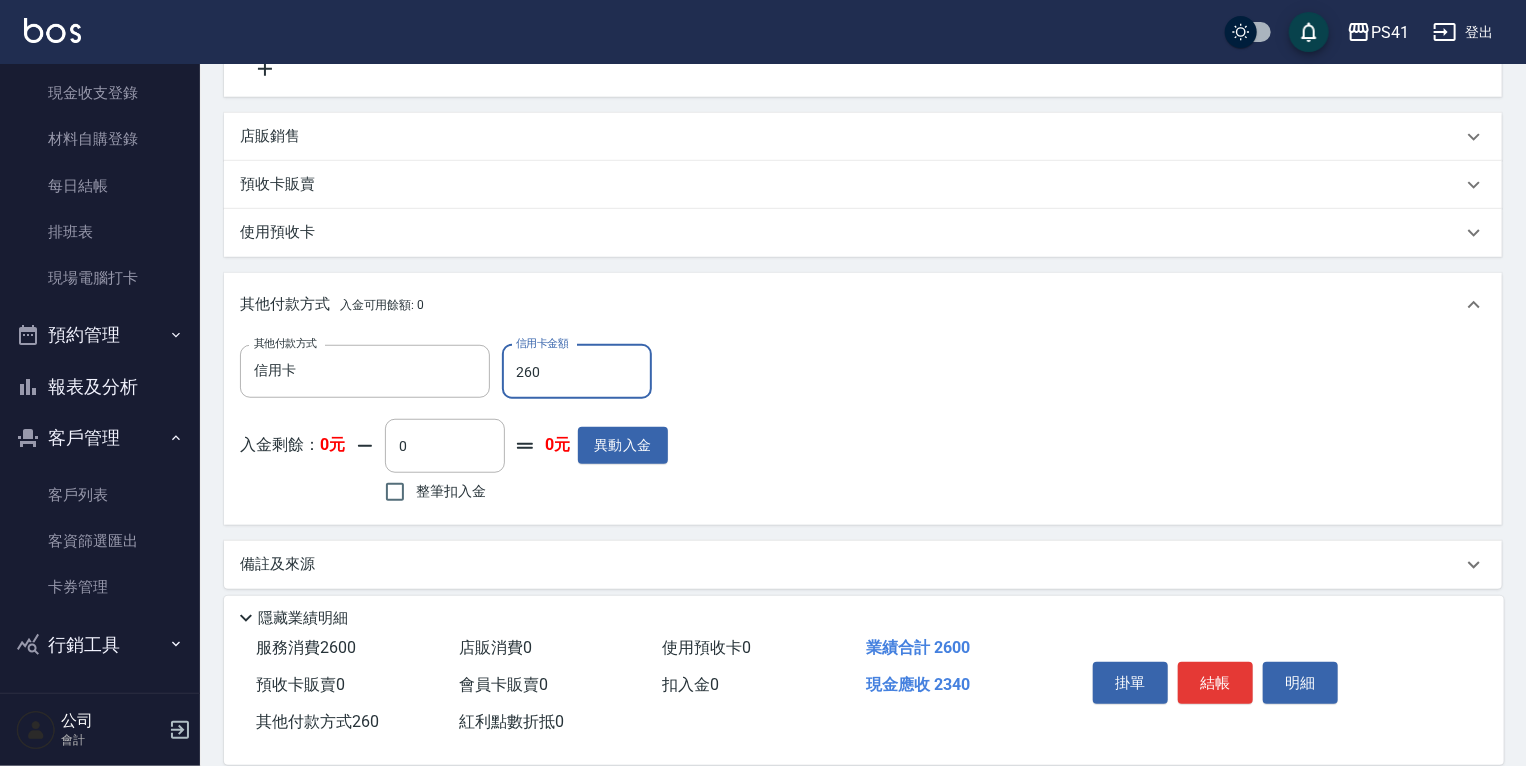 type on "2600" 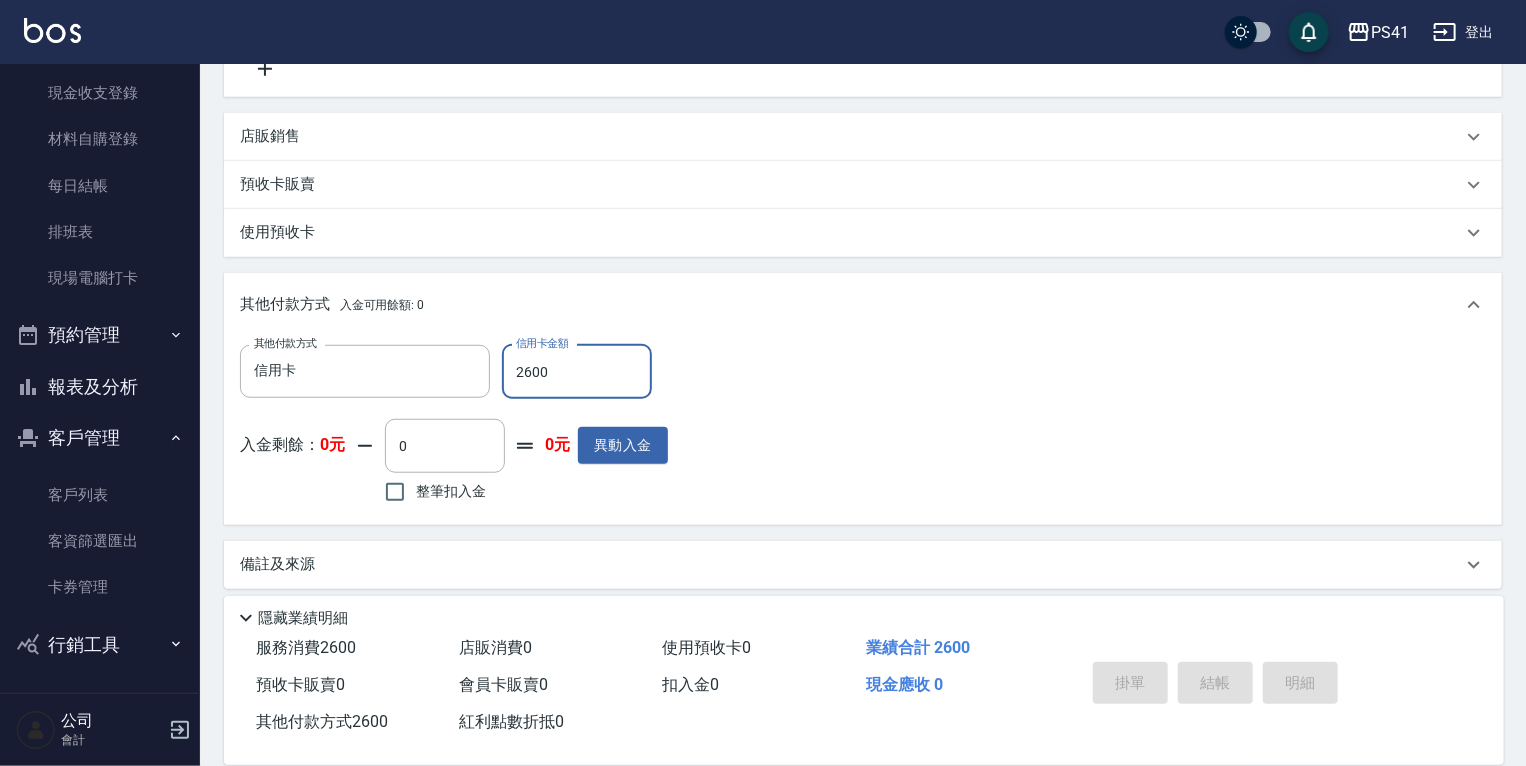 type on "2025/08/07 18:38" 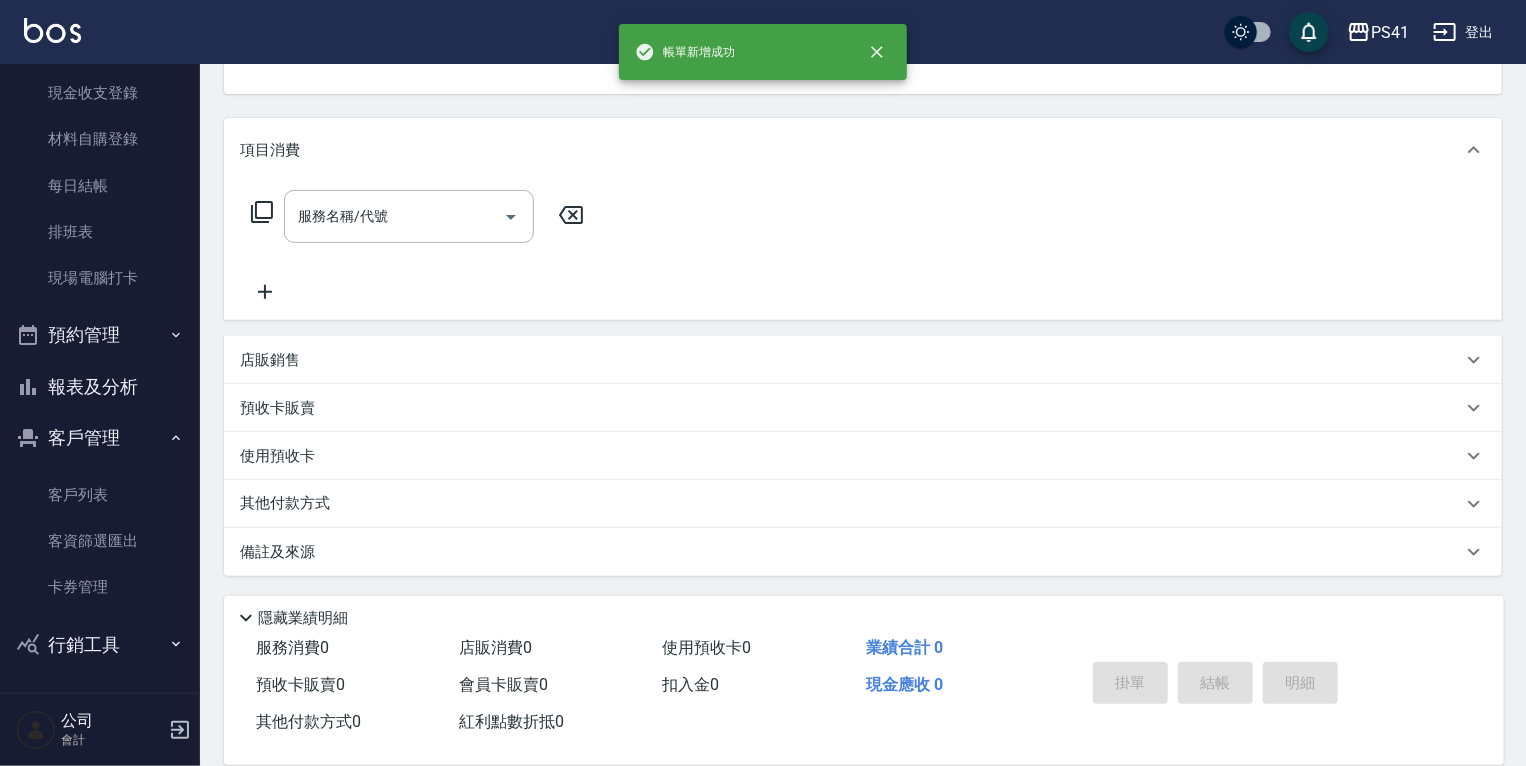 scroll, scrollTop: 0, scrollLeft: 0, axis: both 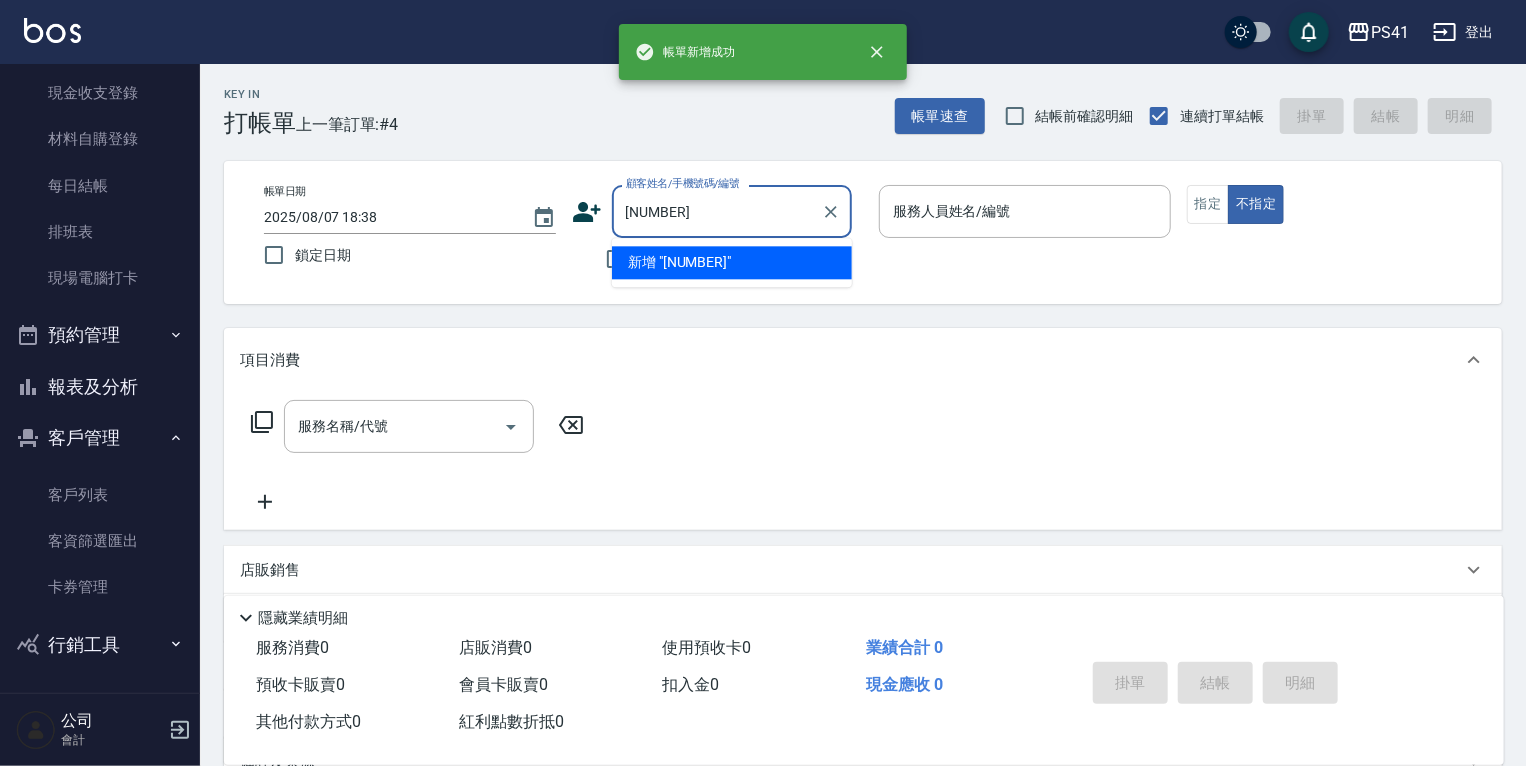 type on "[NUMBER]" 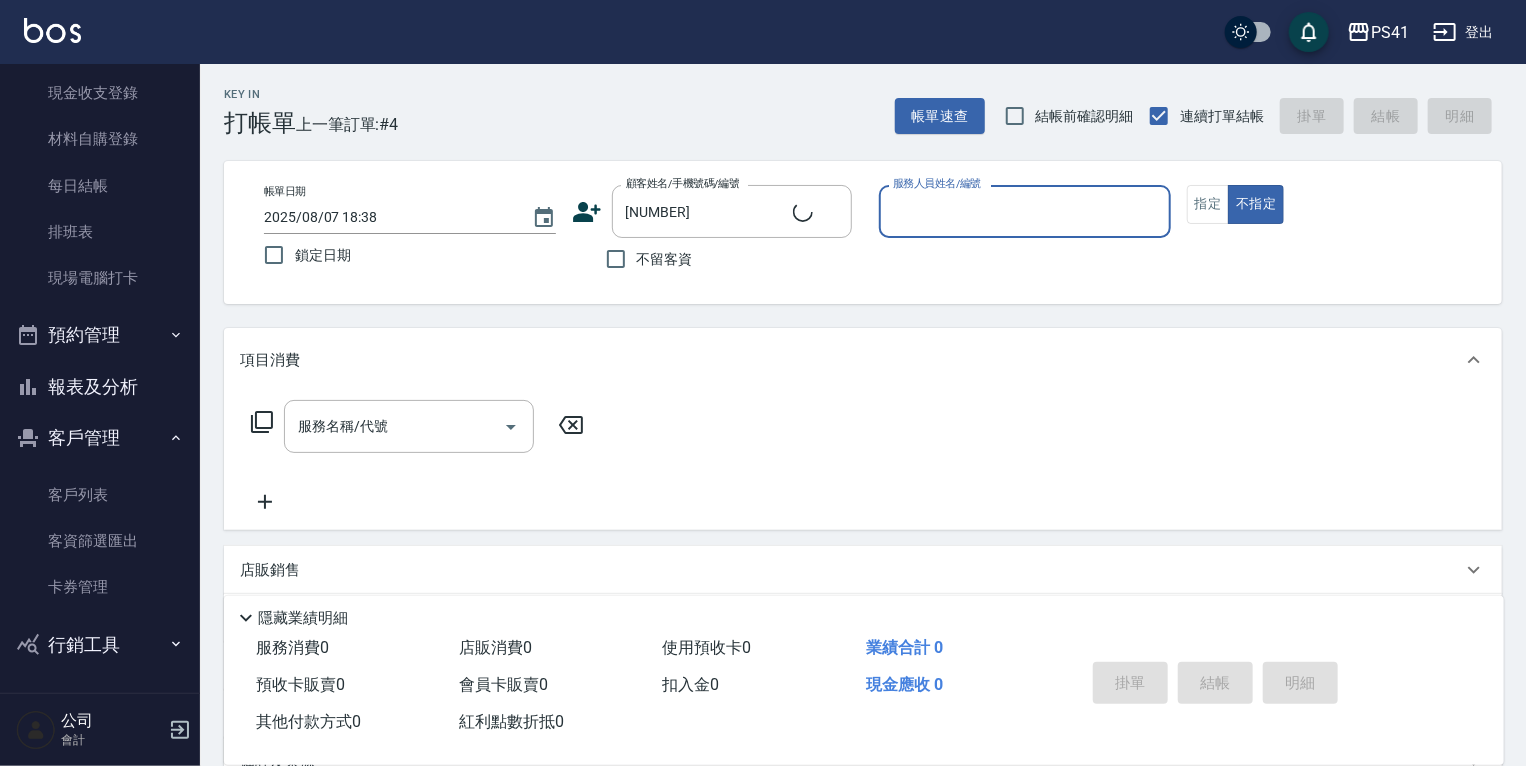 type on "1" 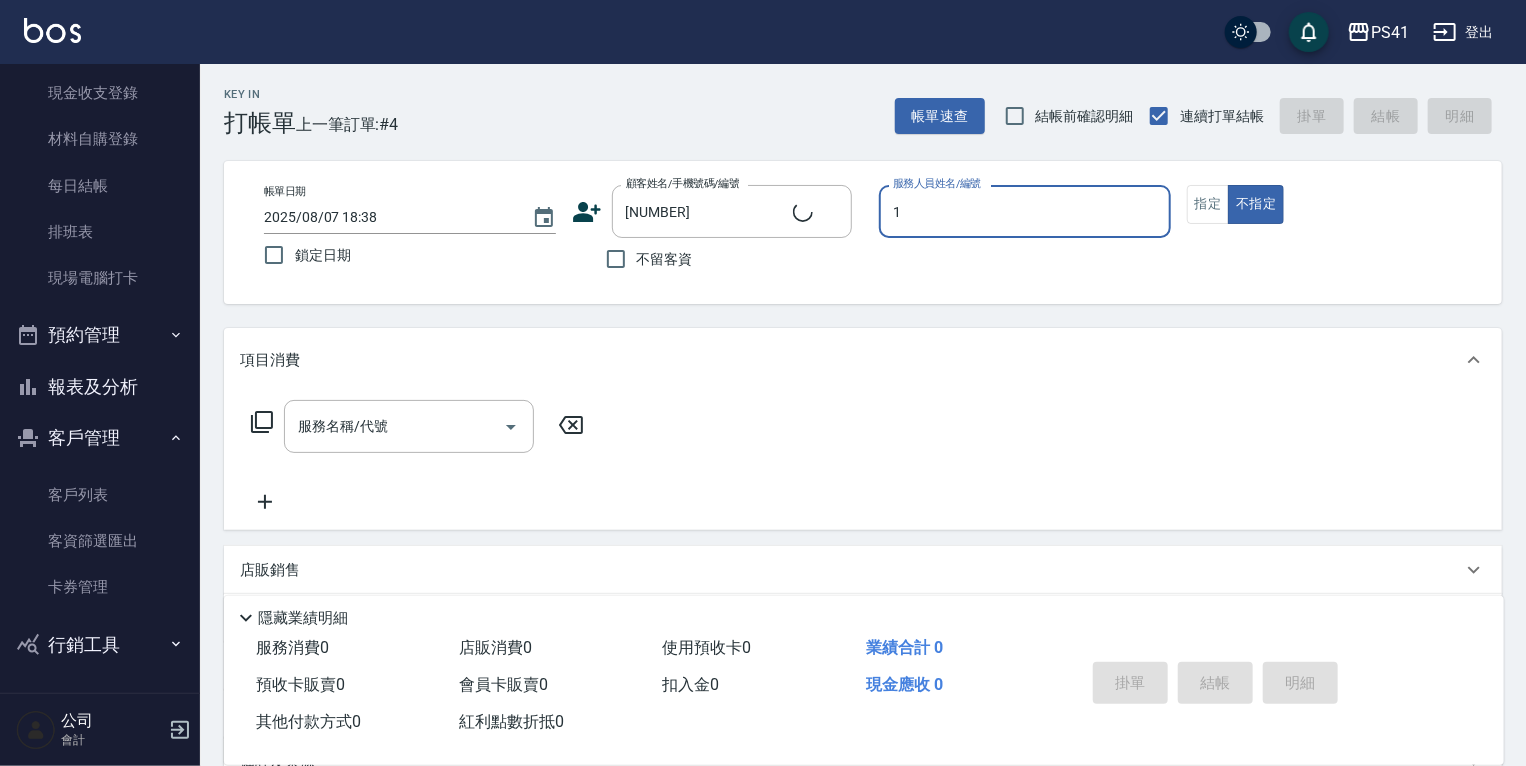 type on "[NAME]/[PHONE]/[NUMBER]" 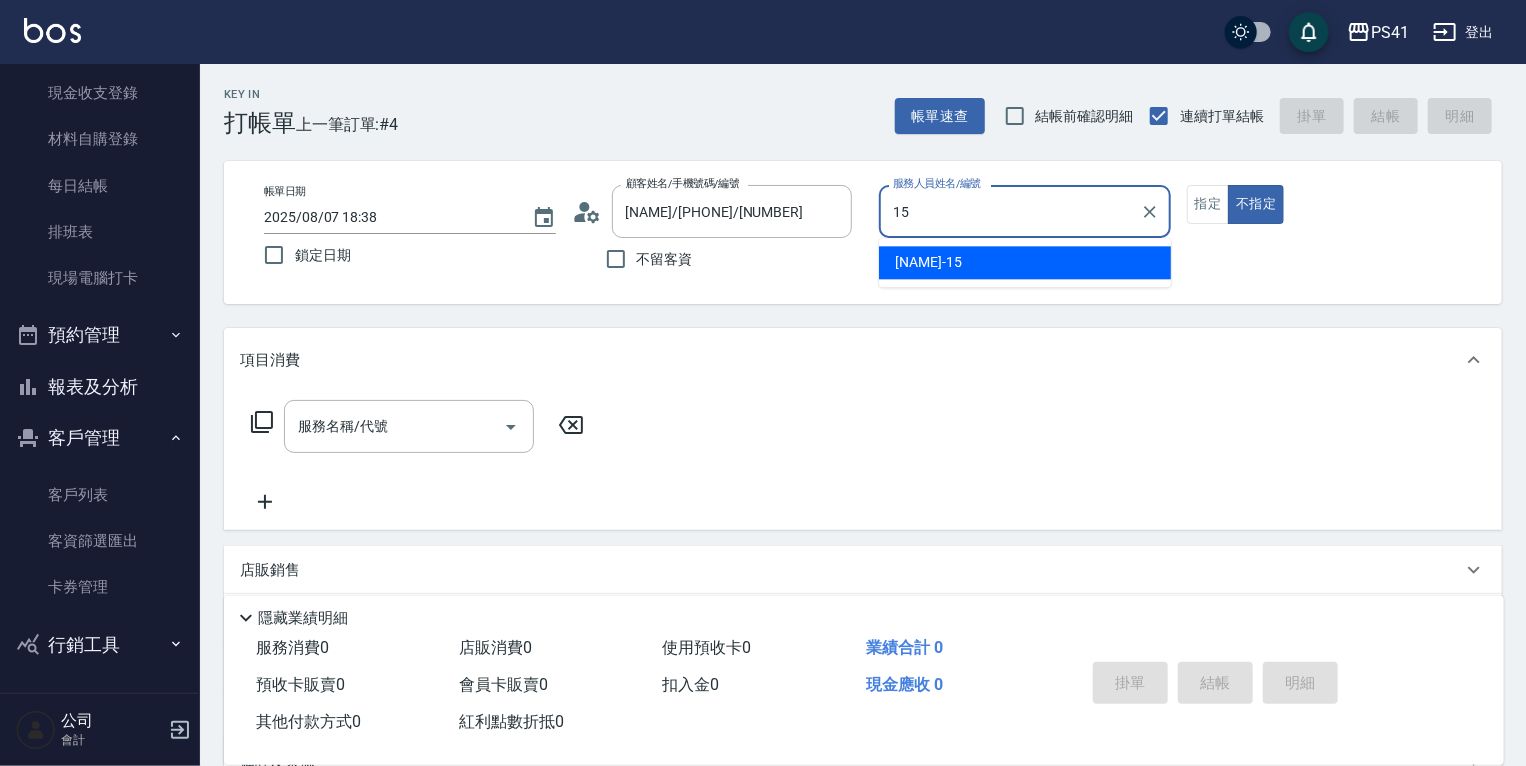 type on "[NAME]-[NUMBER]" 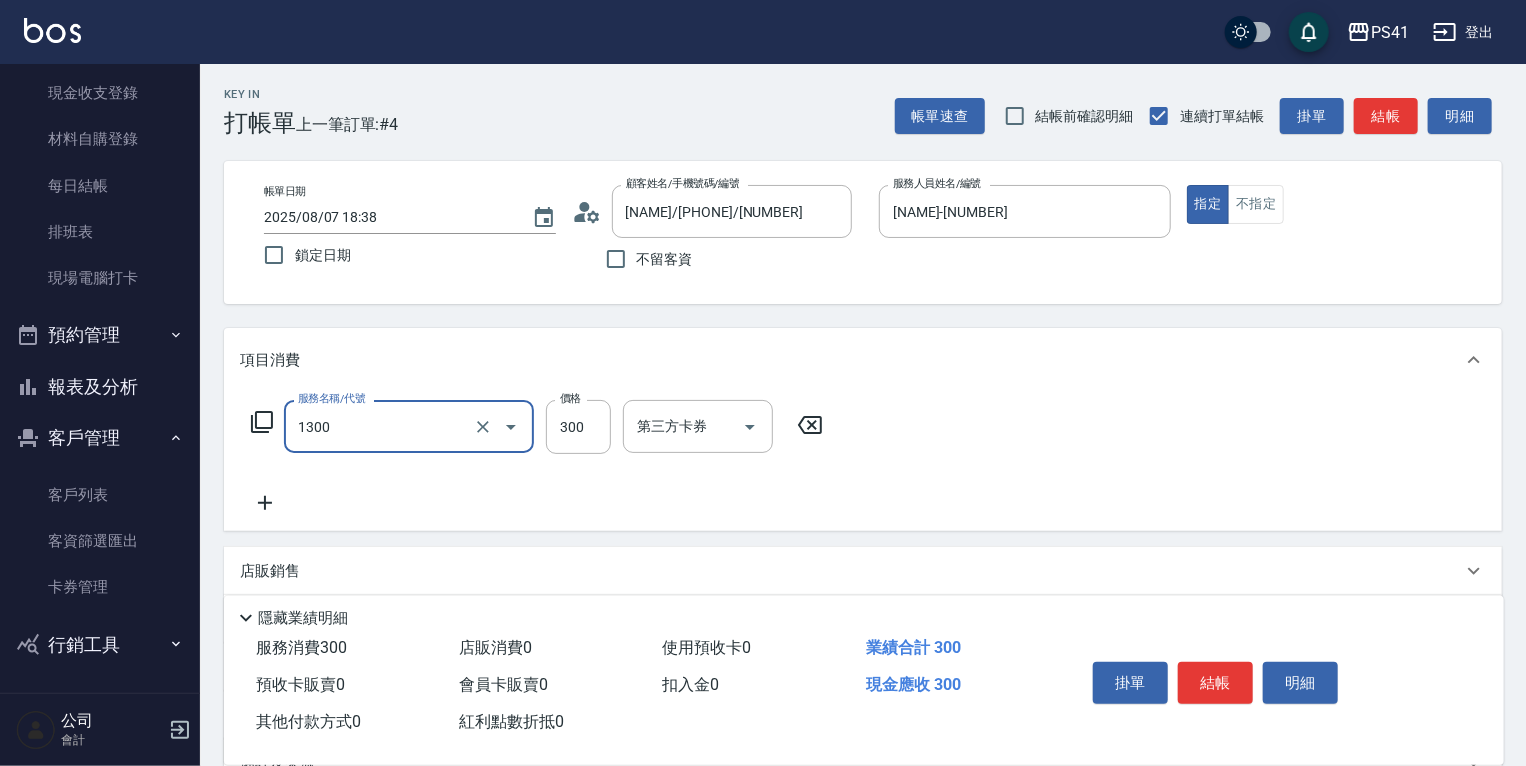 type on "洗髮300(1300)" 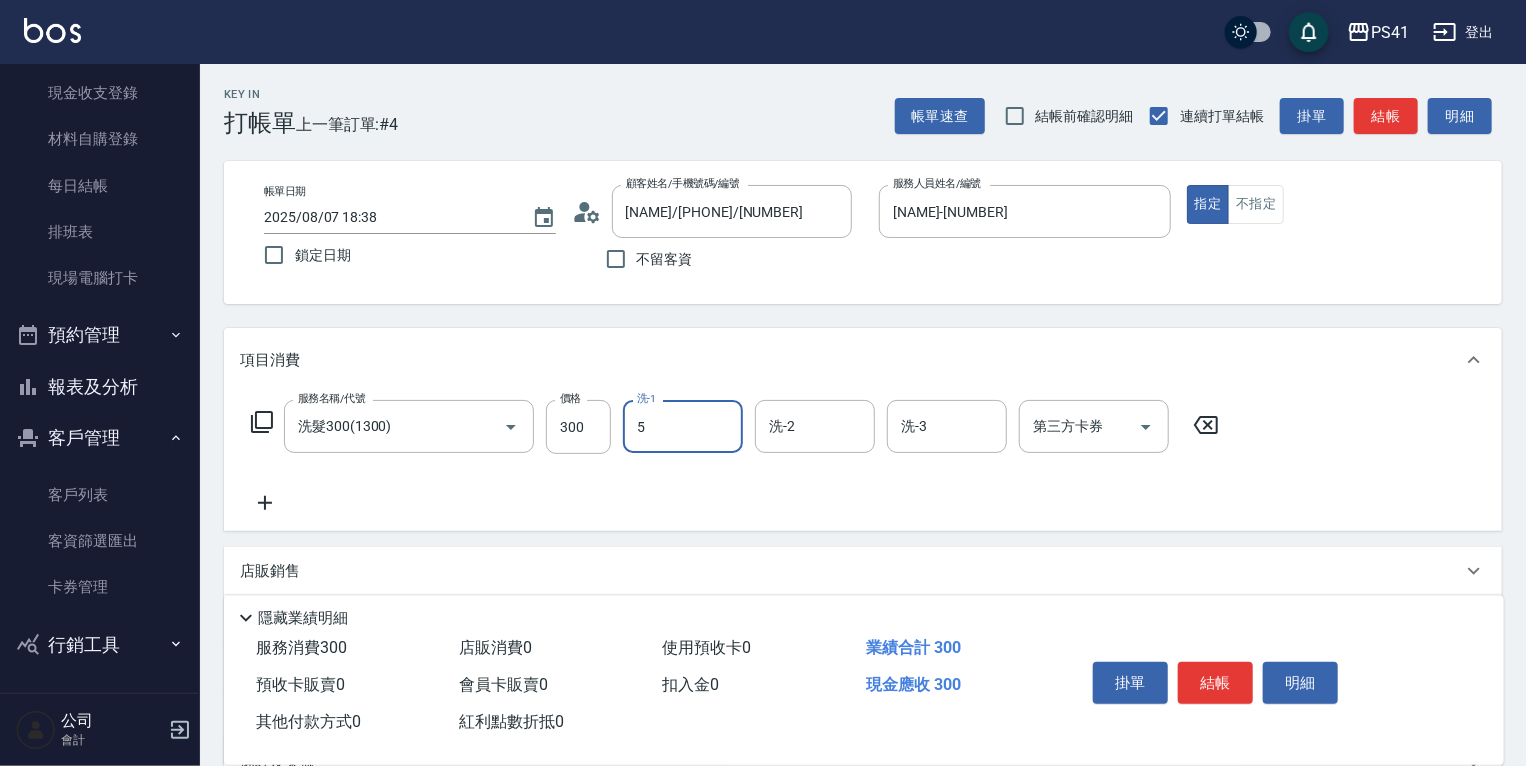 type on "Rolla-5" 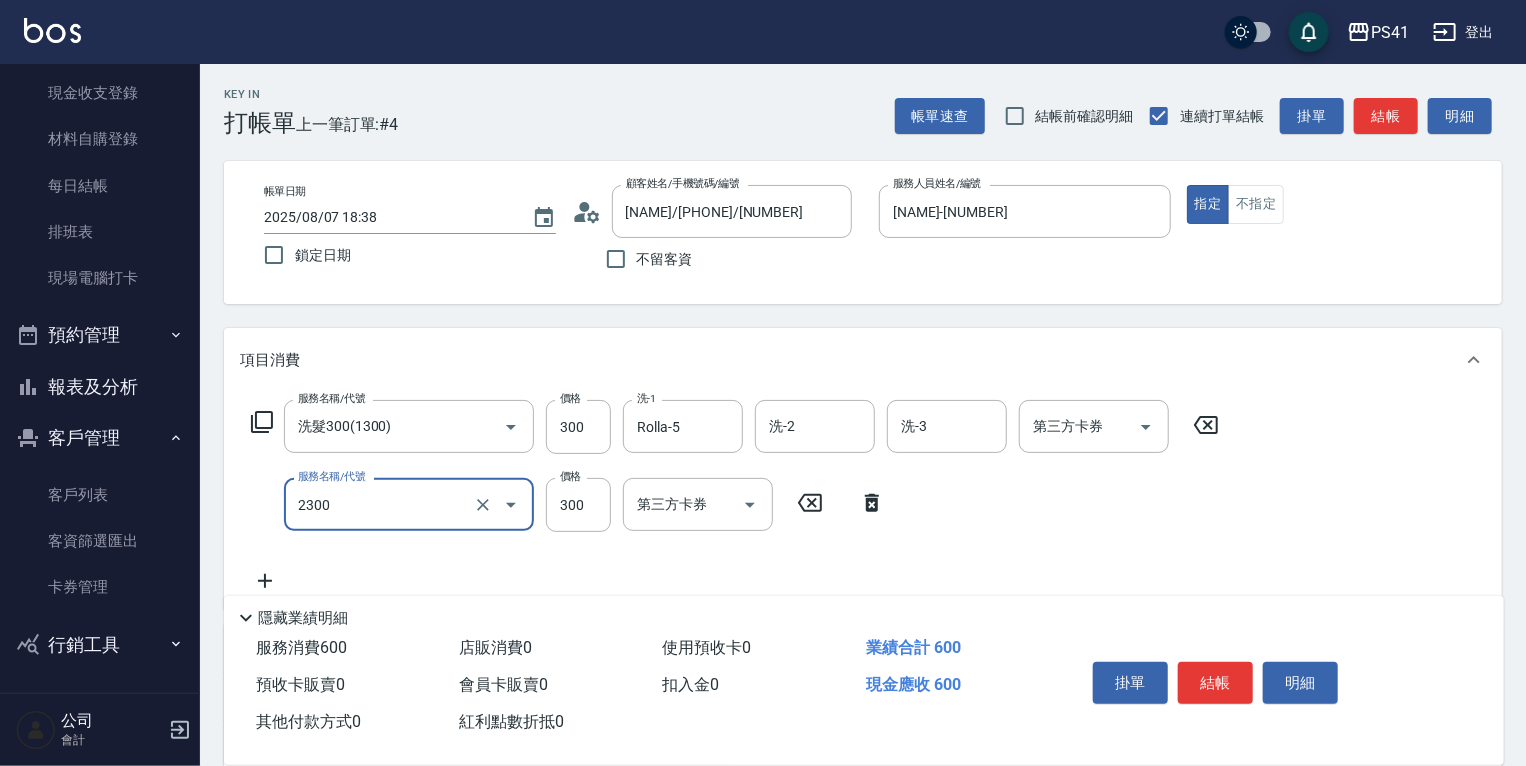 type on "剪髮(2300)" 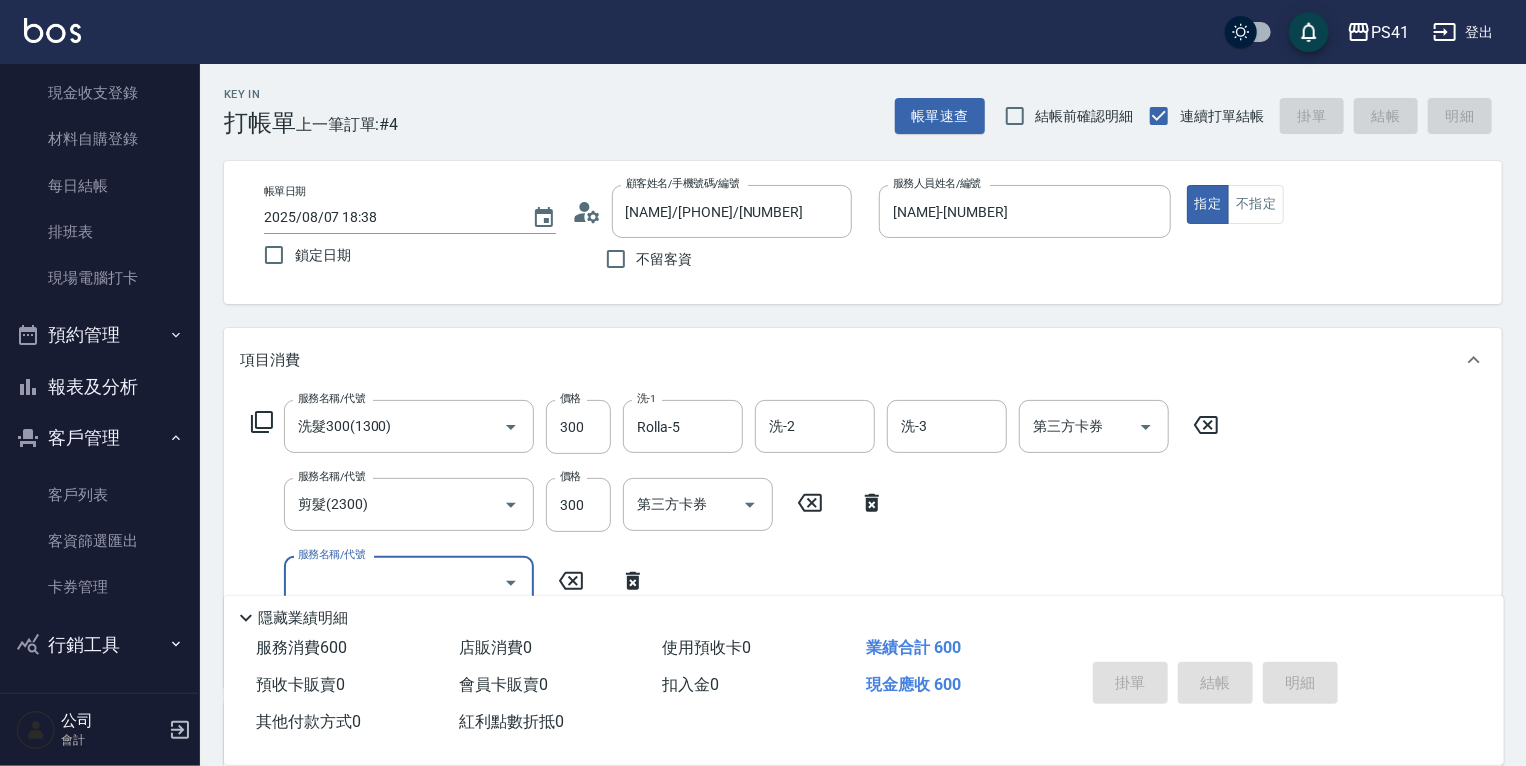 type 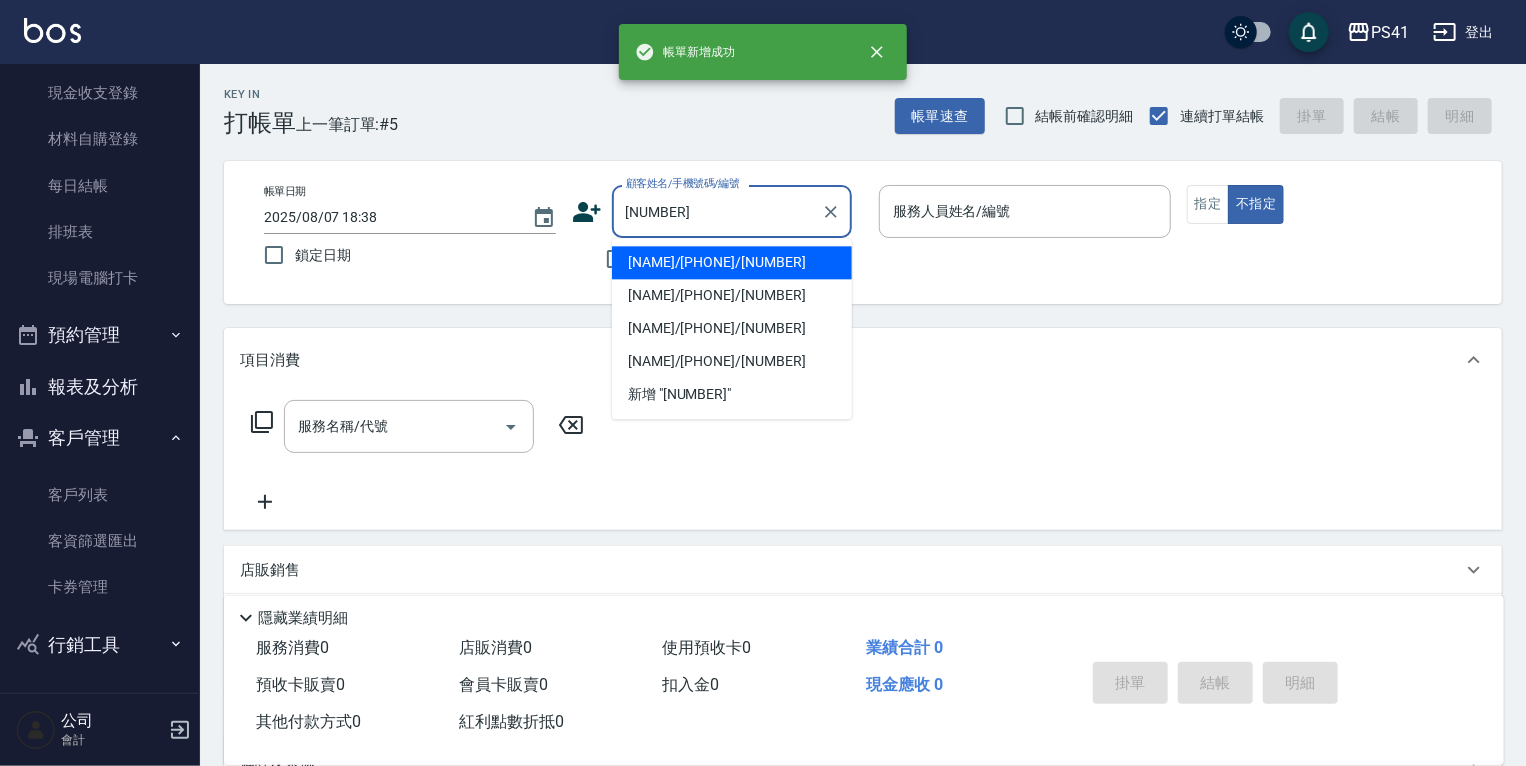 type on "[NAME]/[PHONE]/[NUMBER]" 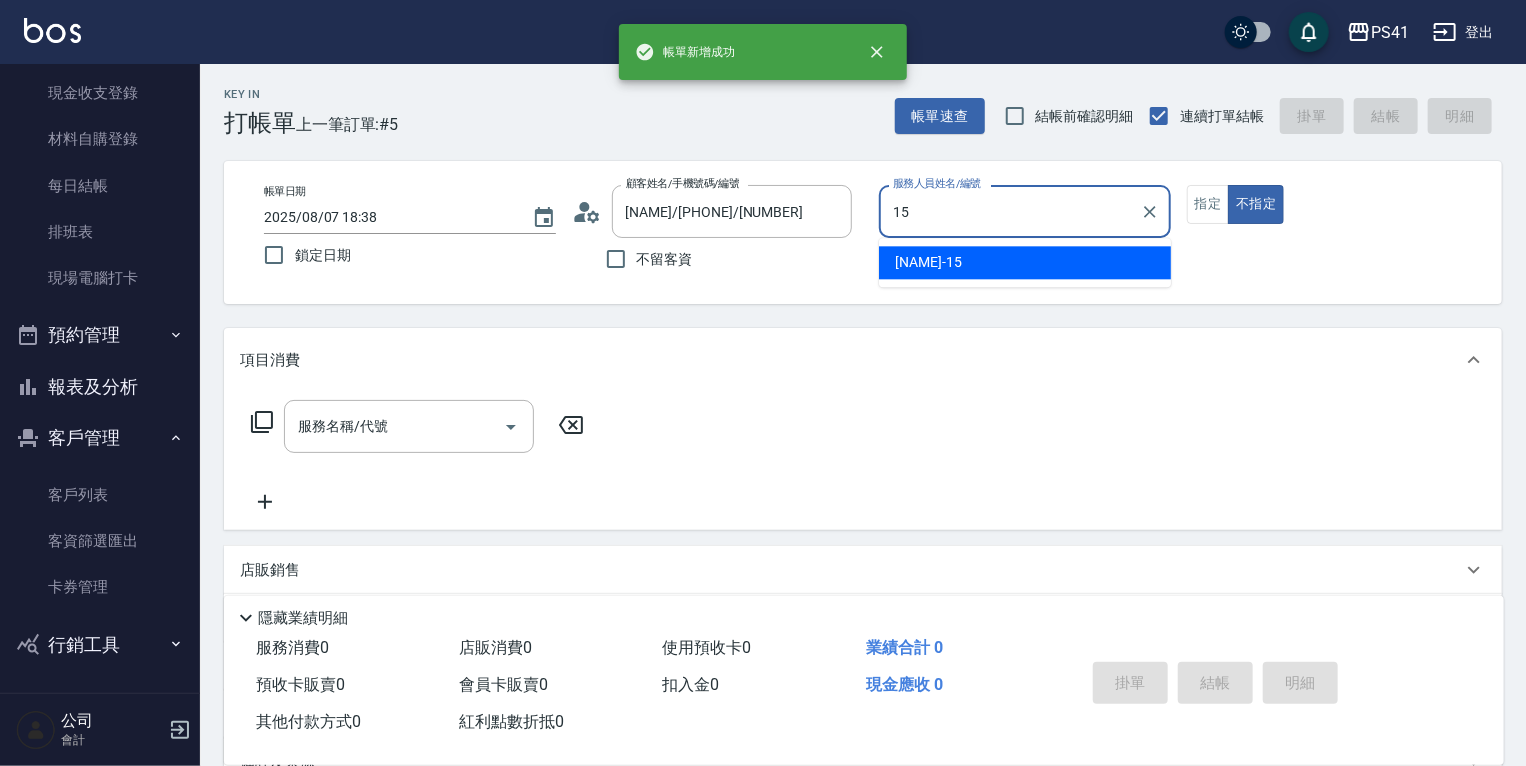 type on "[NAME]-[NUMBER]" 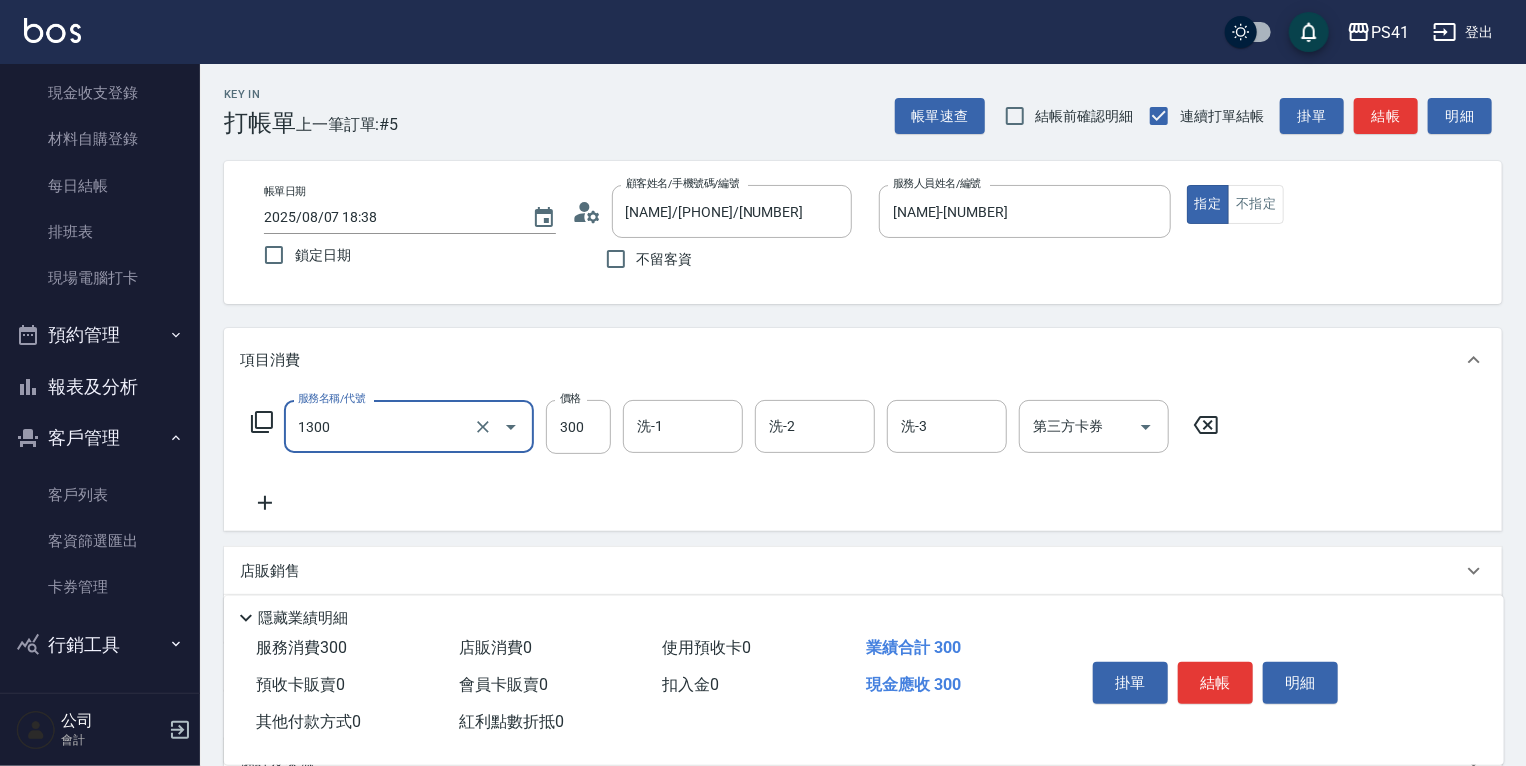 type on "洗髮300(1300)" 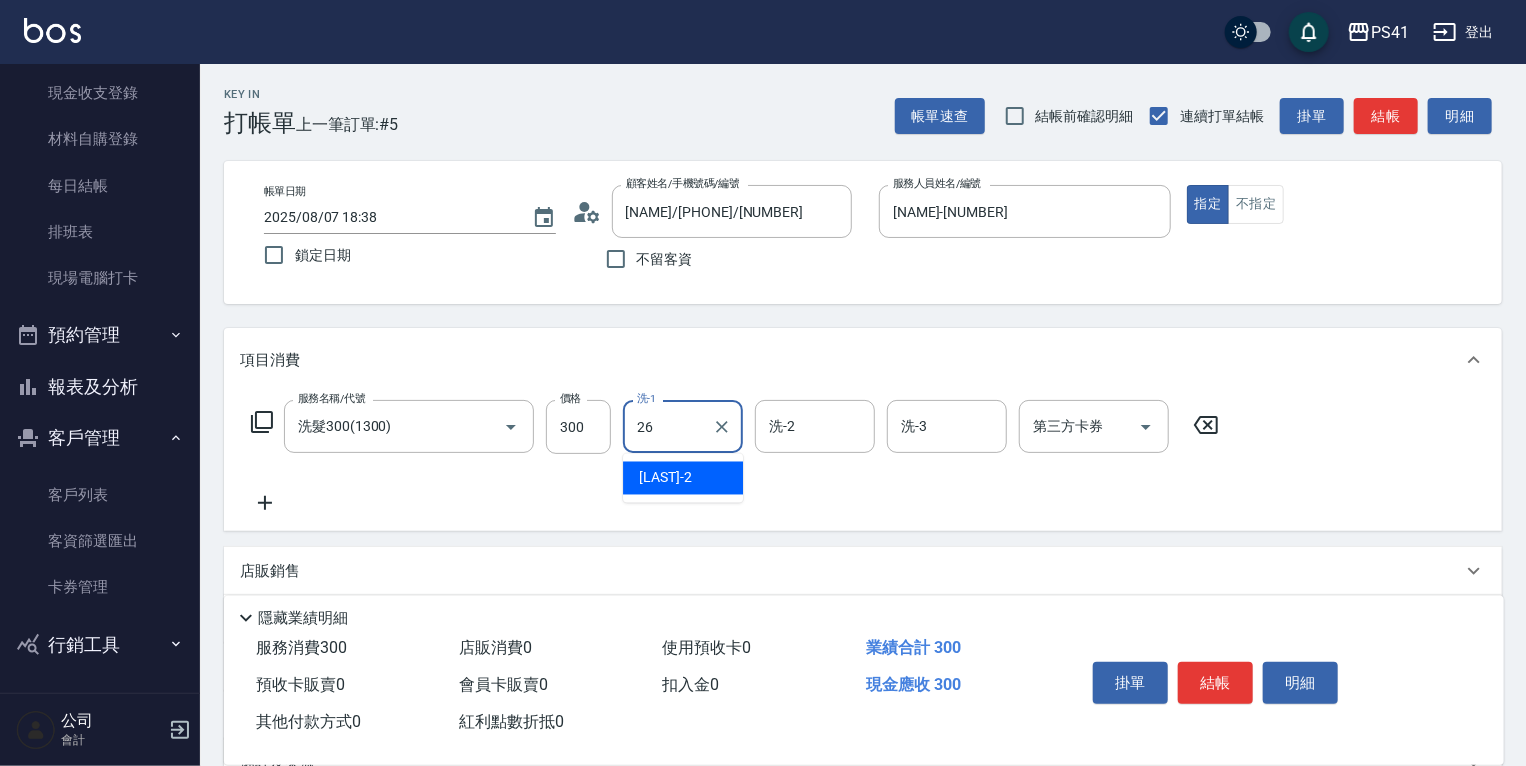 type on "[NAME]-[NUMBER]" 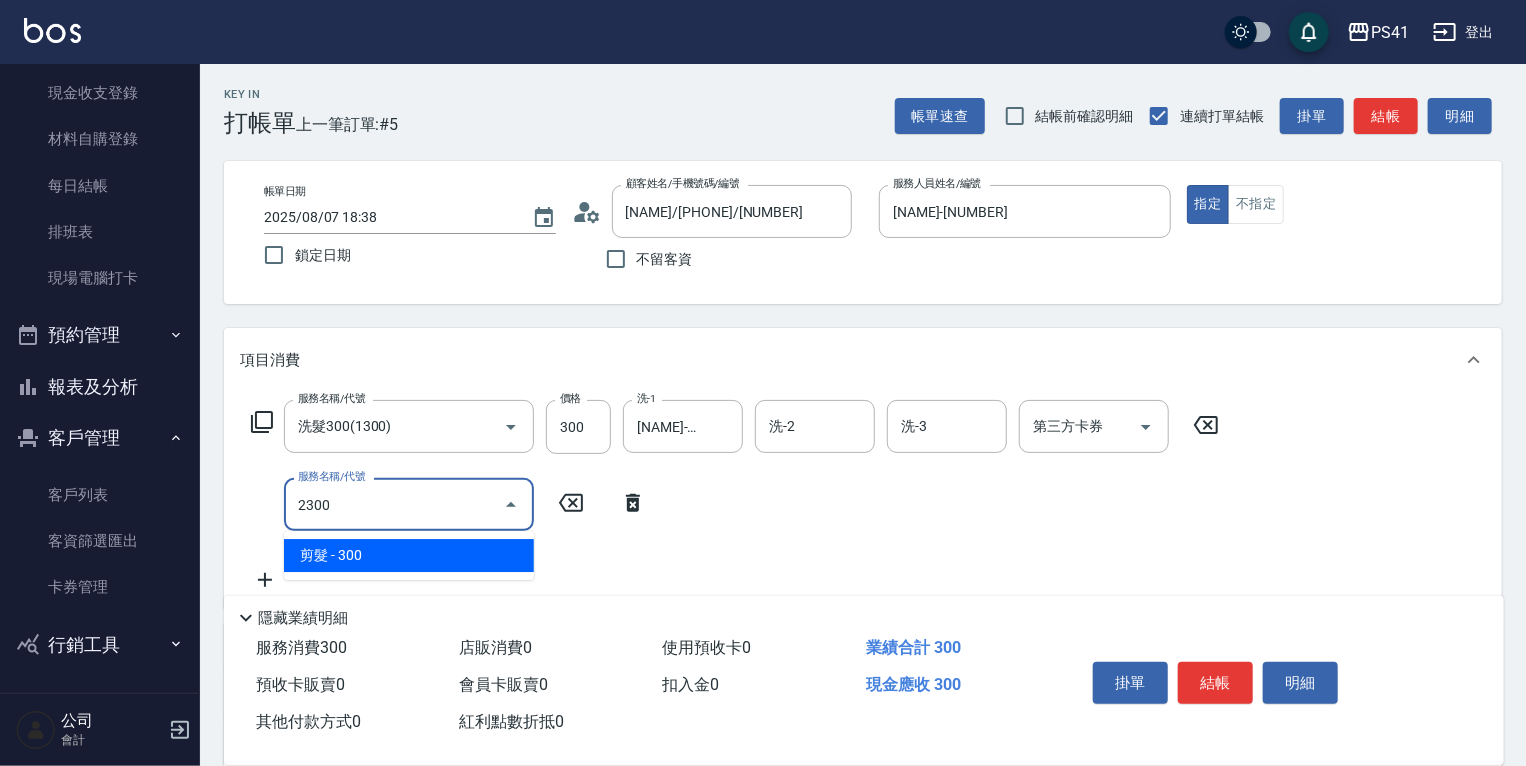 type on "剪髮(2300)" 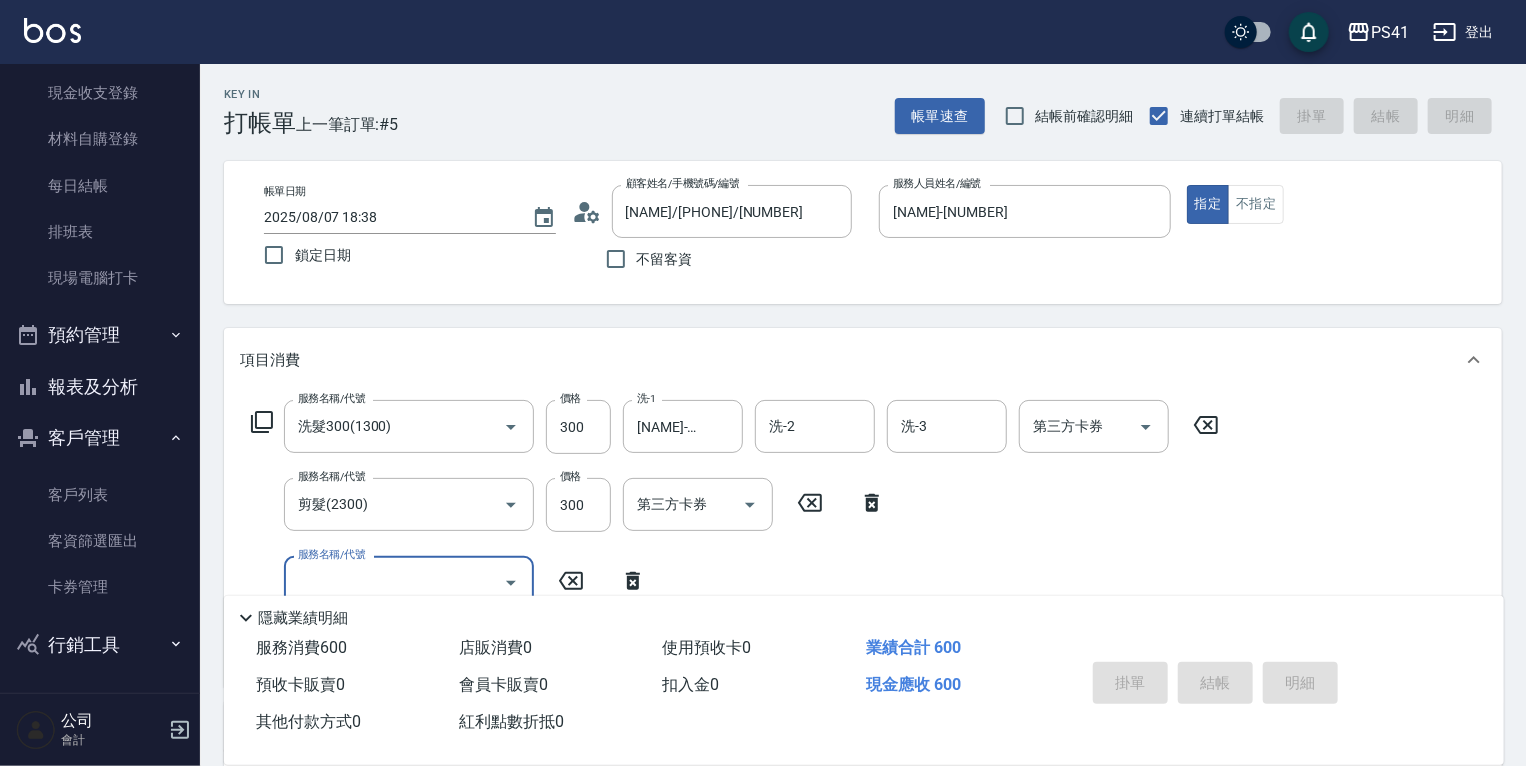 type 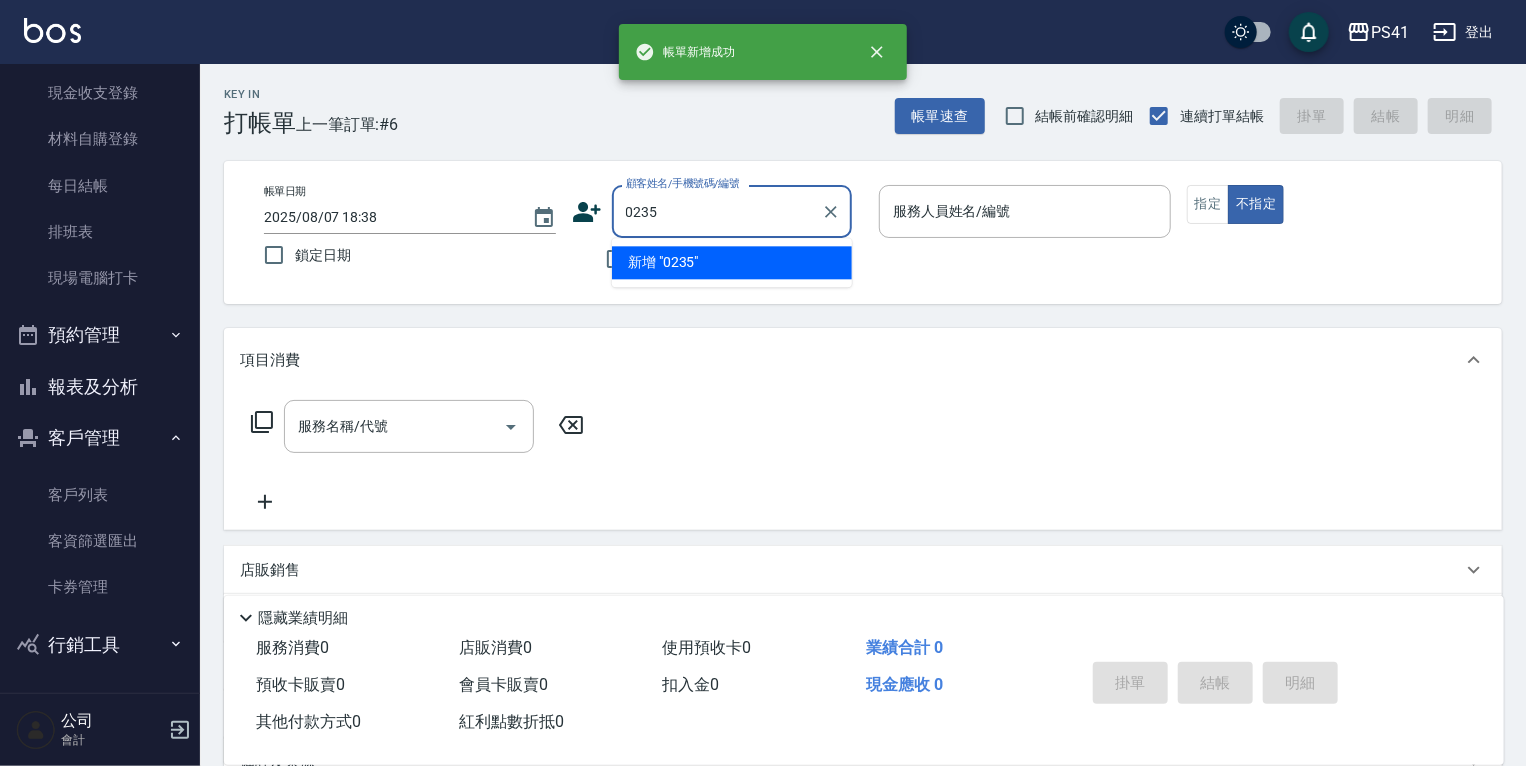 type on "0235" 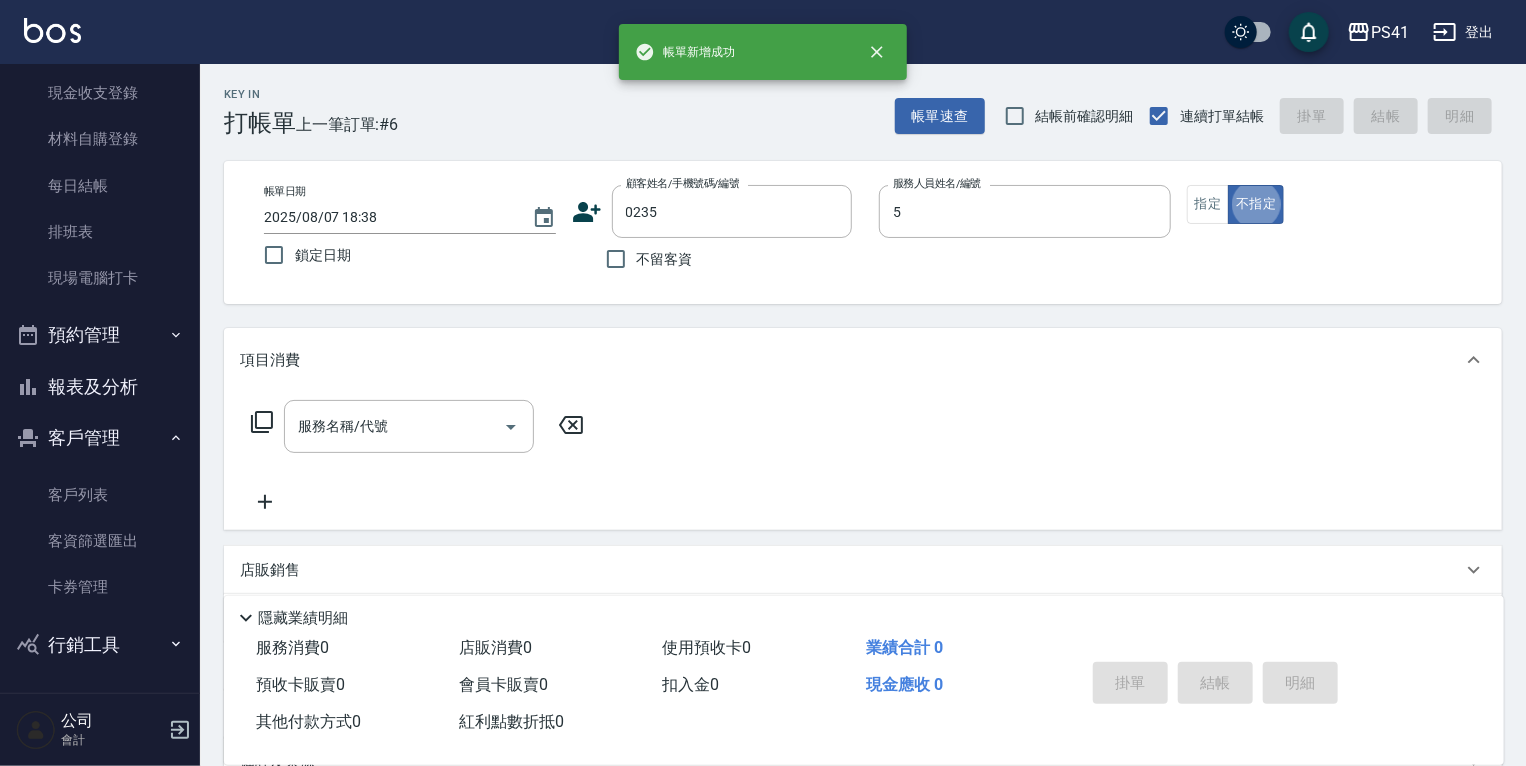 type on "Rolla-5" 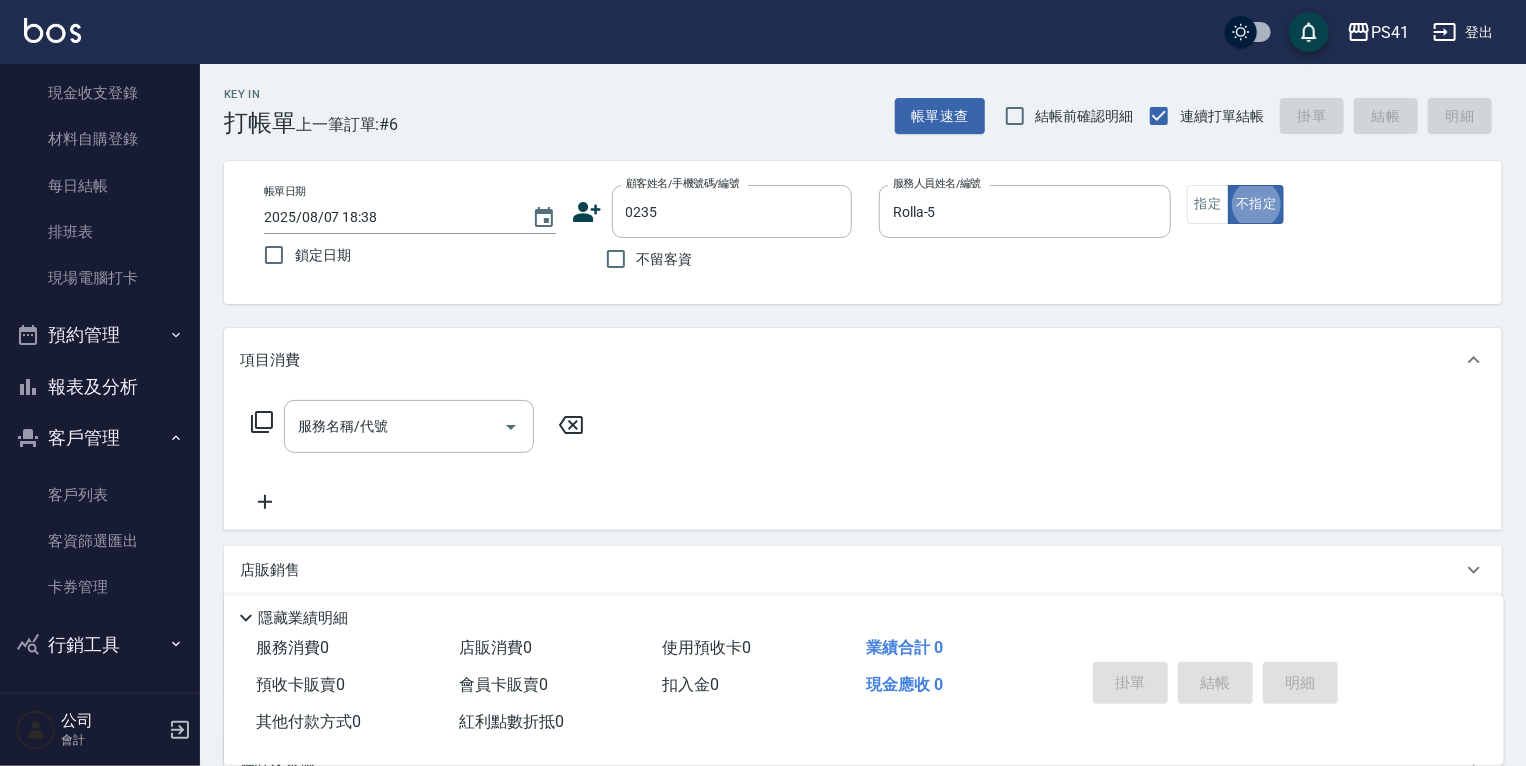 type on "[NAME]/[PHONE]/[NUMBER]" 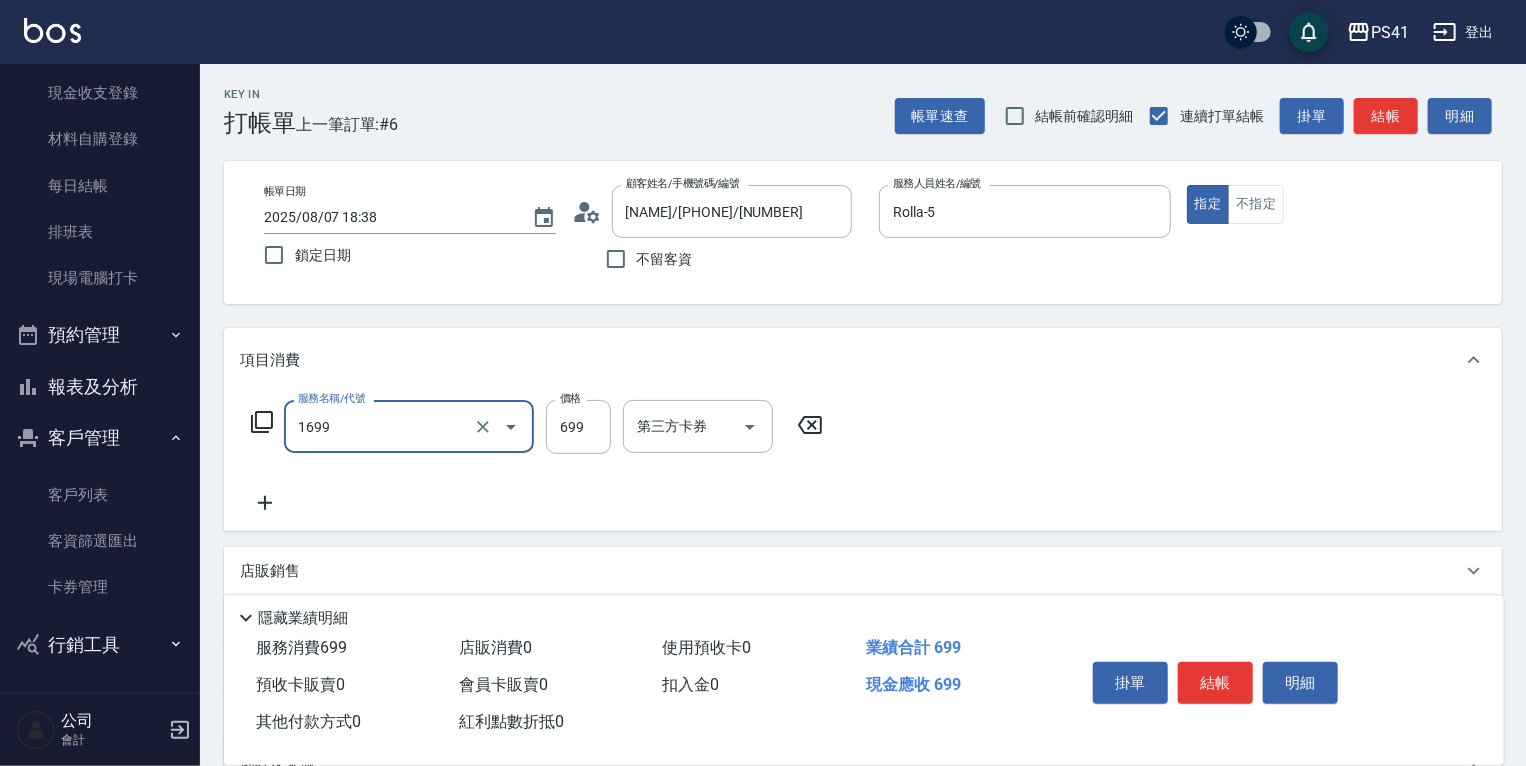 type on "[PRODUCT] [NUMBER]" 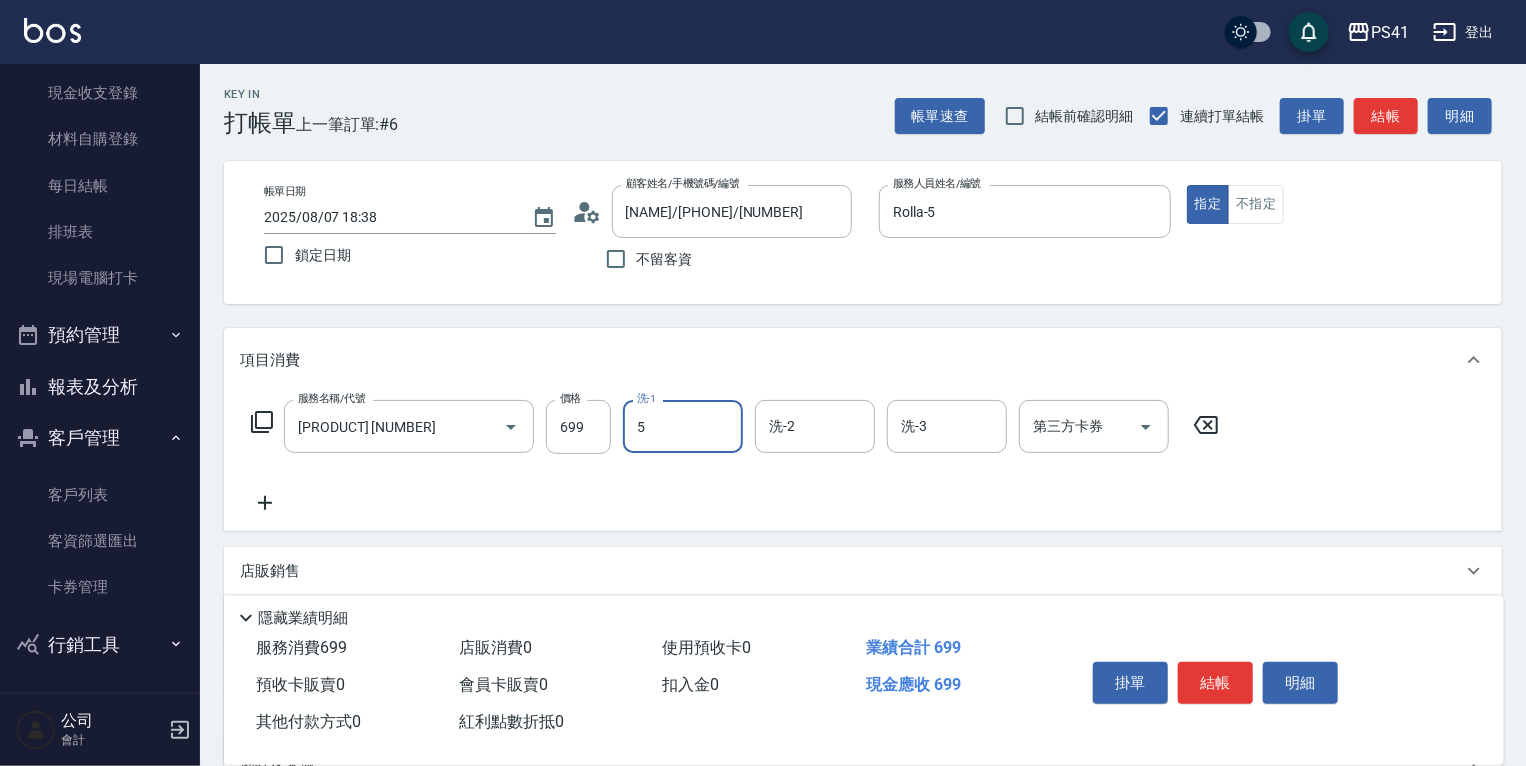 type on "Rolla-5" 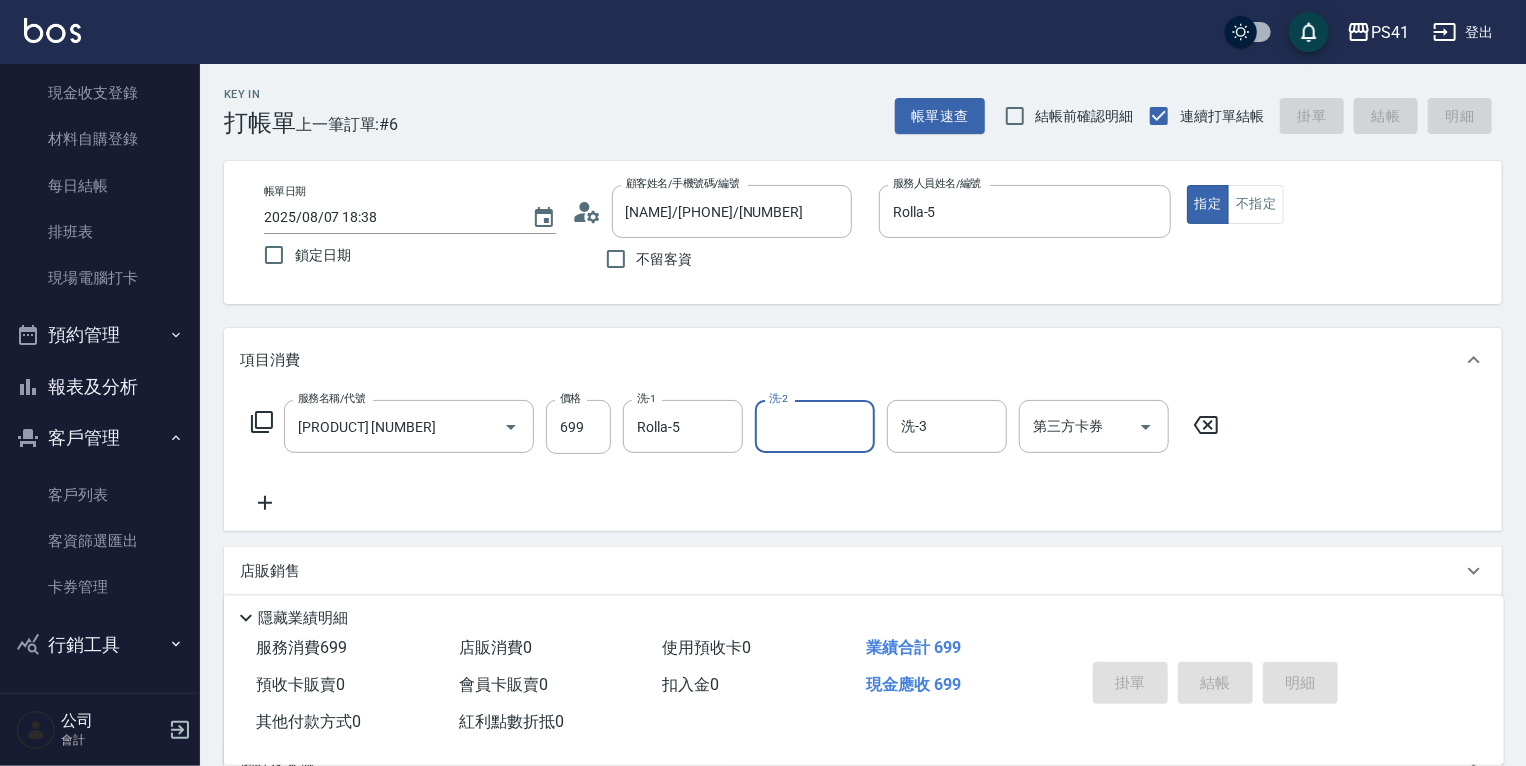 type 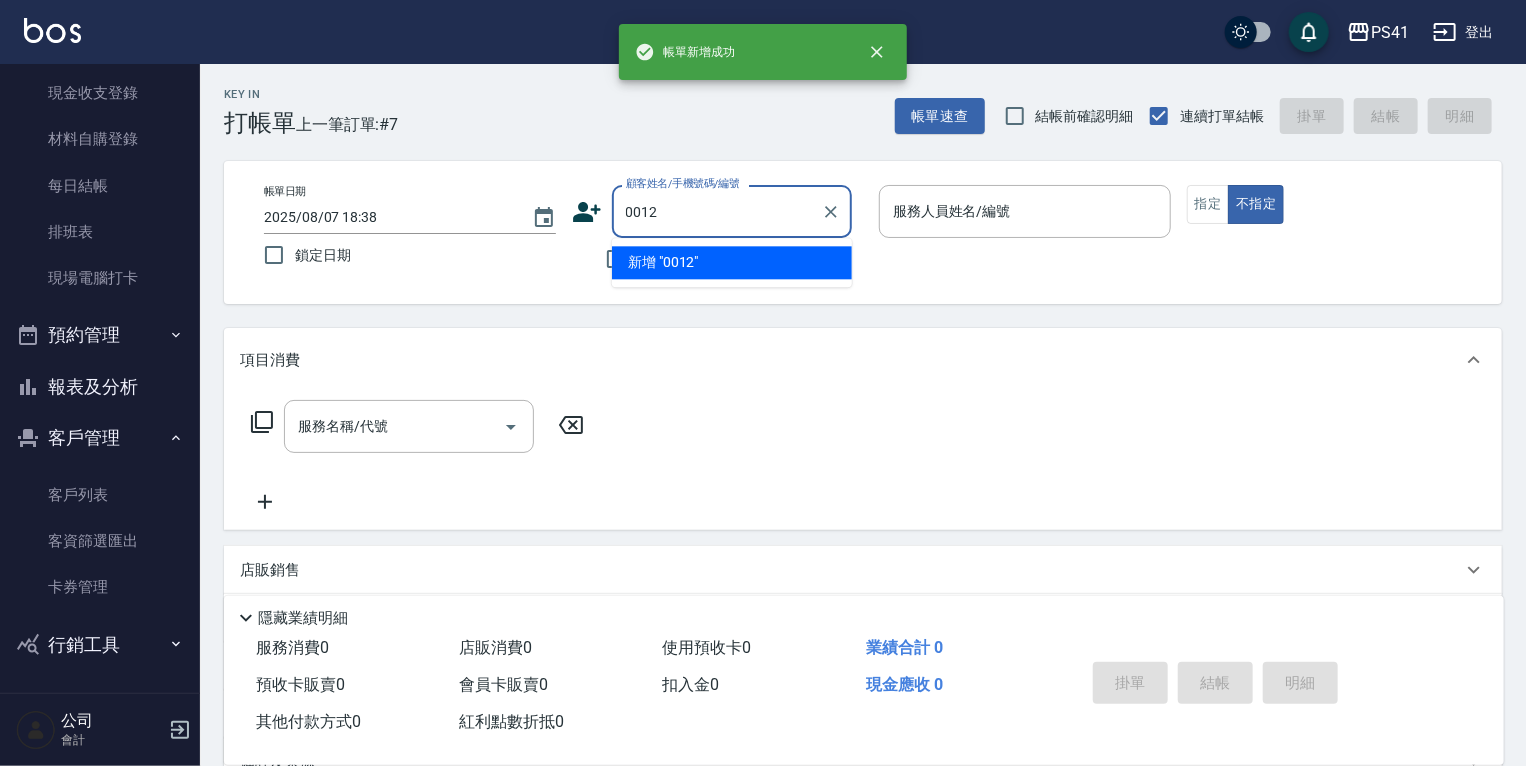 type on "0012" 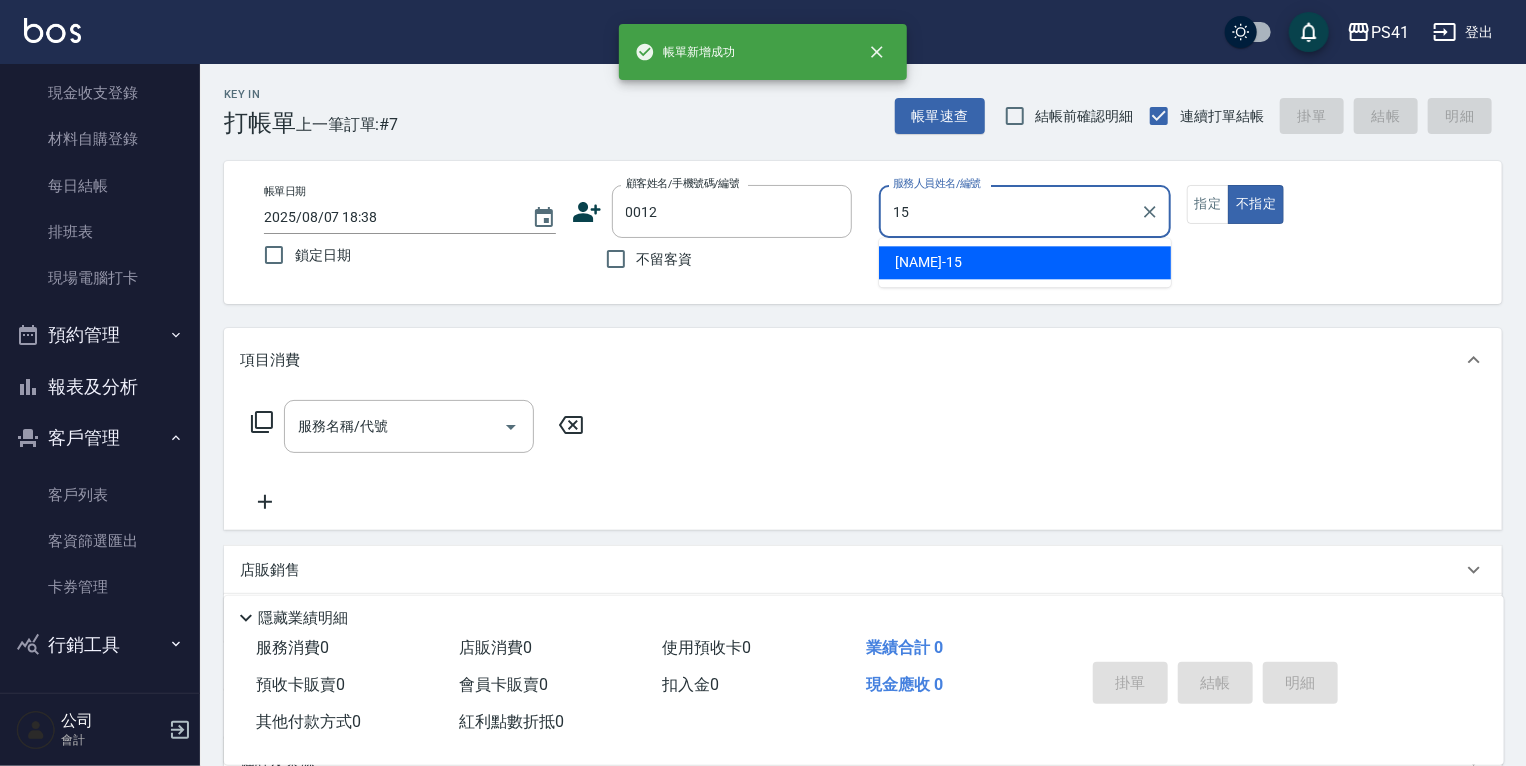 type on "[NAME]-[NUMBER]" 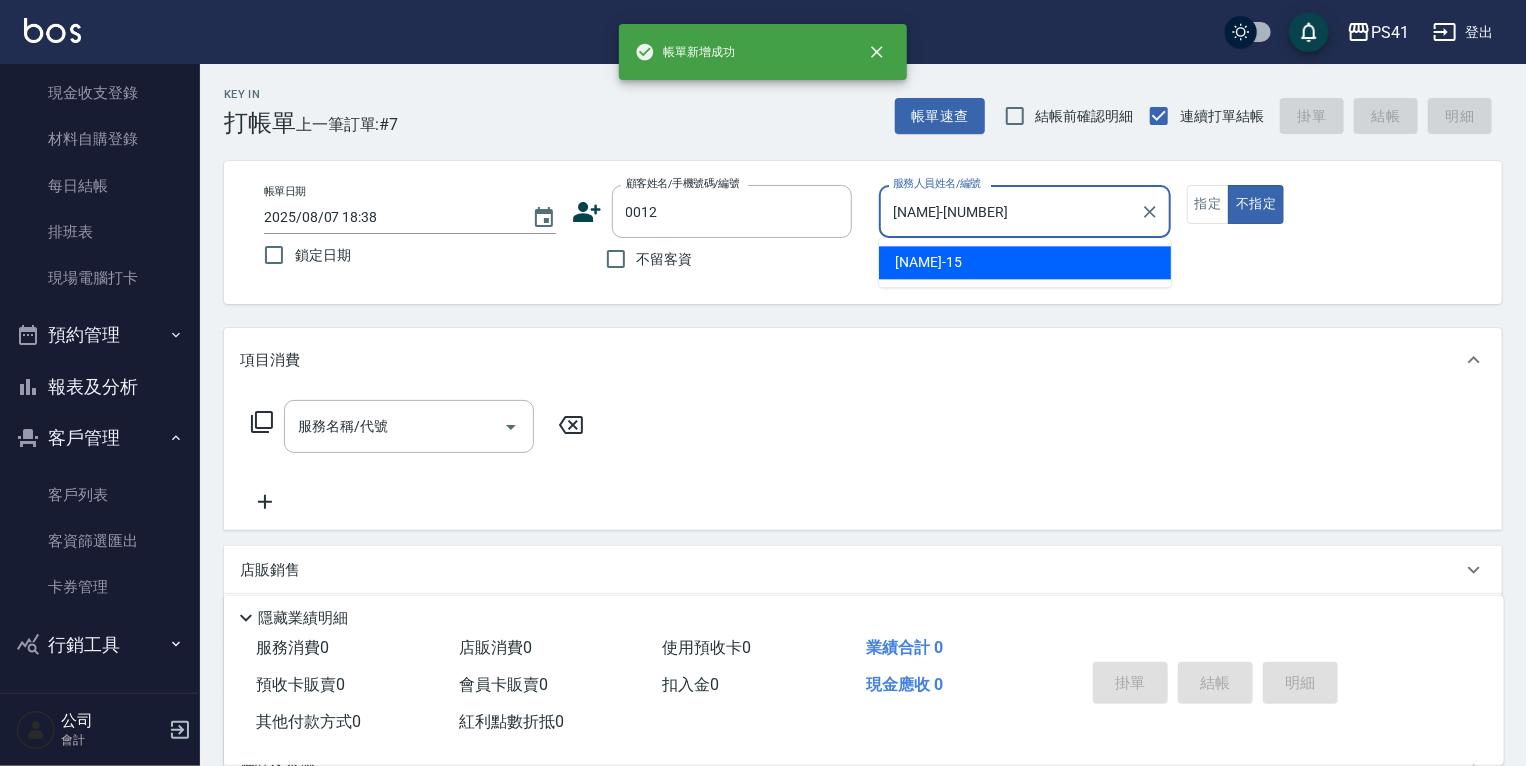 type on "[NAME]/[PHONE]/[NUMBER]" 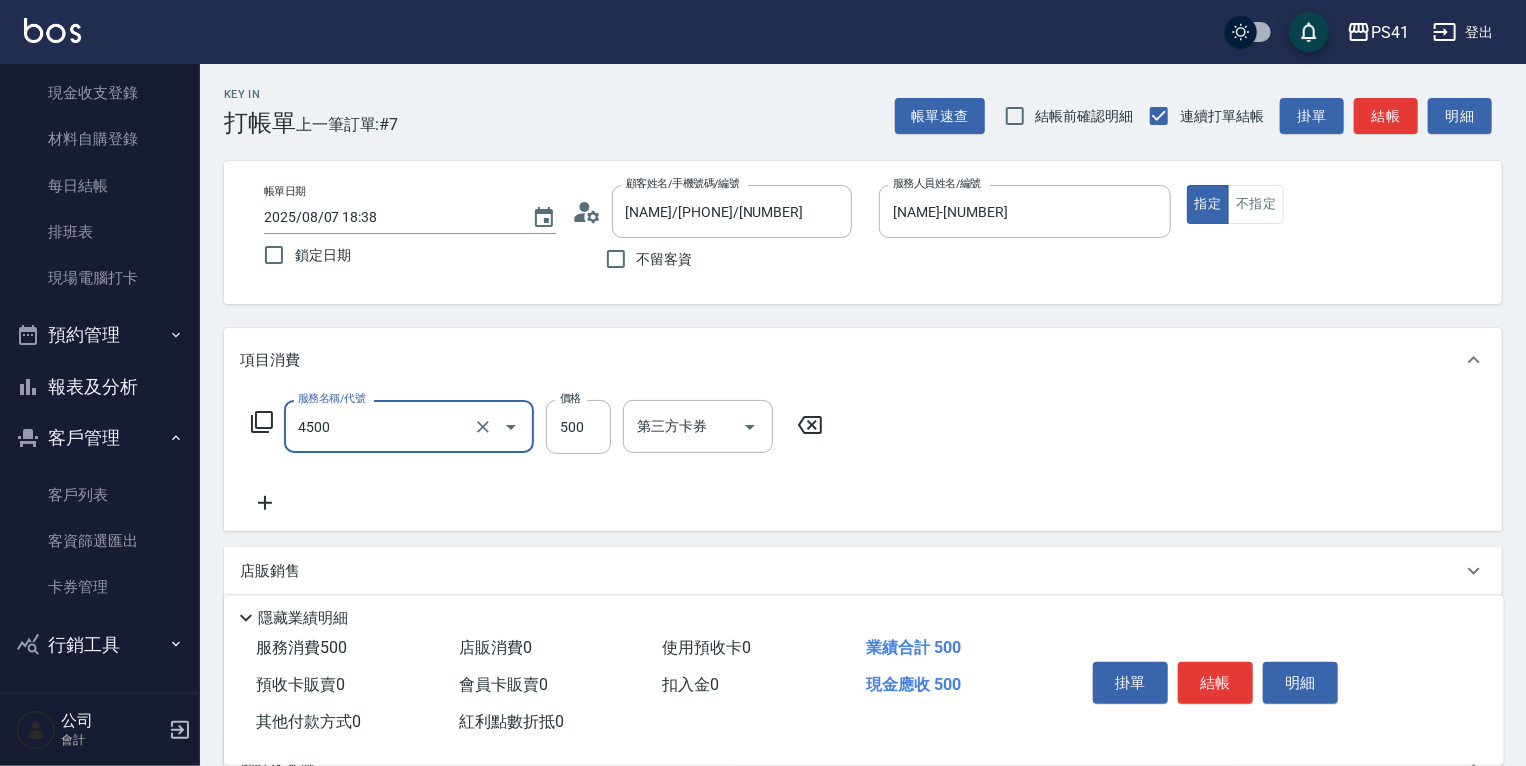 type on "補染(4500)" 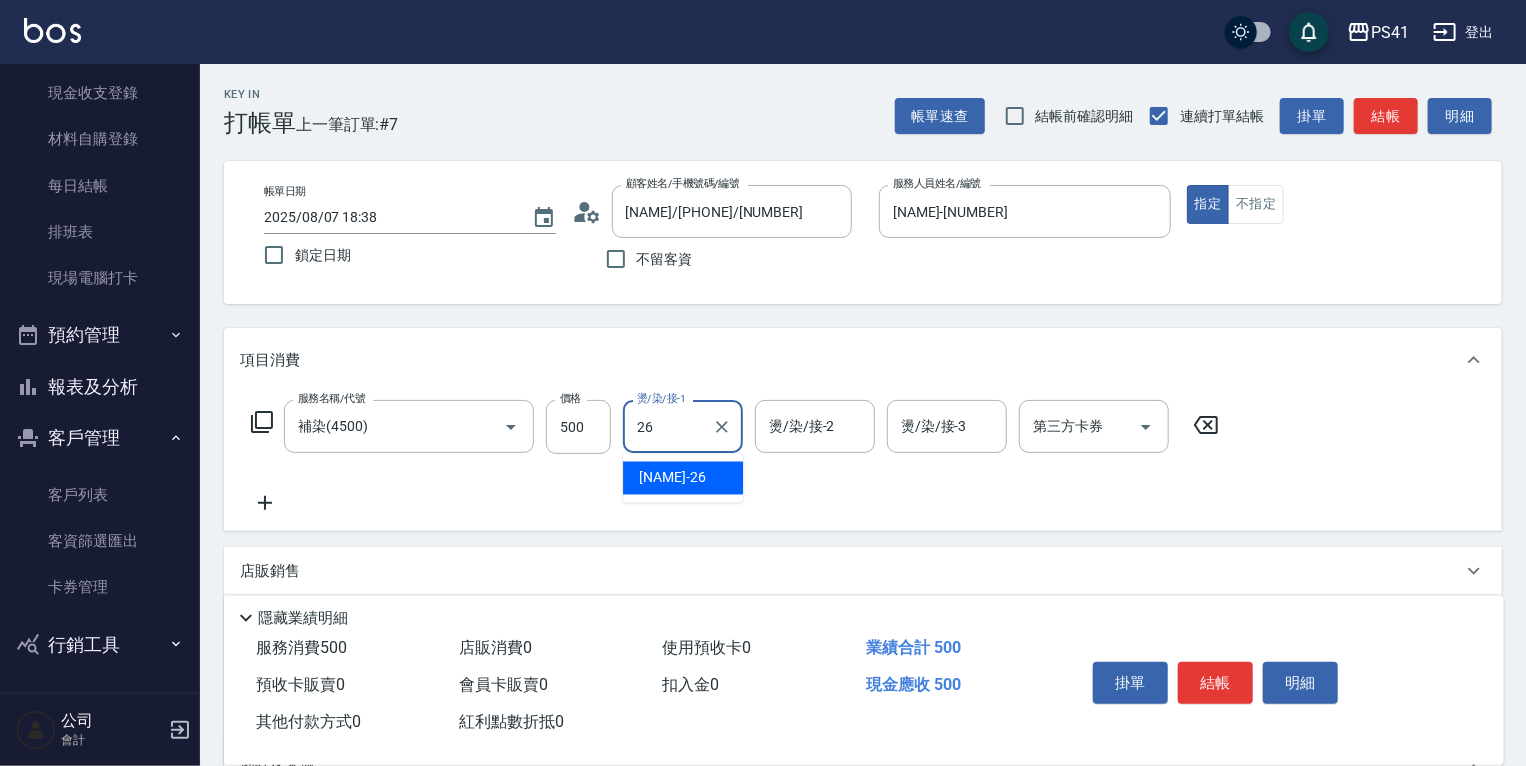 type on "[NAME]-[NUMBER]" 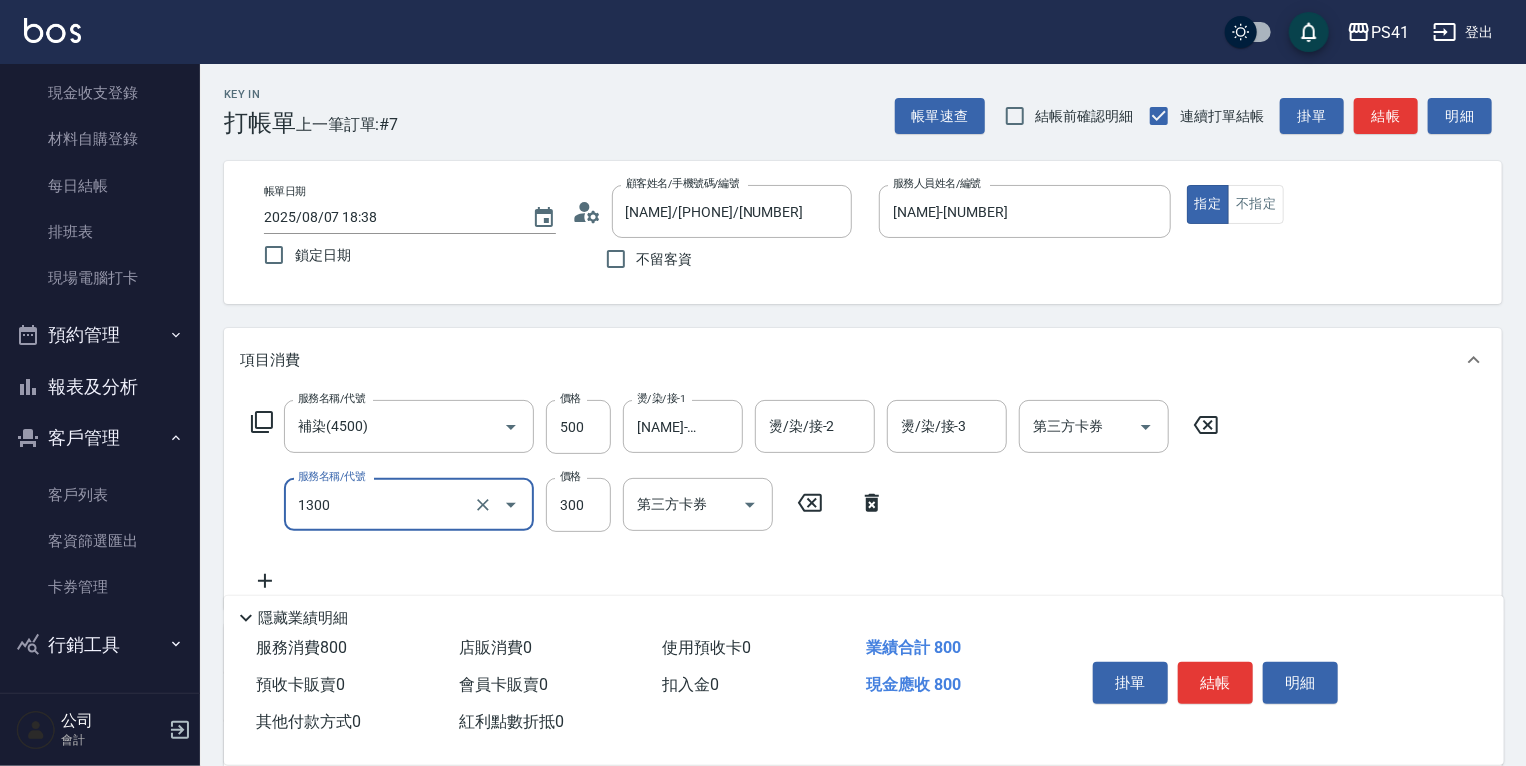 type on "洗髮300(1300)" 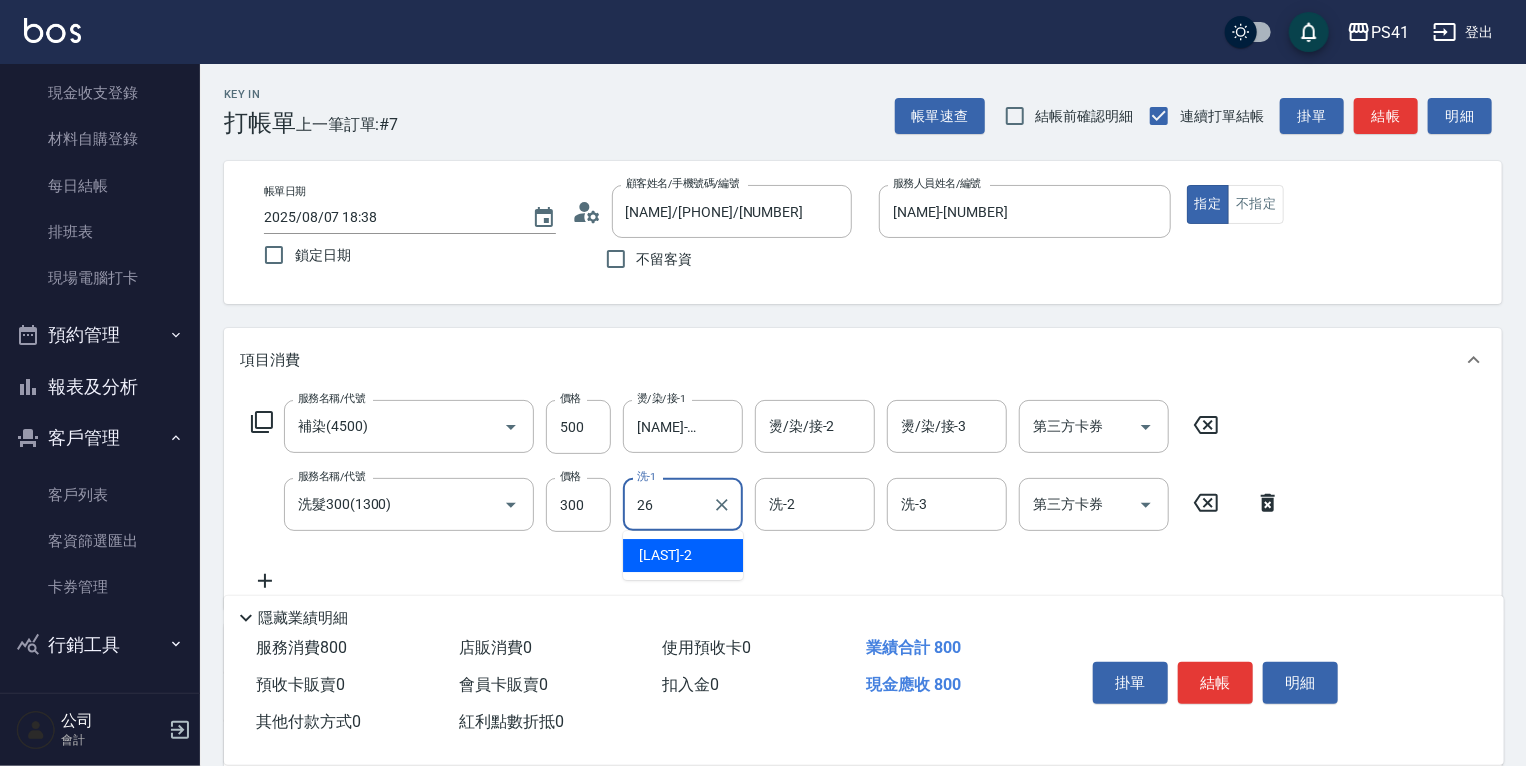 type on "[NAME]-[NUMBER]" 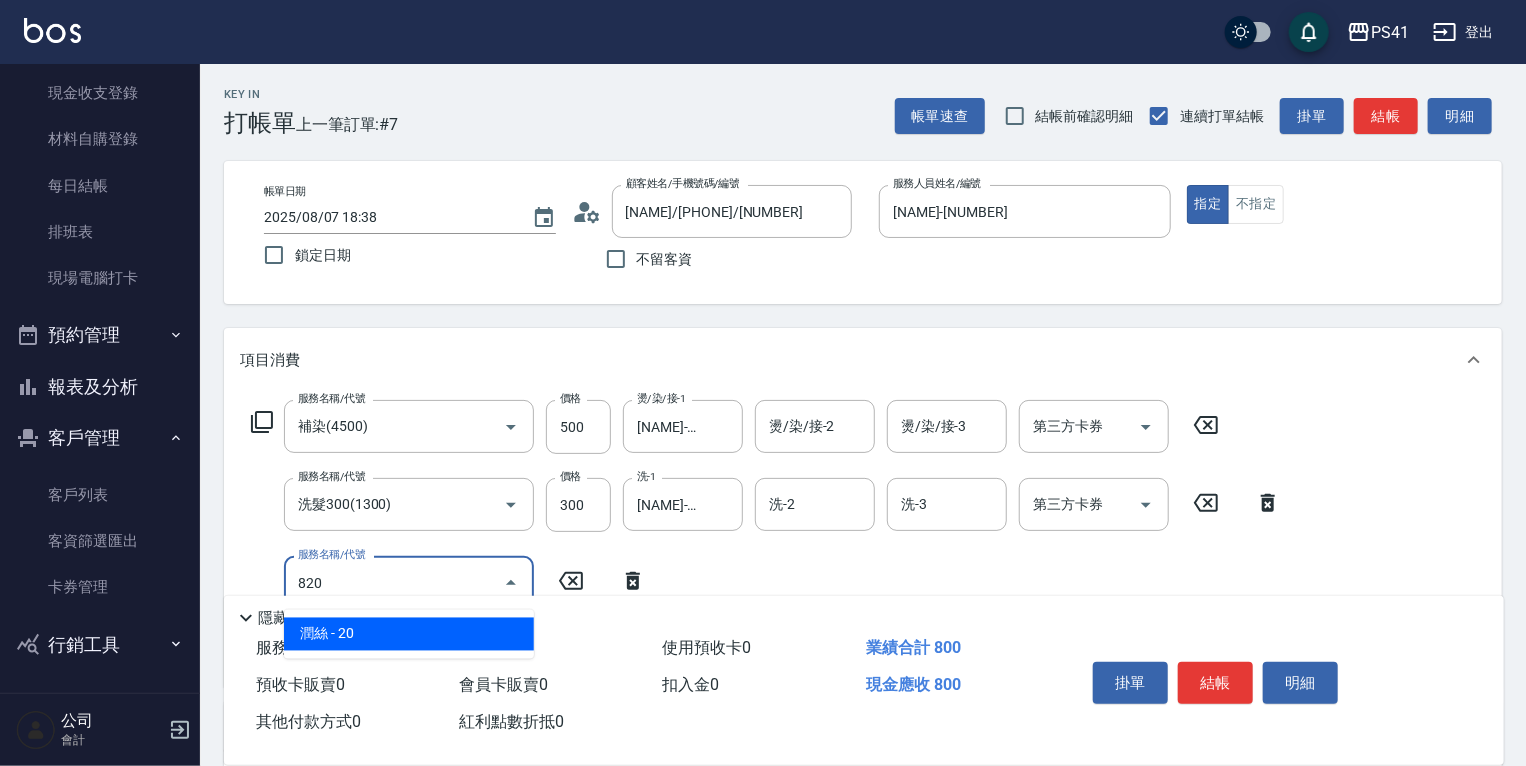 type on "潤絲(820)" 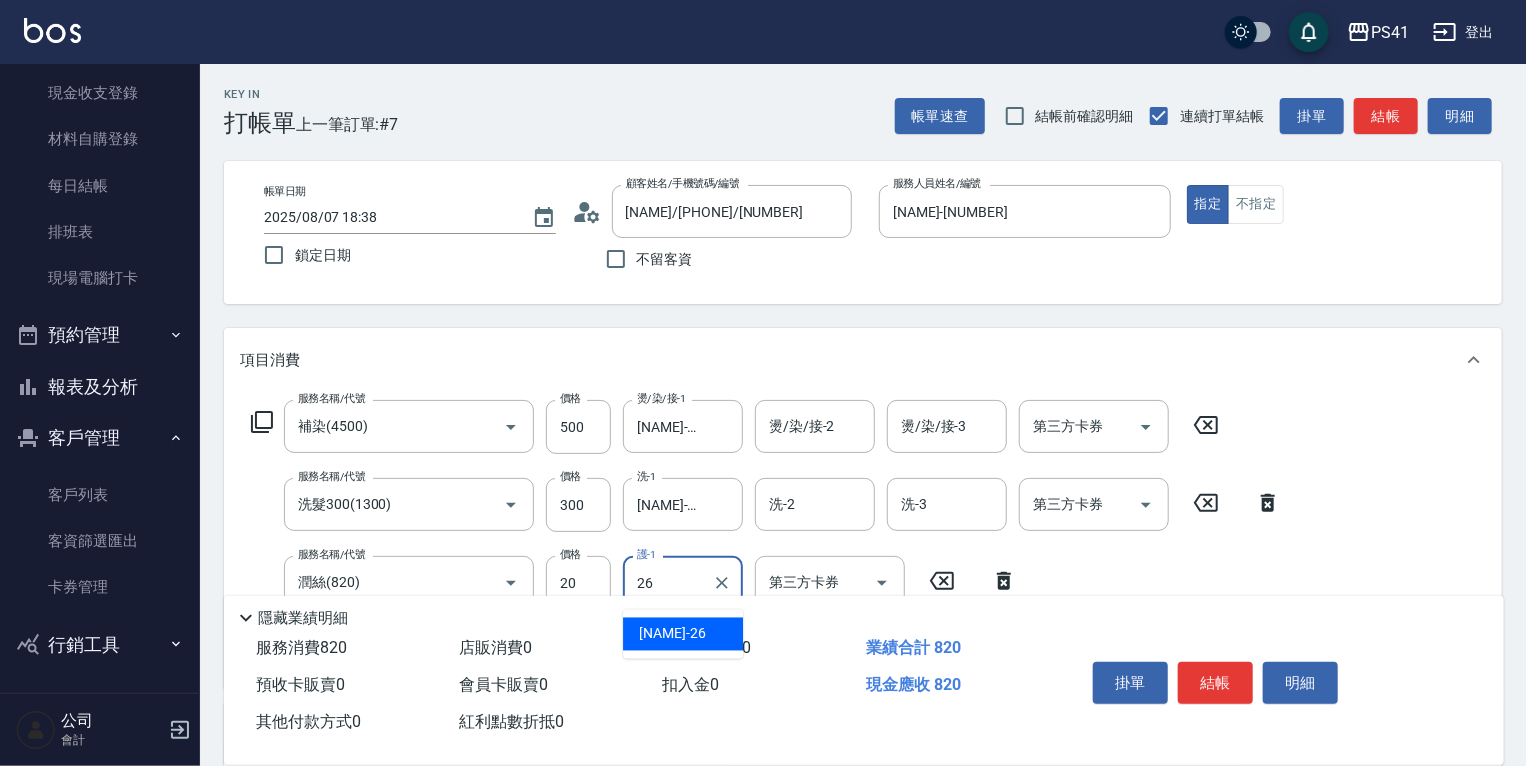 type on "[NAME]-[NUMBER]" 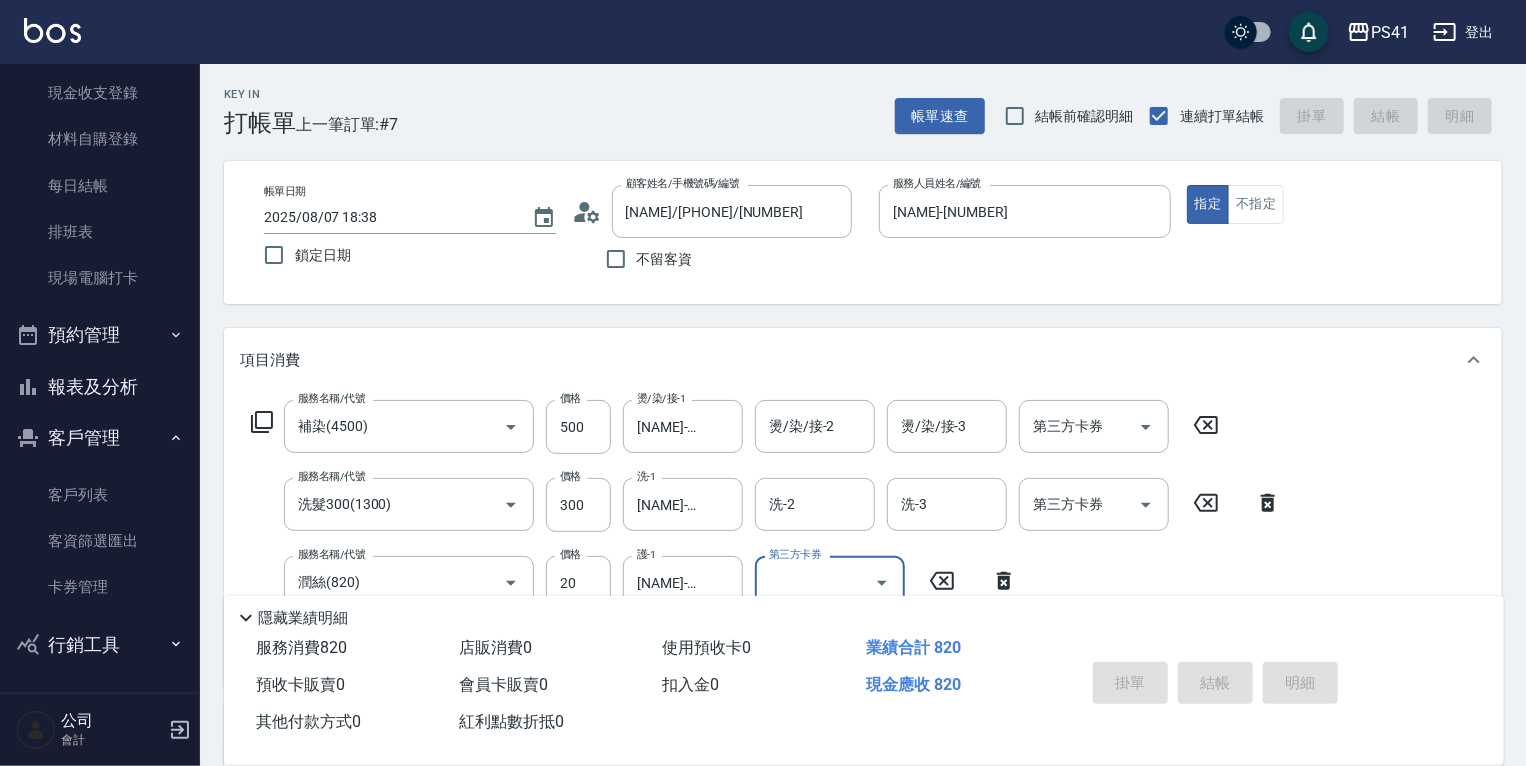 type 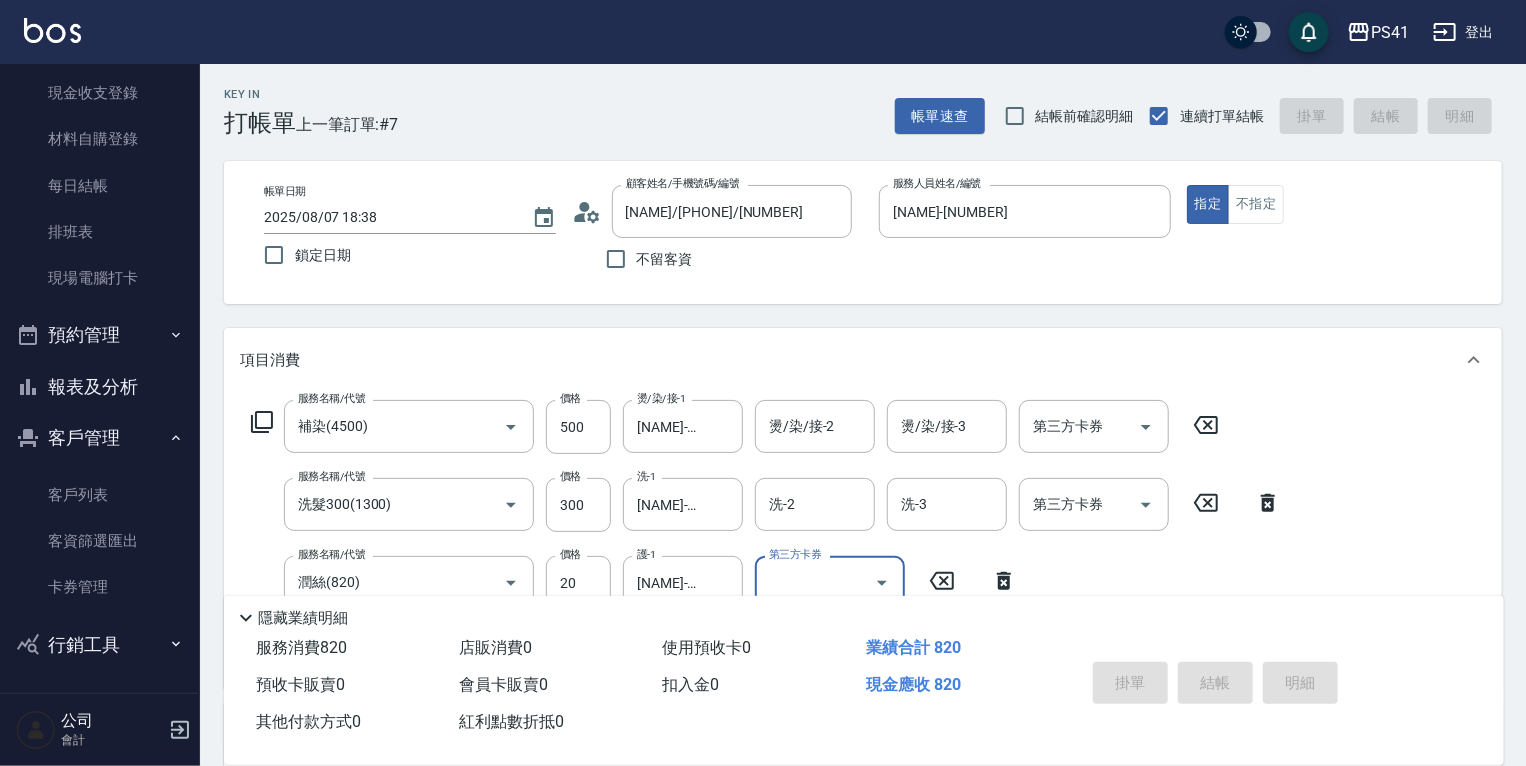 type 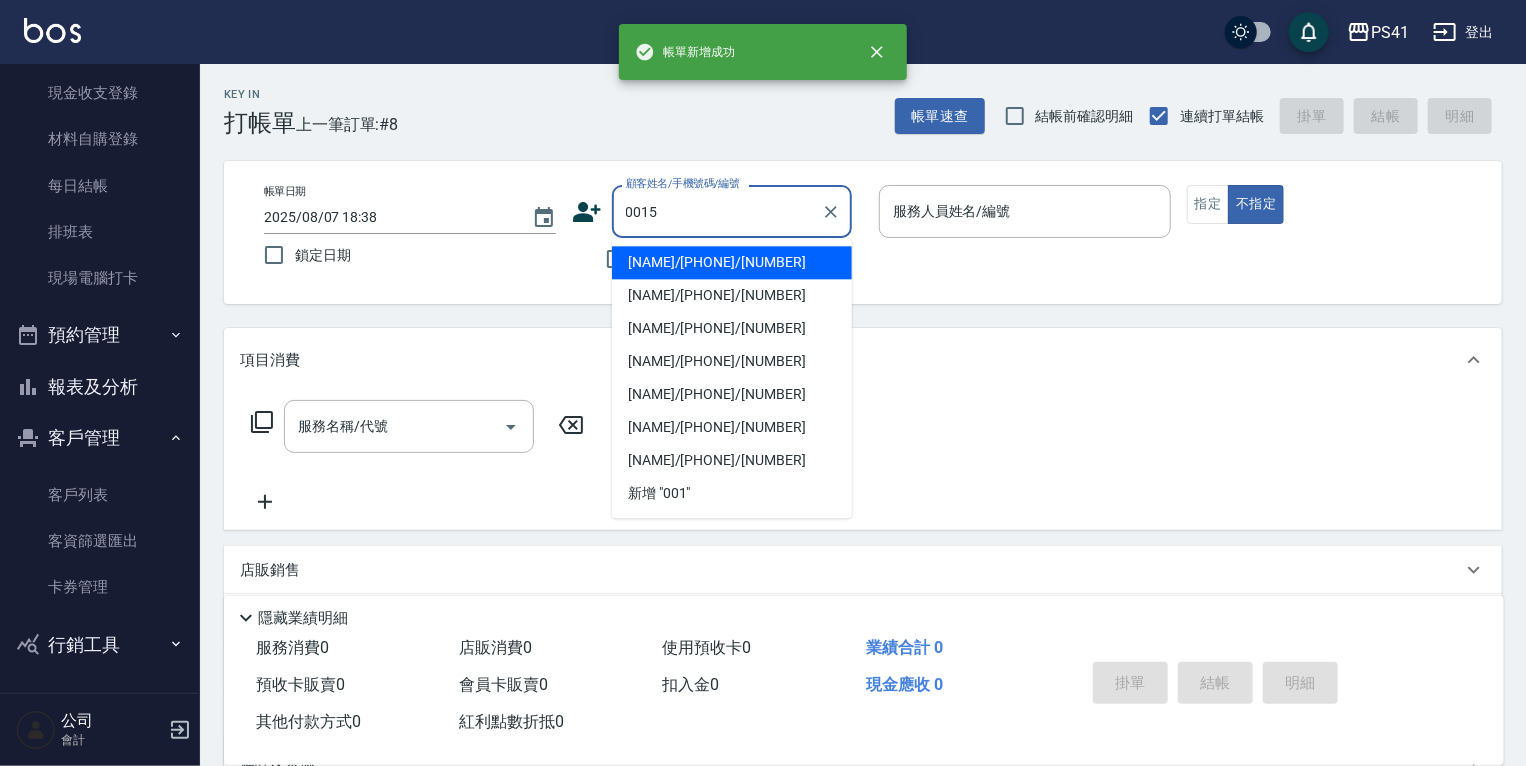 type on "0015" 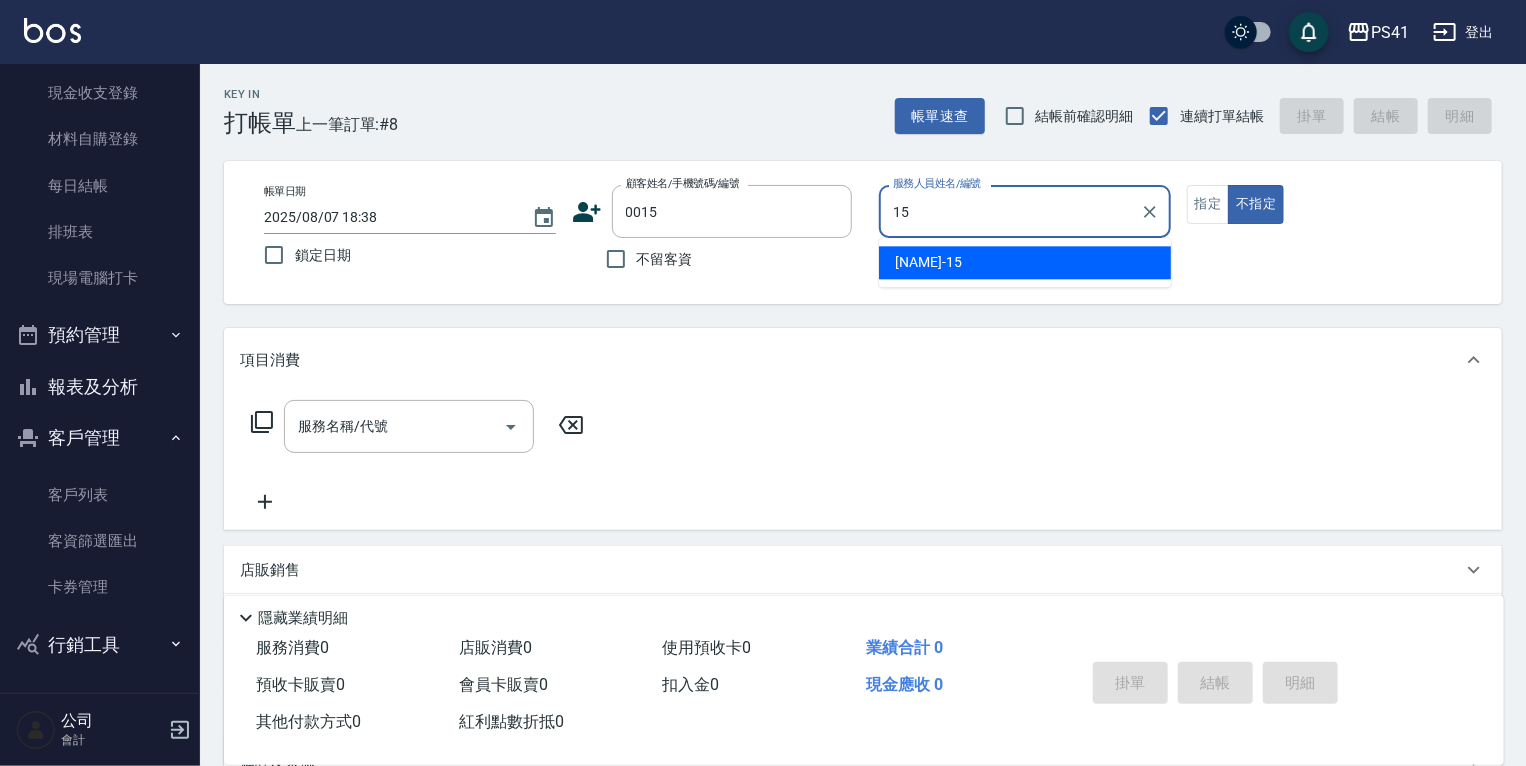 type on "[NAME]-[NUMBER]" 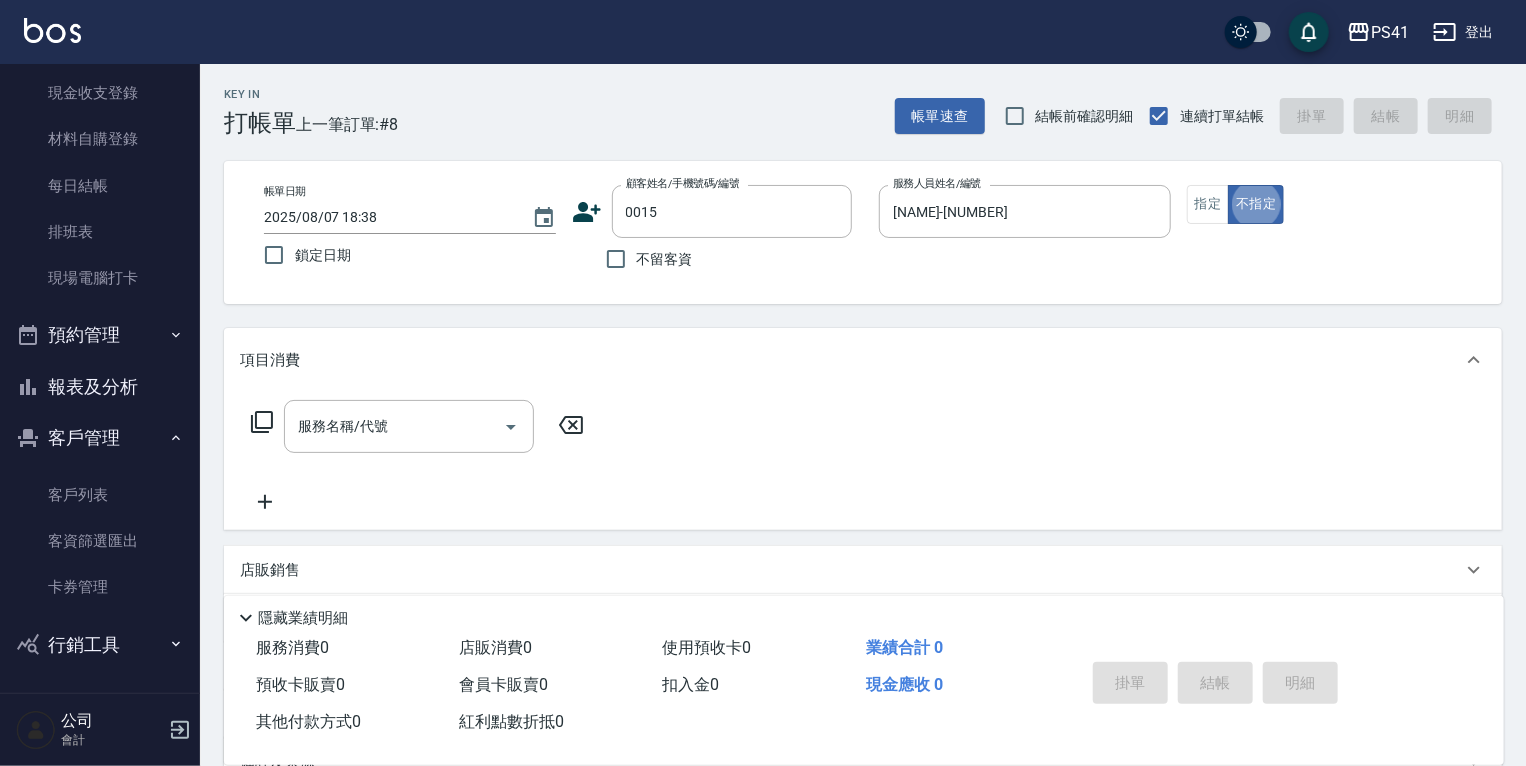type on "[NAME]/[NUMBER]_[NAME]/[NUMBER]" 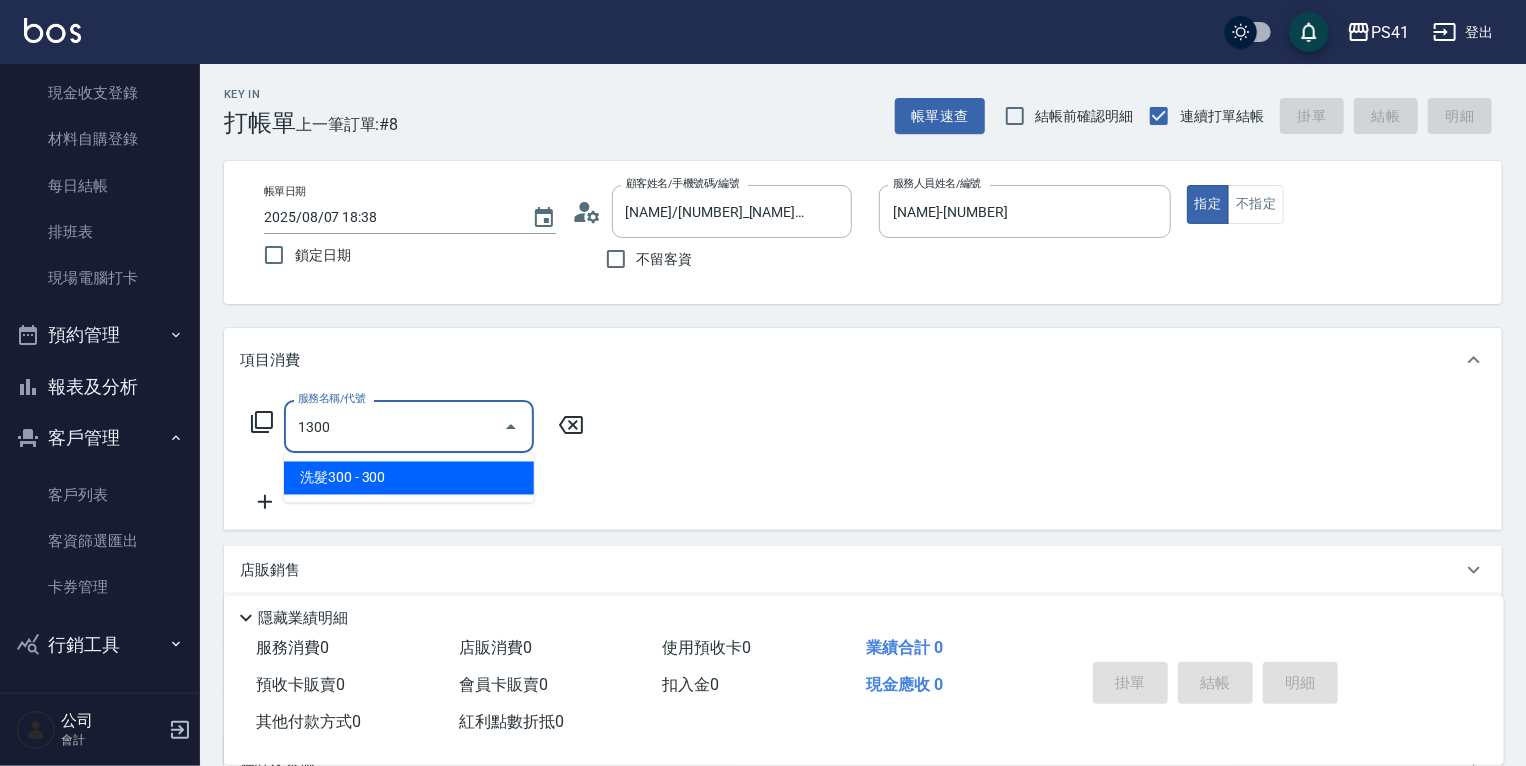 type on "洗髮300(1300)" 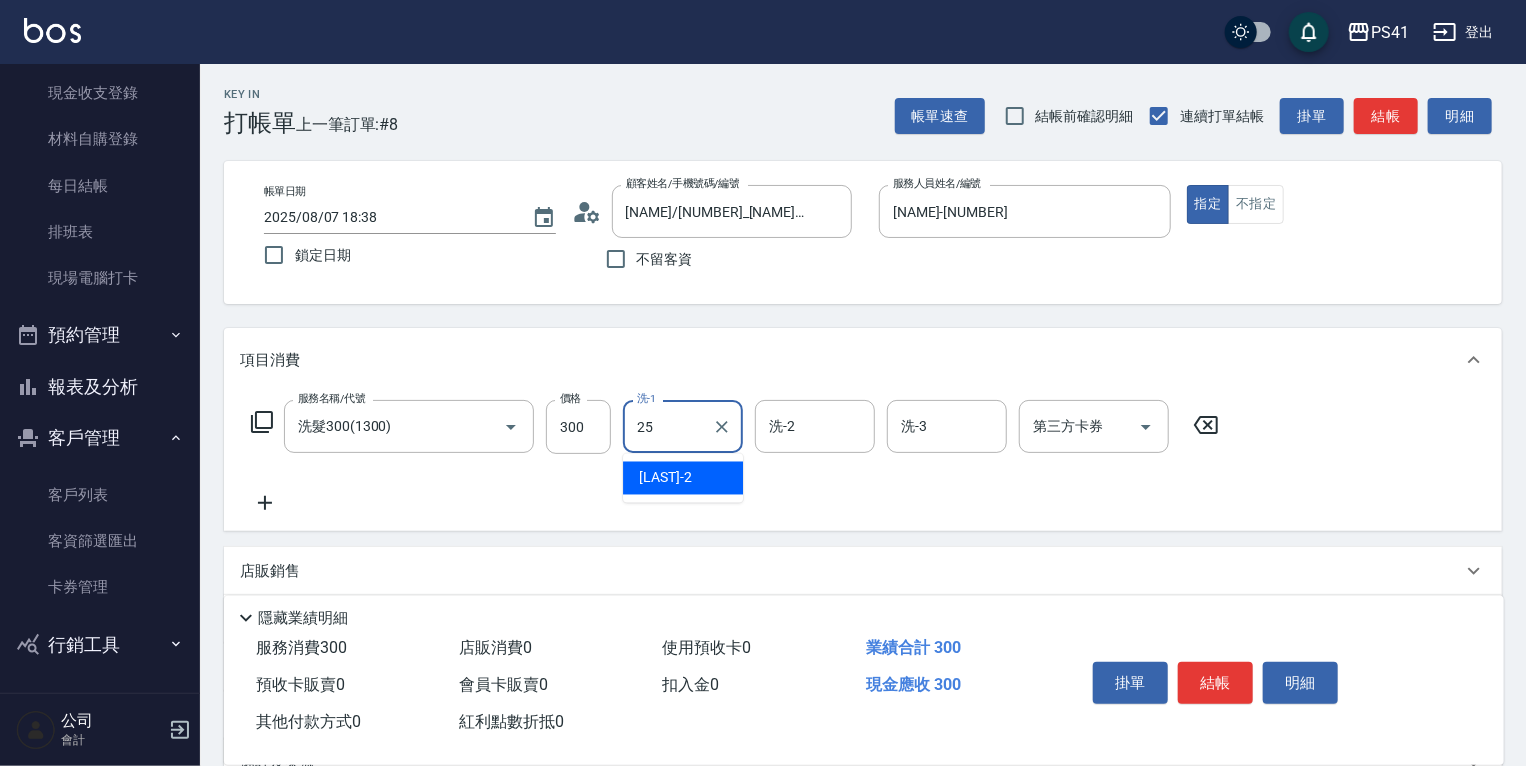 type on "lulu-25" 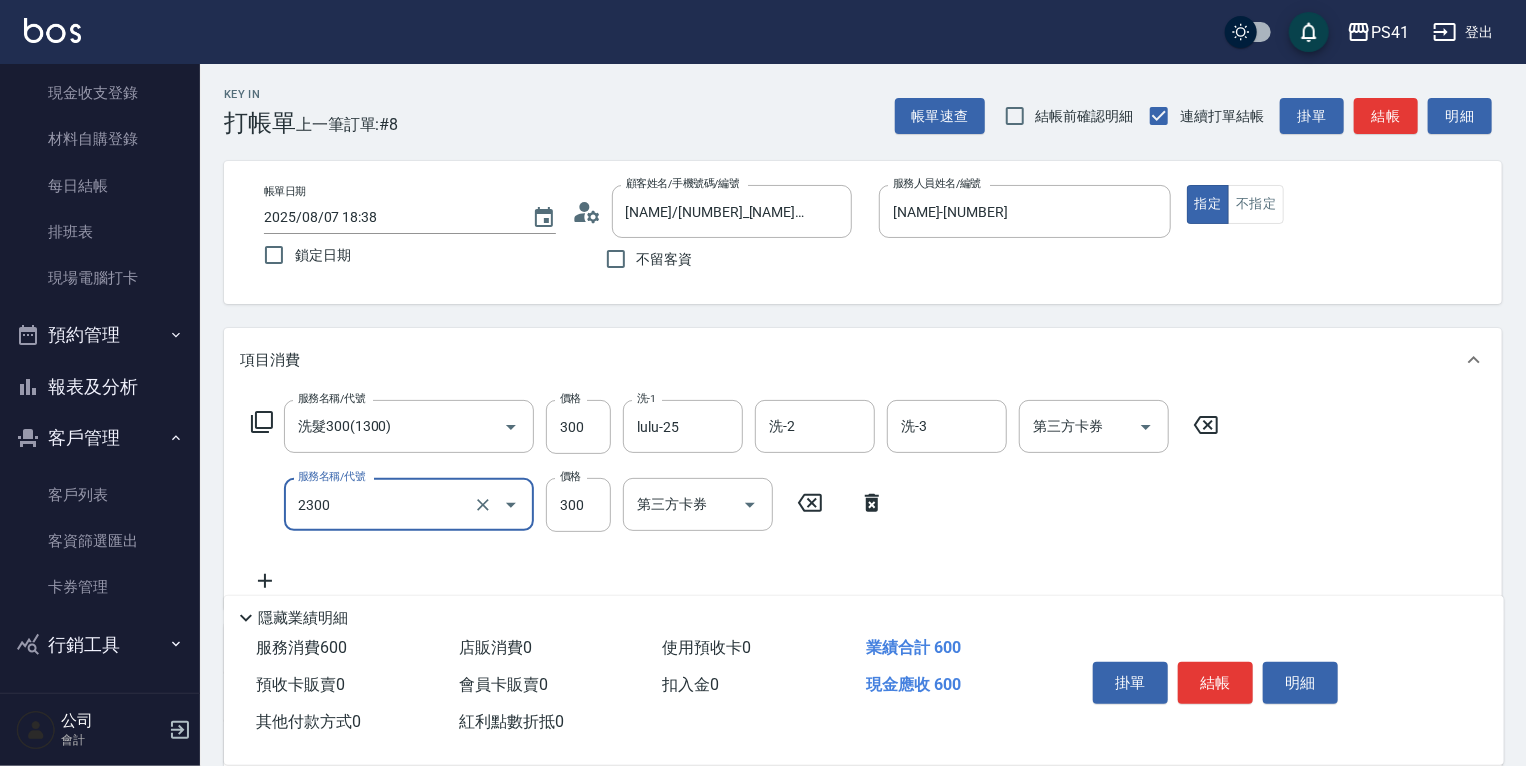 type on "剪髮(2300)" 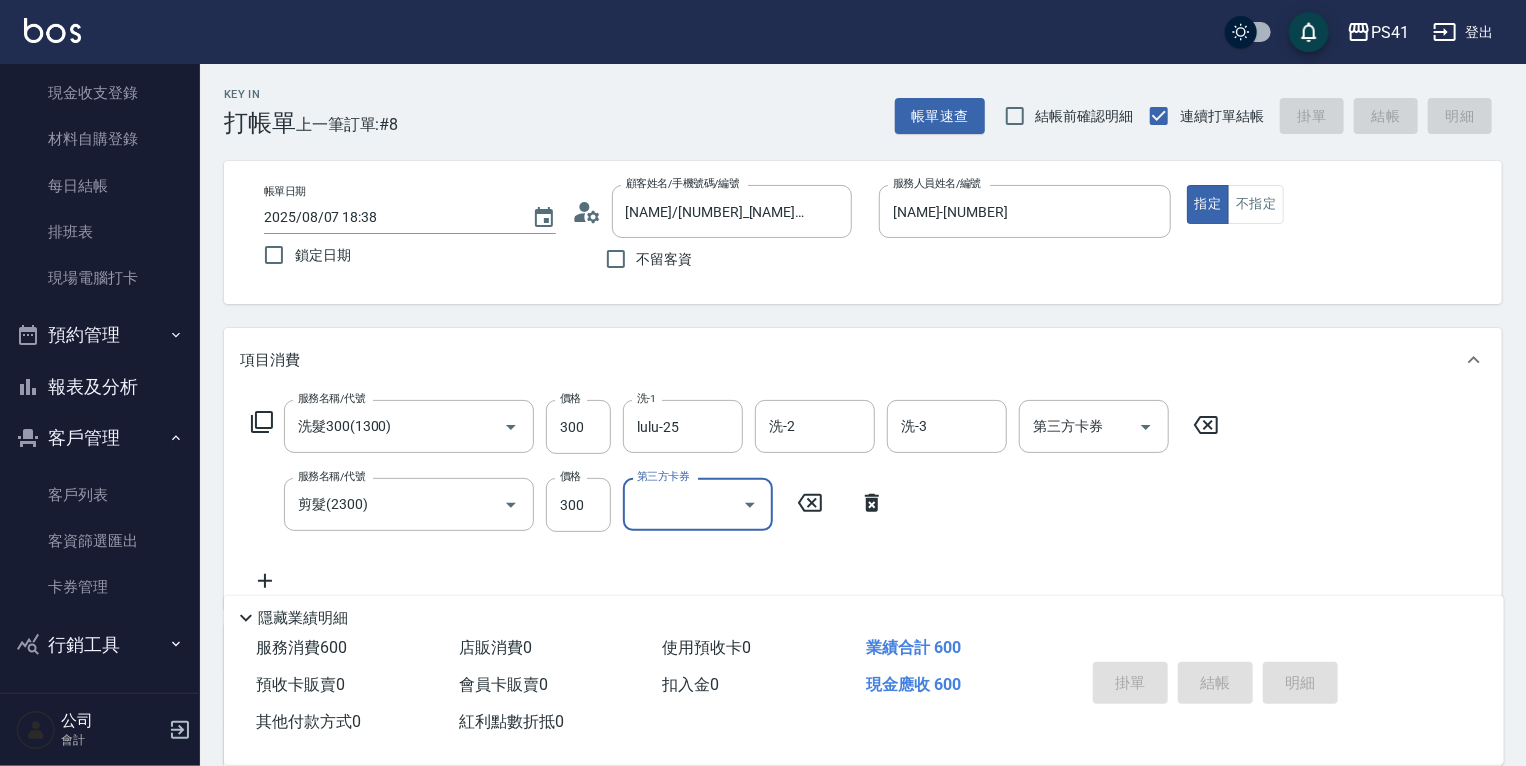 type on "2025/08/07 18:39" 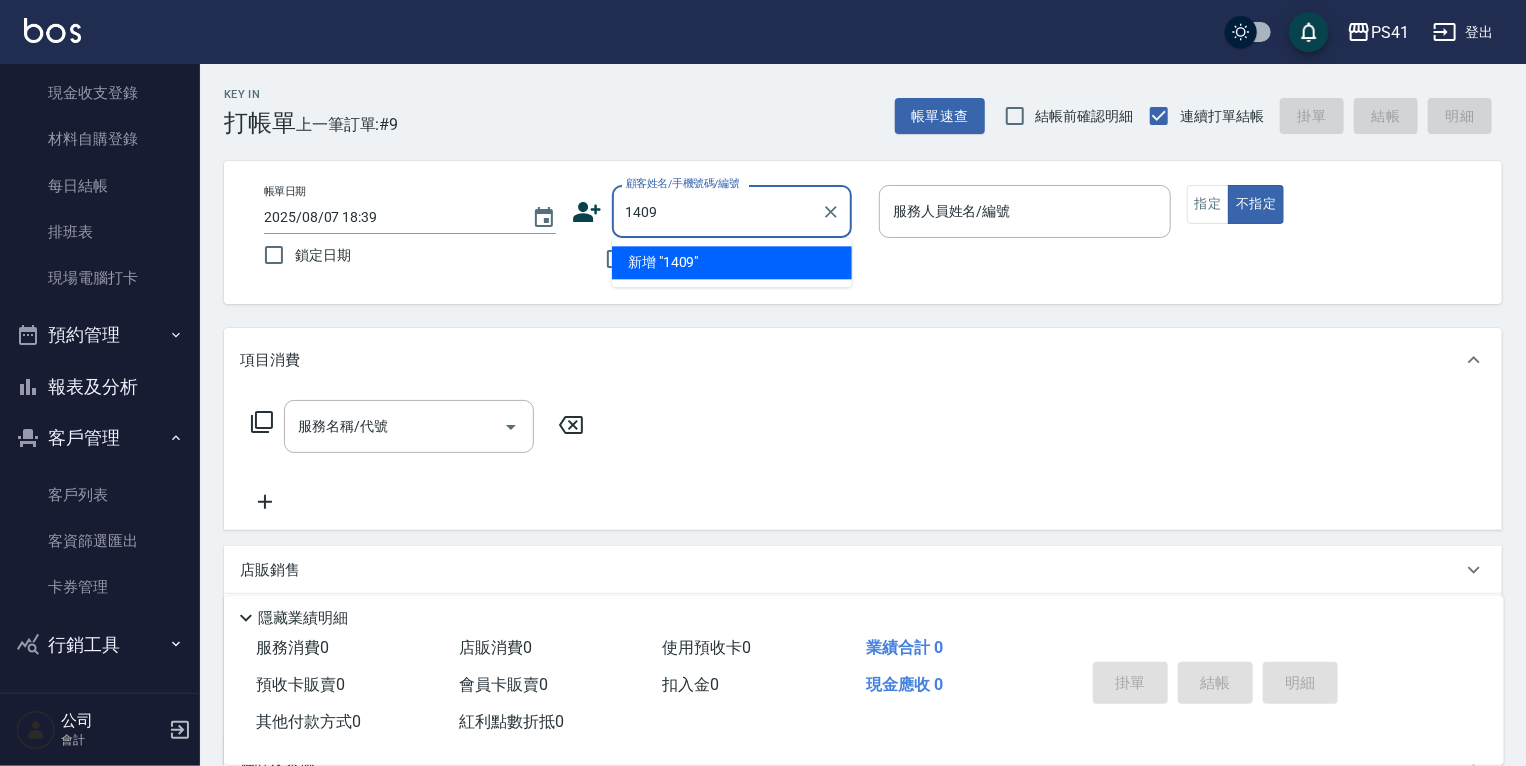 type on "1409" 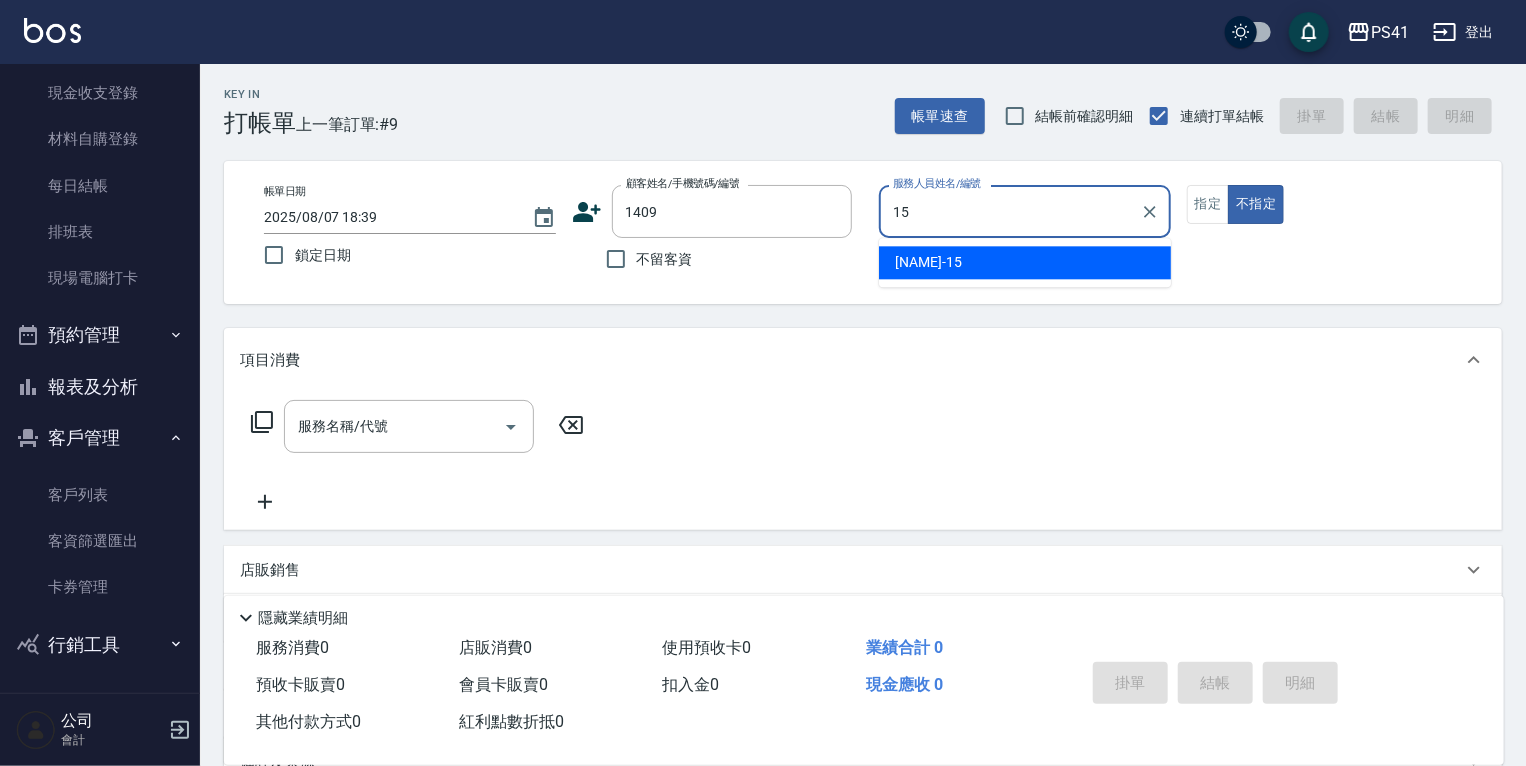 type on "[NAME]-[NUMBER]" 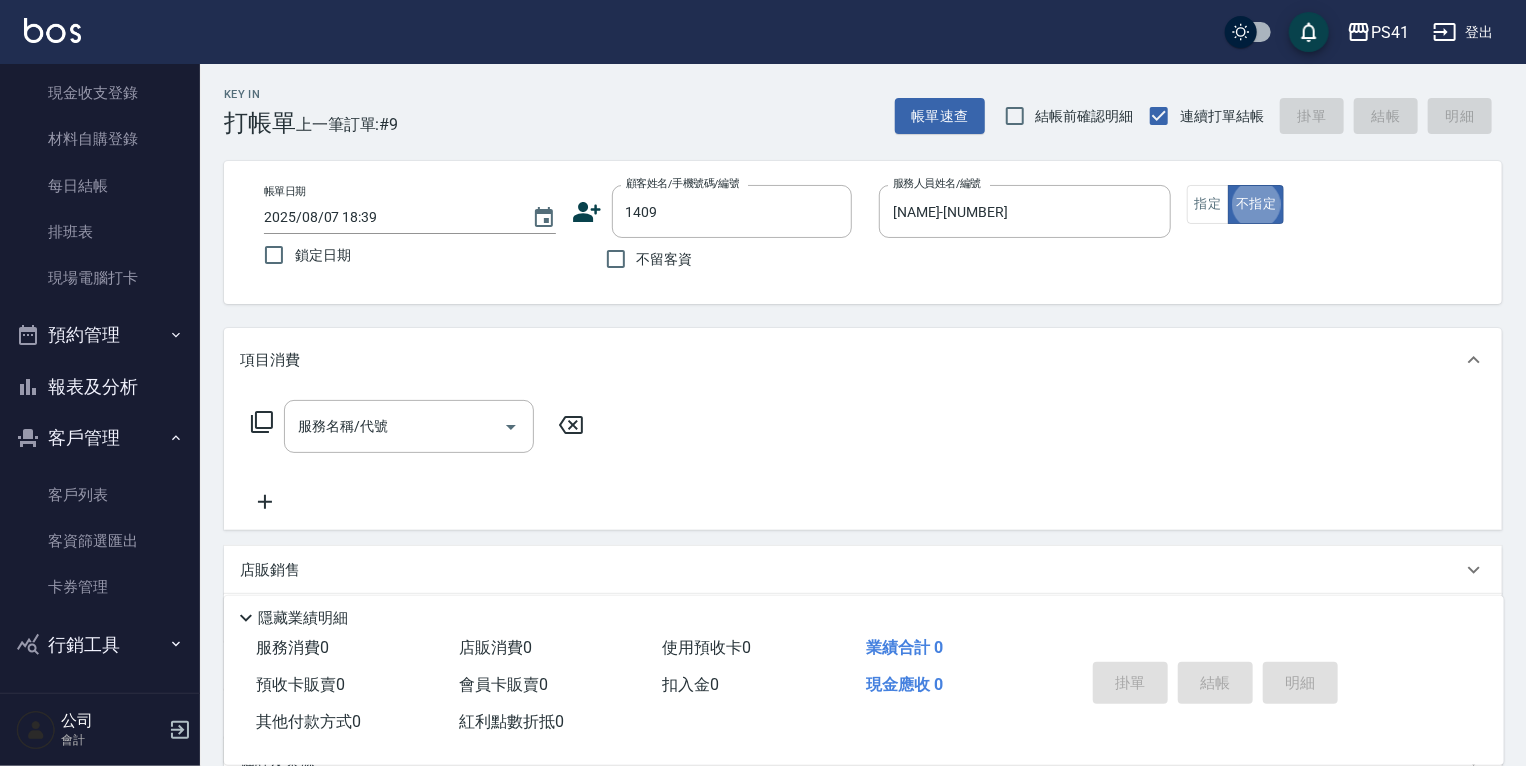 type on "[NAME]/[PHONE]/[NUMBER]" 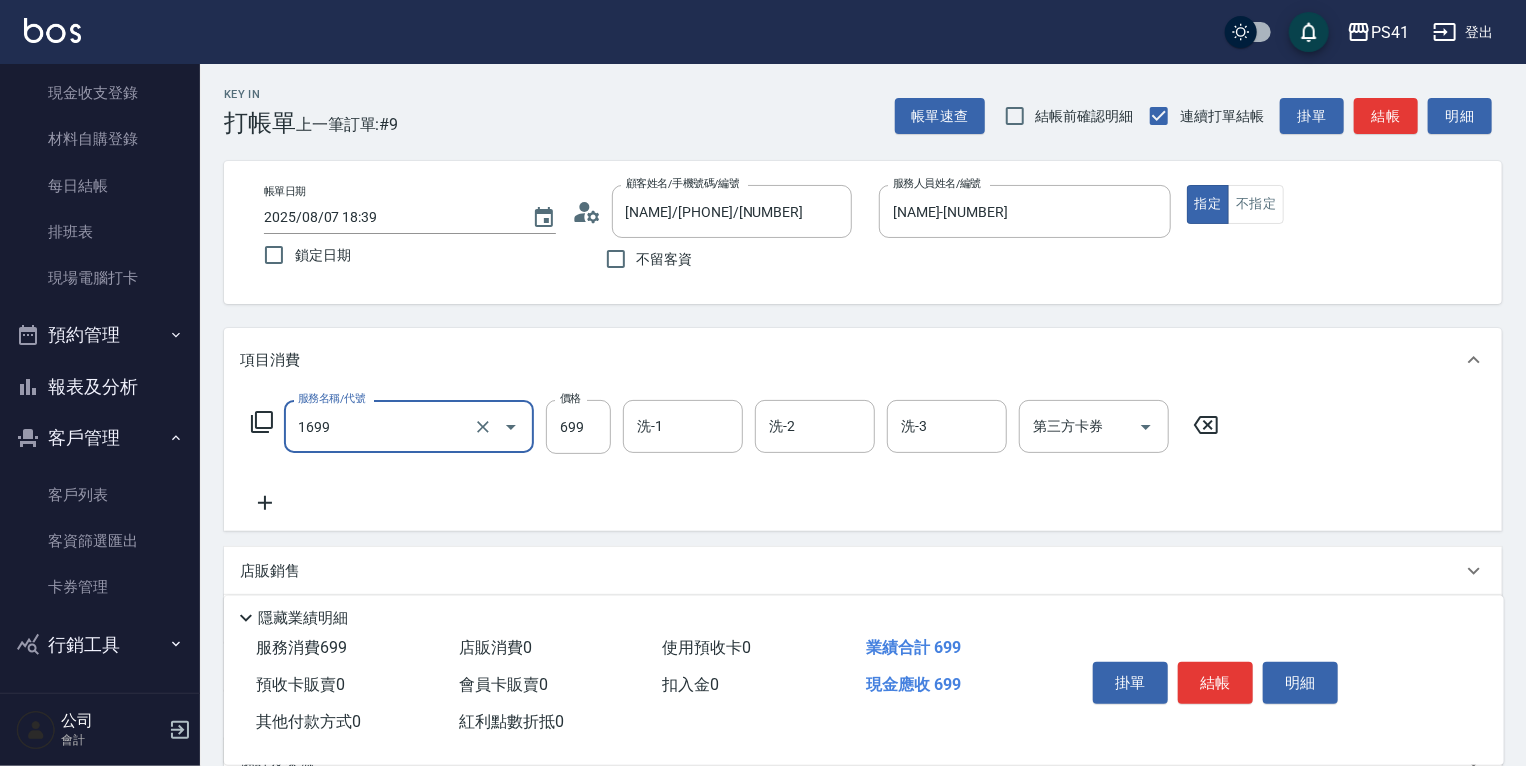 type on "[PRODUCT] [NUMBER]" 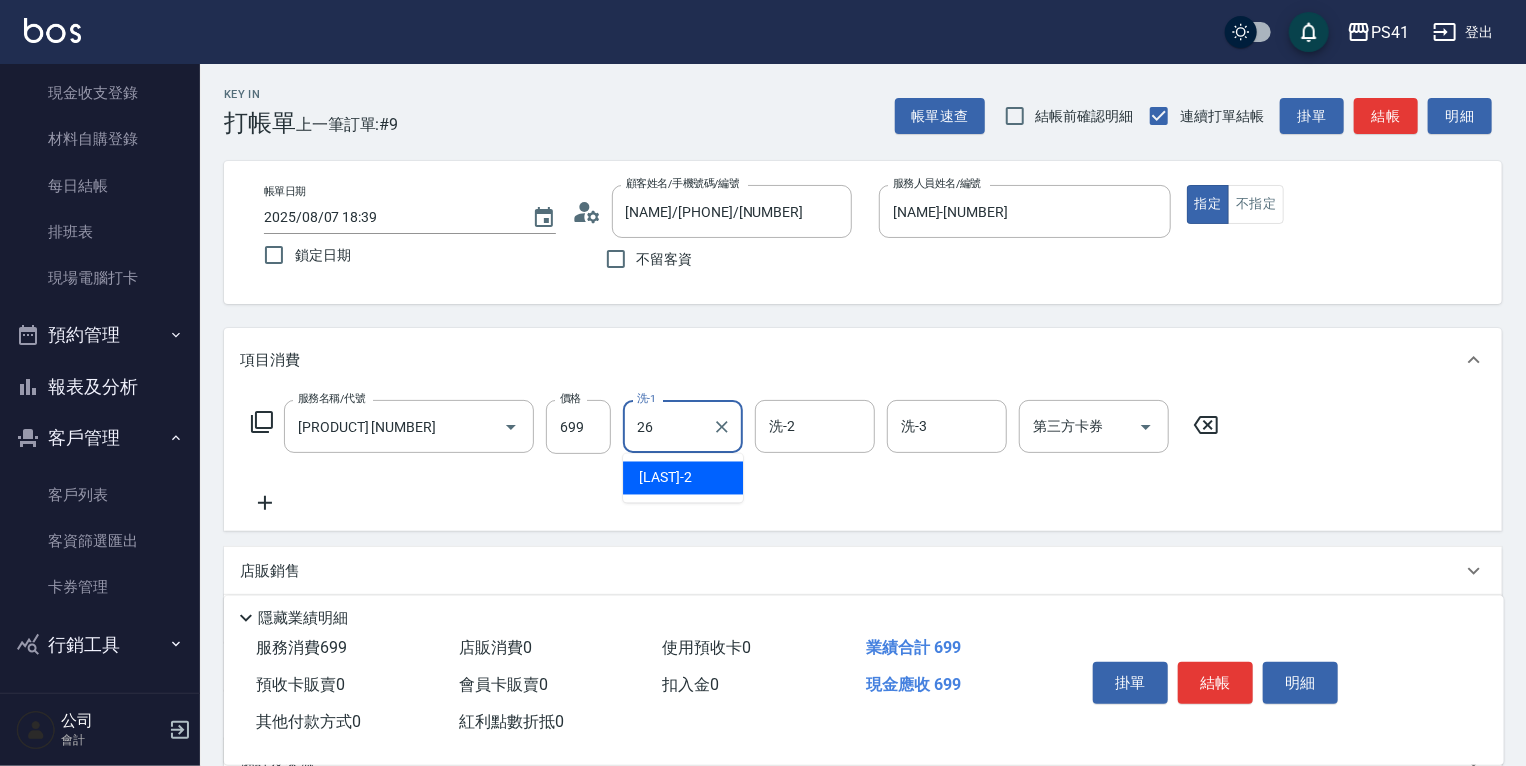 type on "[NAME]-[NUMBER]" 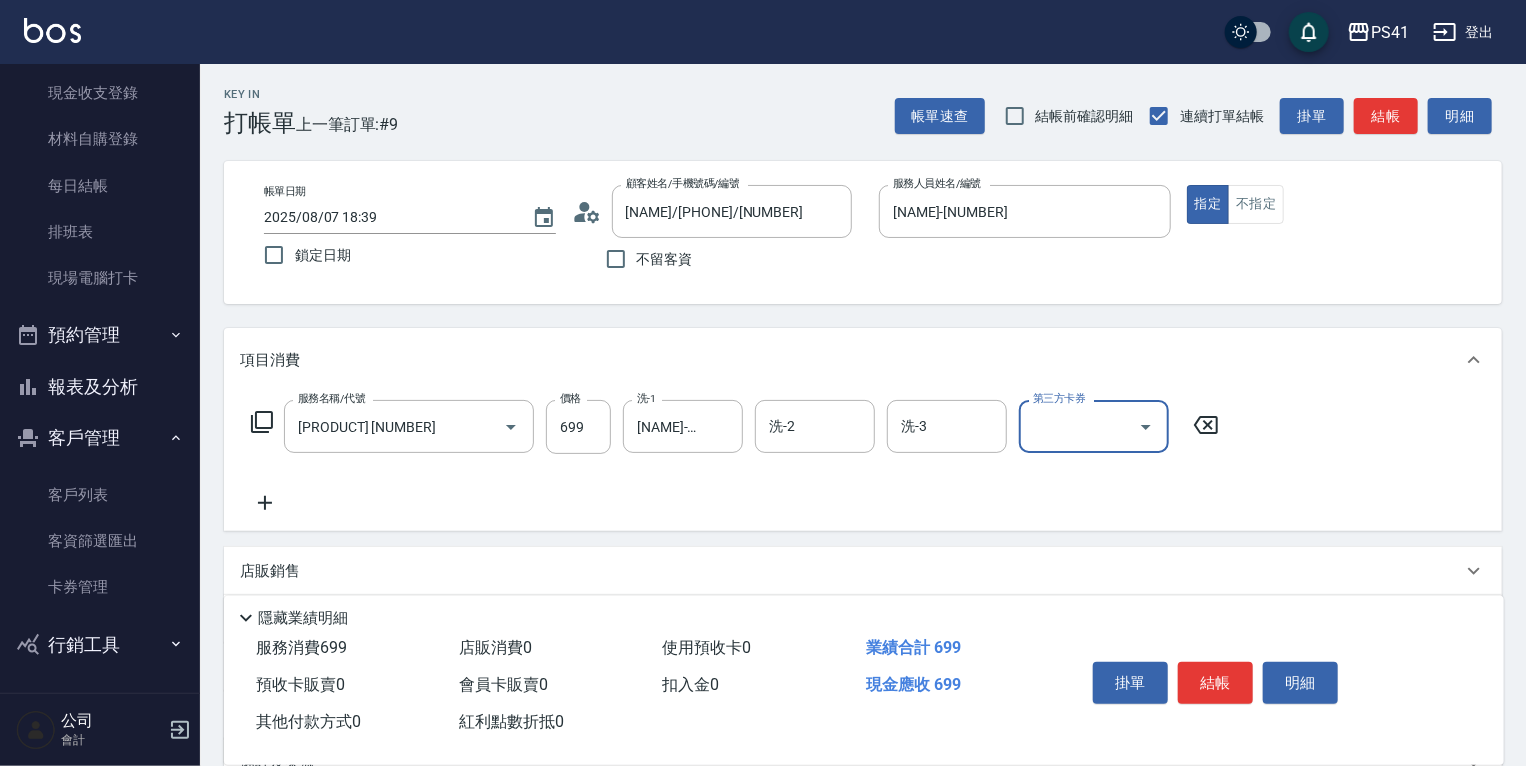 scroll, scrollTop: 0, scrollLeft: 0, axis: both 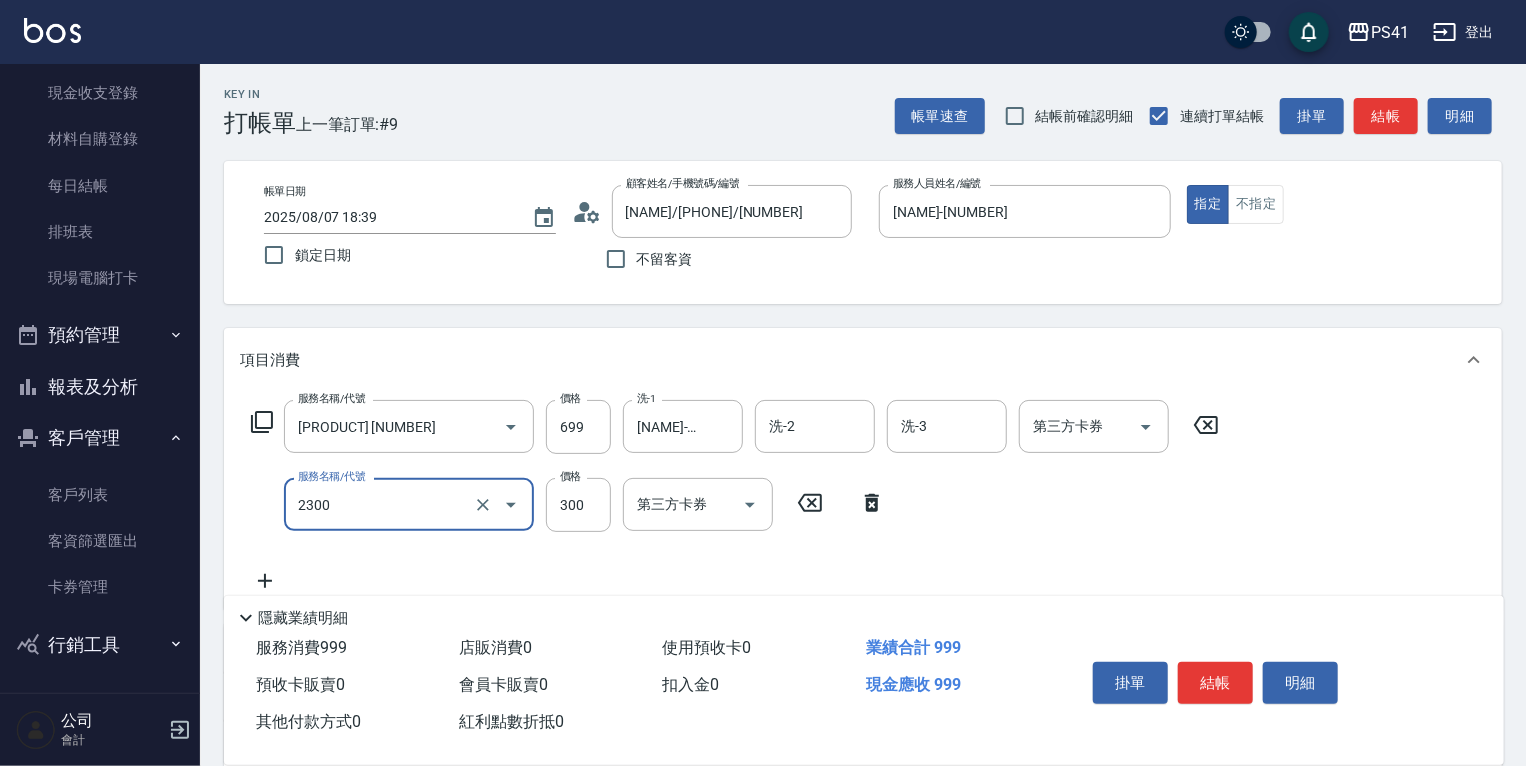 type on "剪髮(2300)" 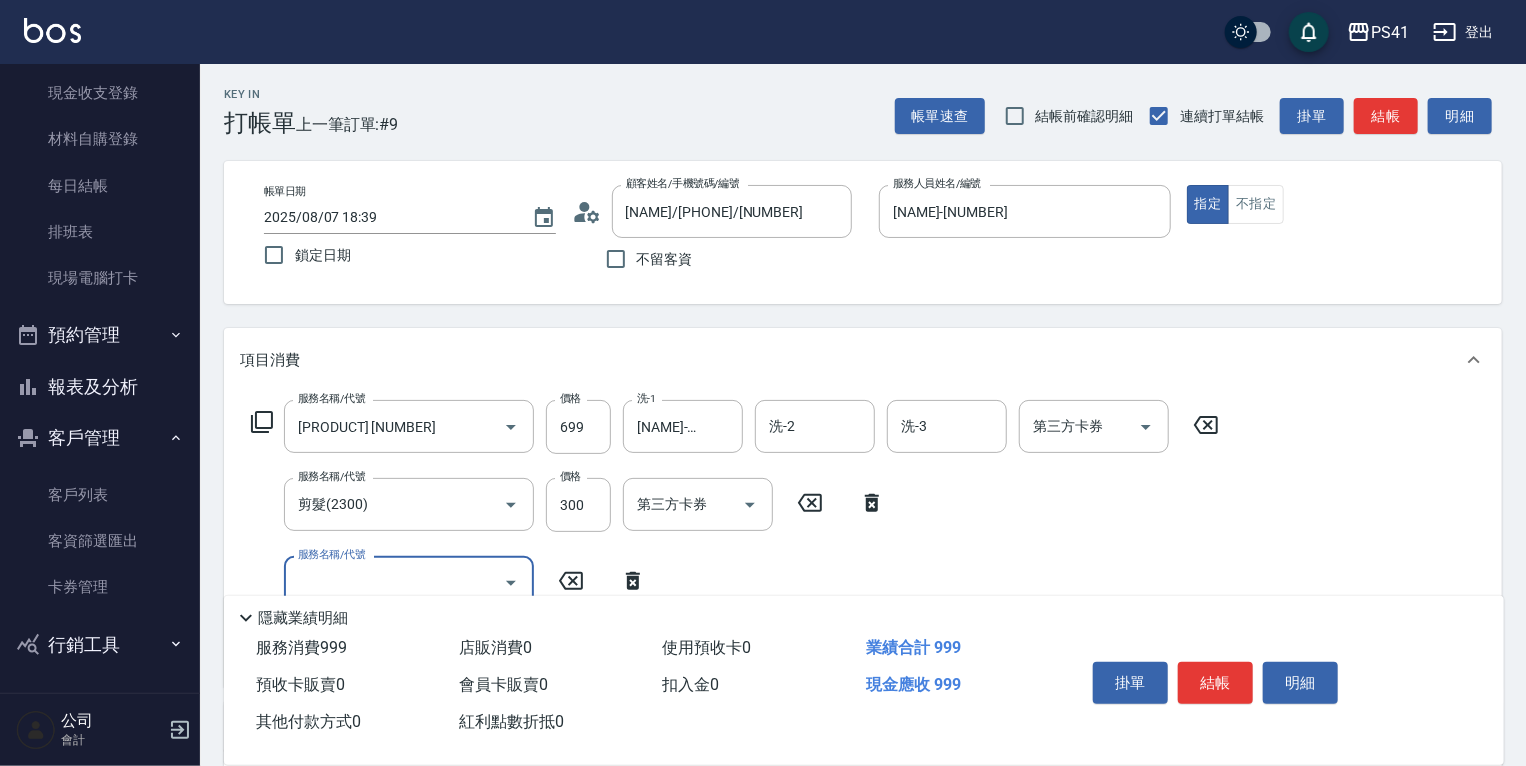 scroll, scrollTop: 0, scrollLeft: 0, axis: both 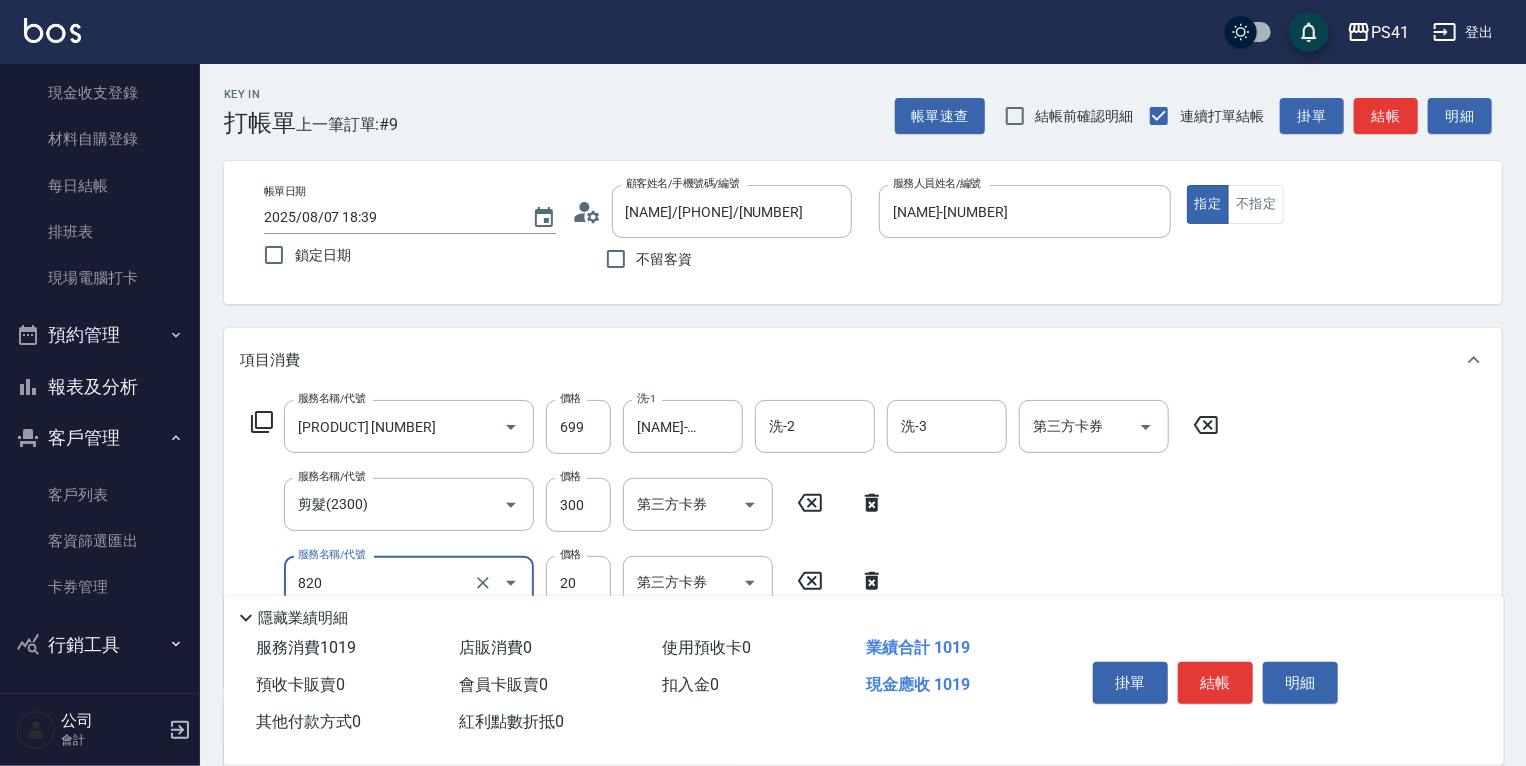 type on "潤絲(820)" 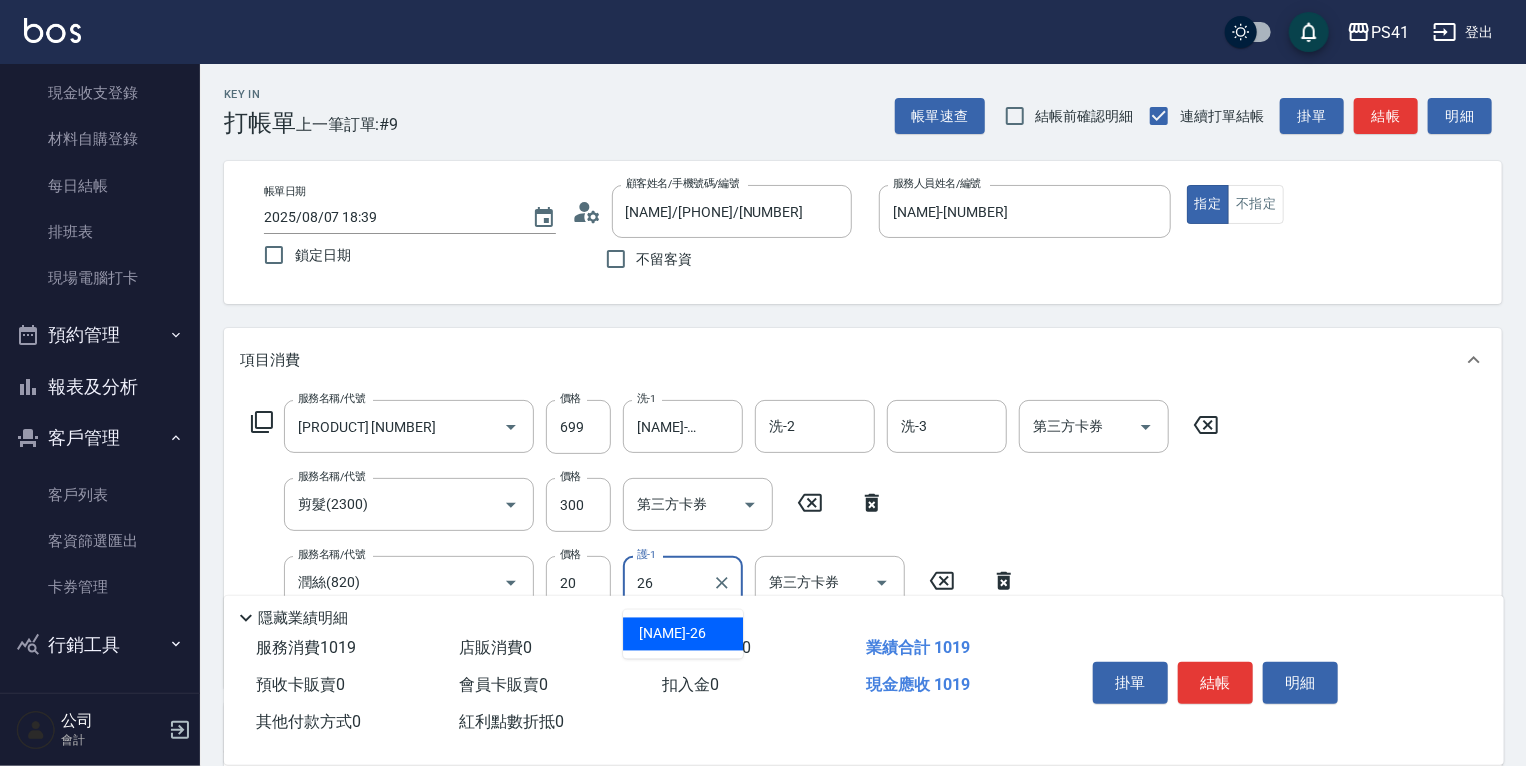type on "[NAME]-[NUMBER]" 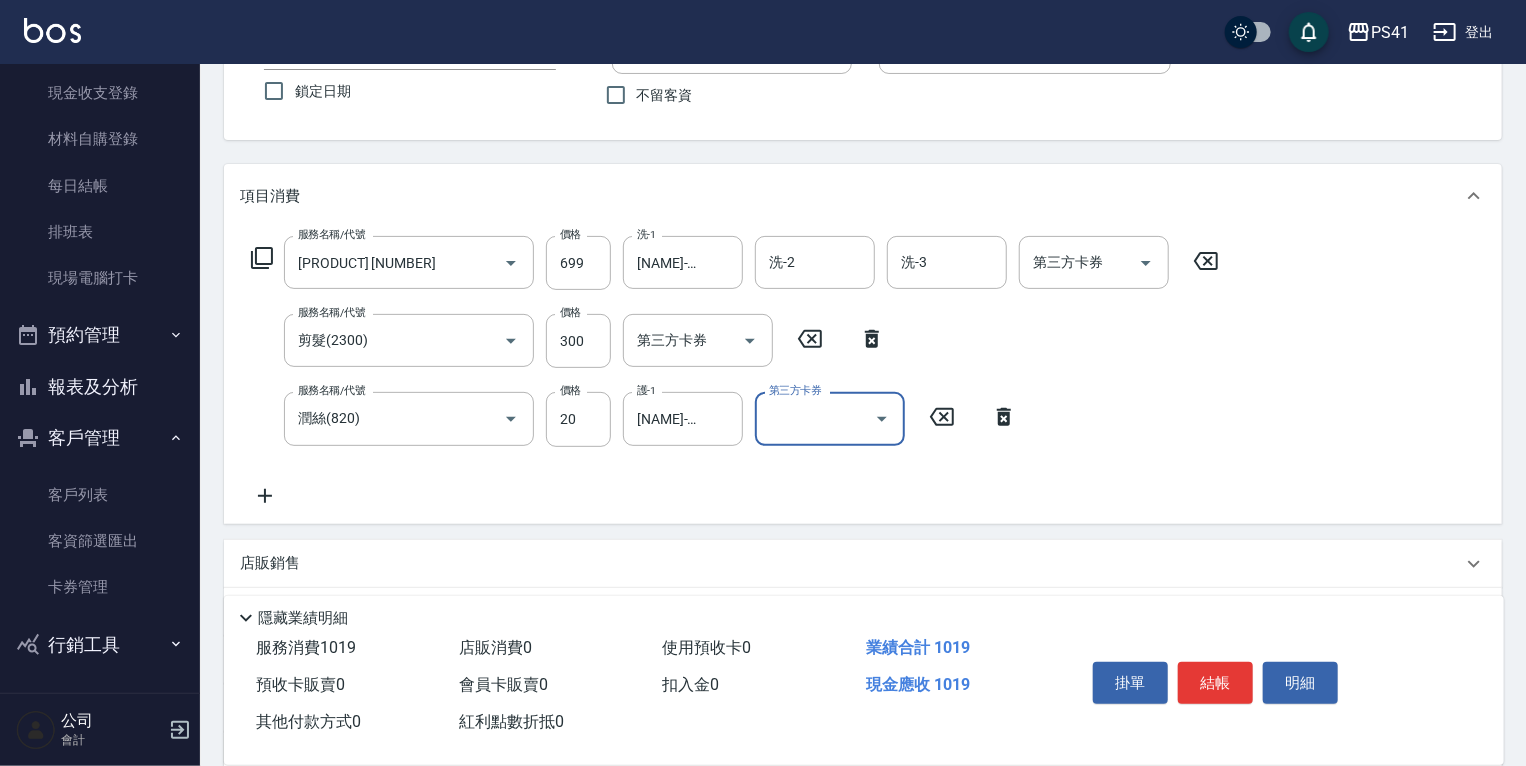 scroll, scrollTop: 320, scrollLeft: 0, axis: vertical 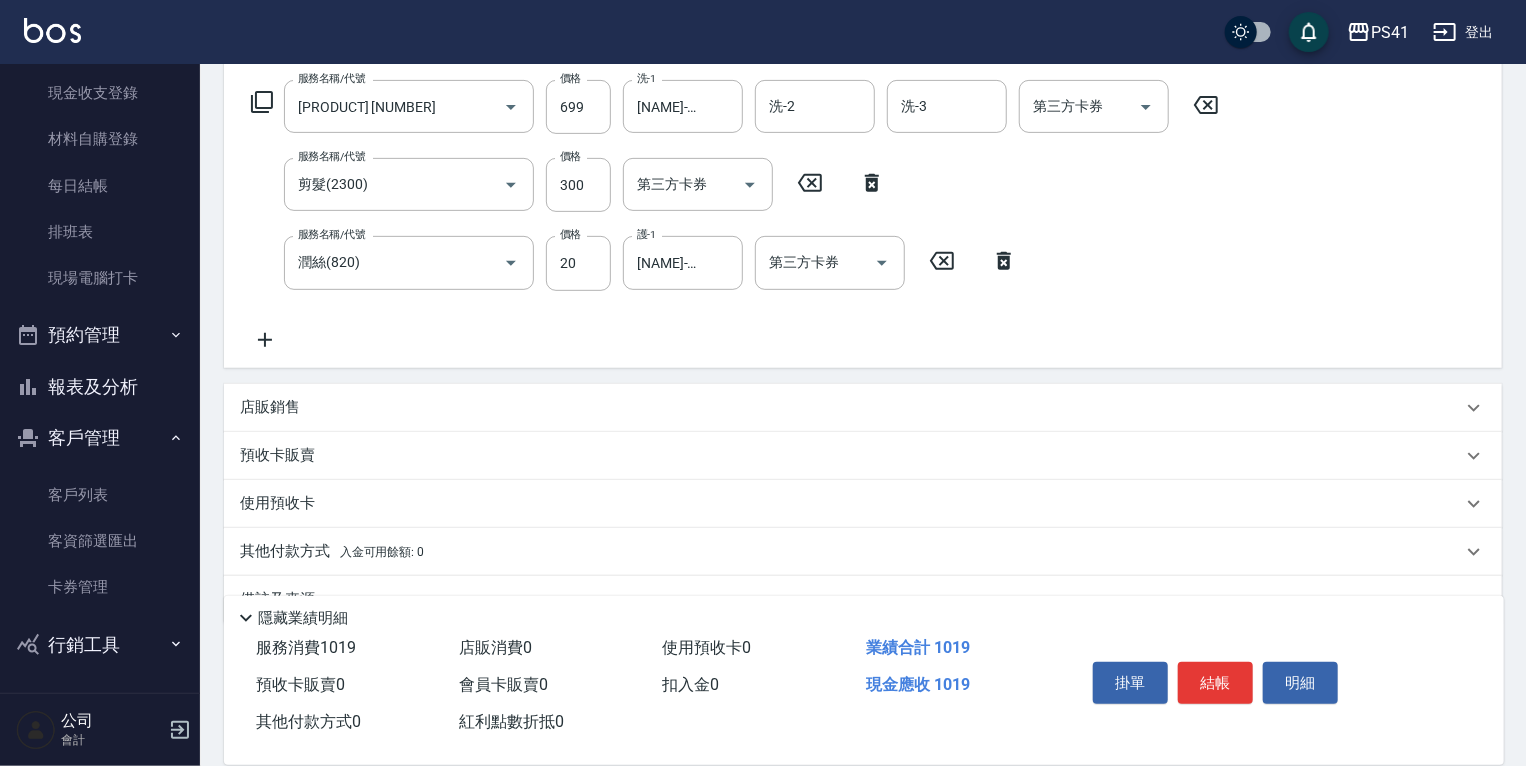 drag, startPoint x: 397, startPoint y: 571, endPoint x: 397, endPoint y: 555, distance: 16 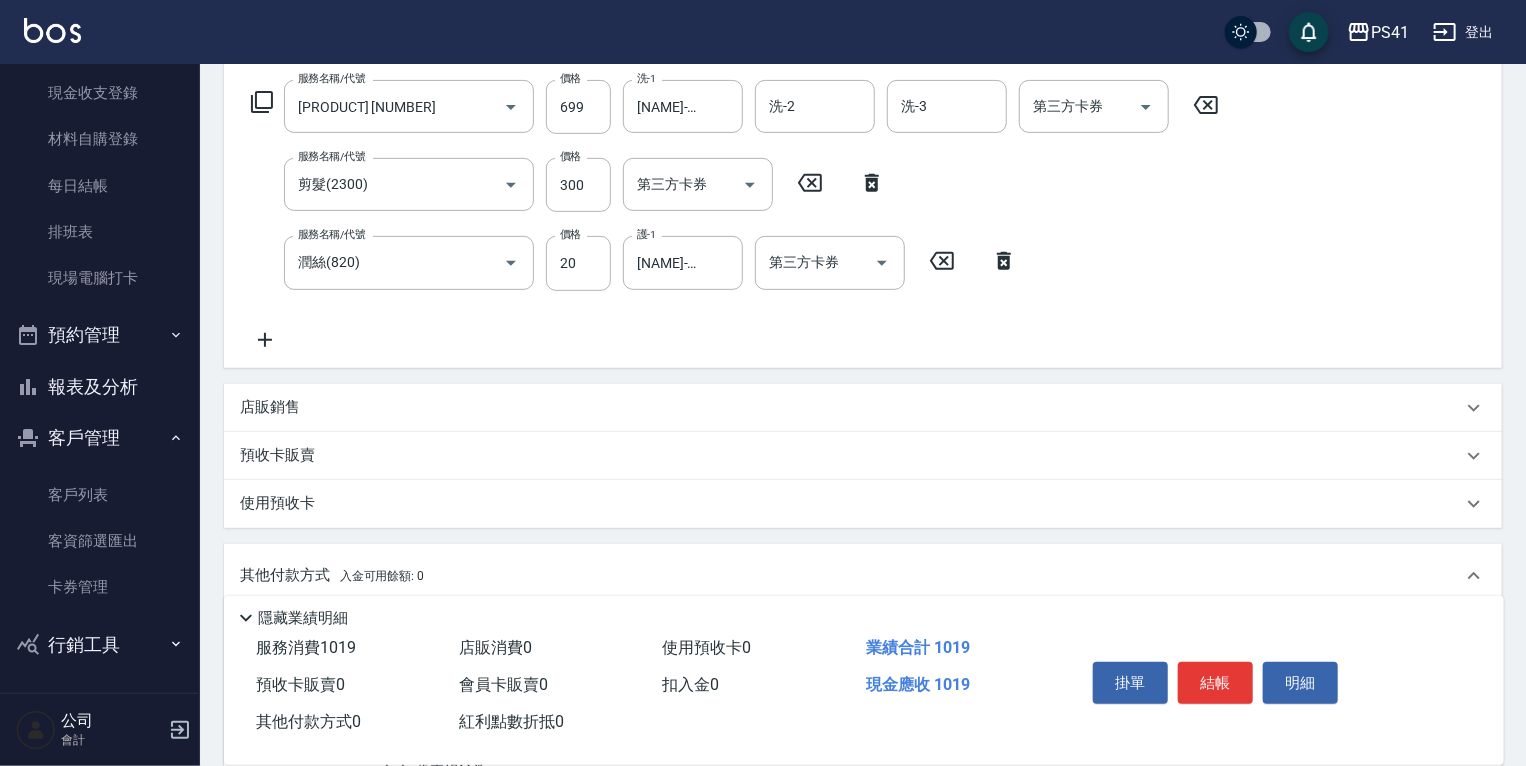 scroll, scrollTop: 539, scrollLeft: 0, axis: vertical 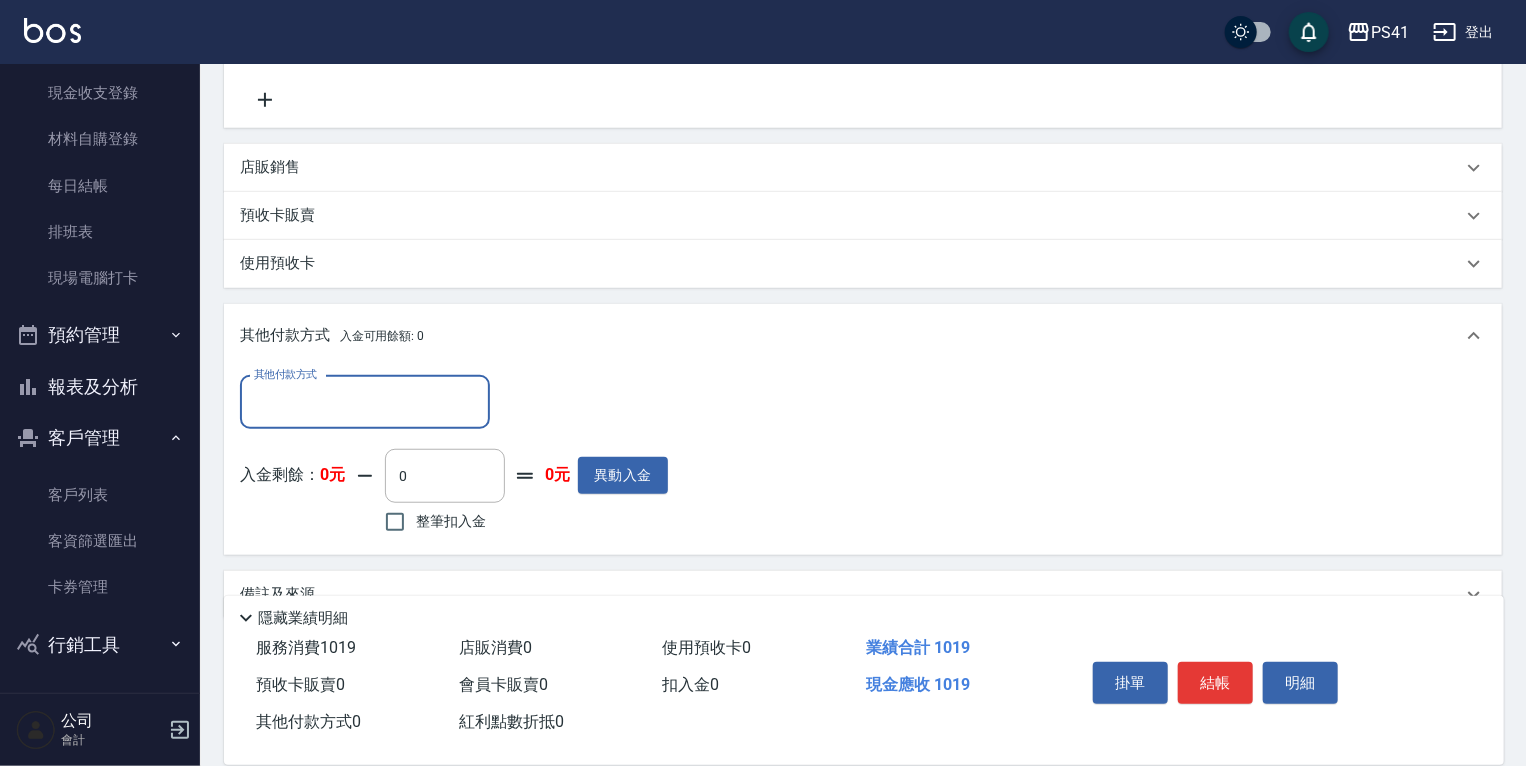 click on "其他付款方式" at bounding box center [365, 402] 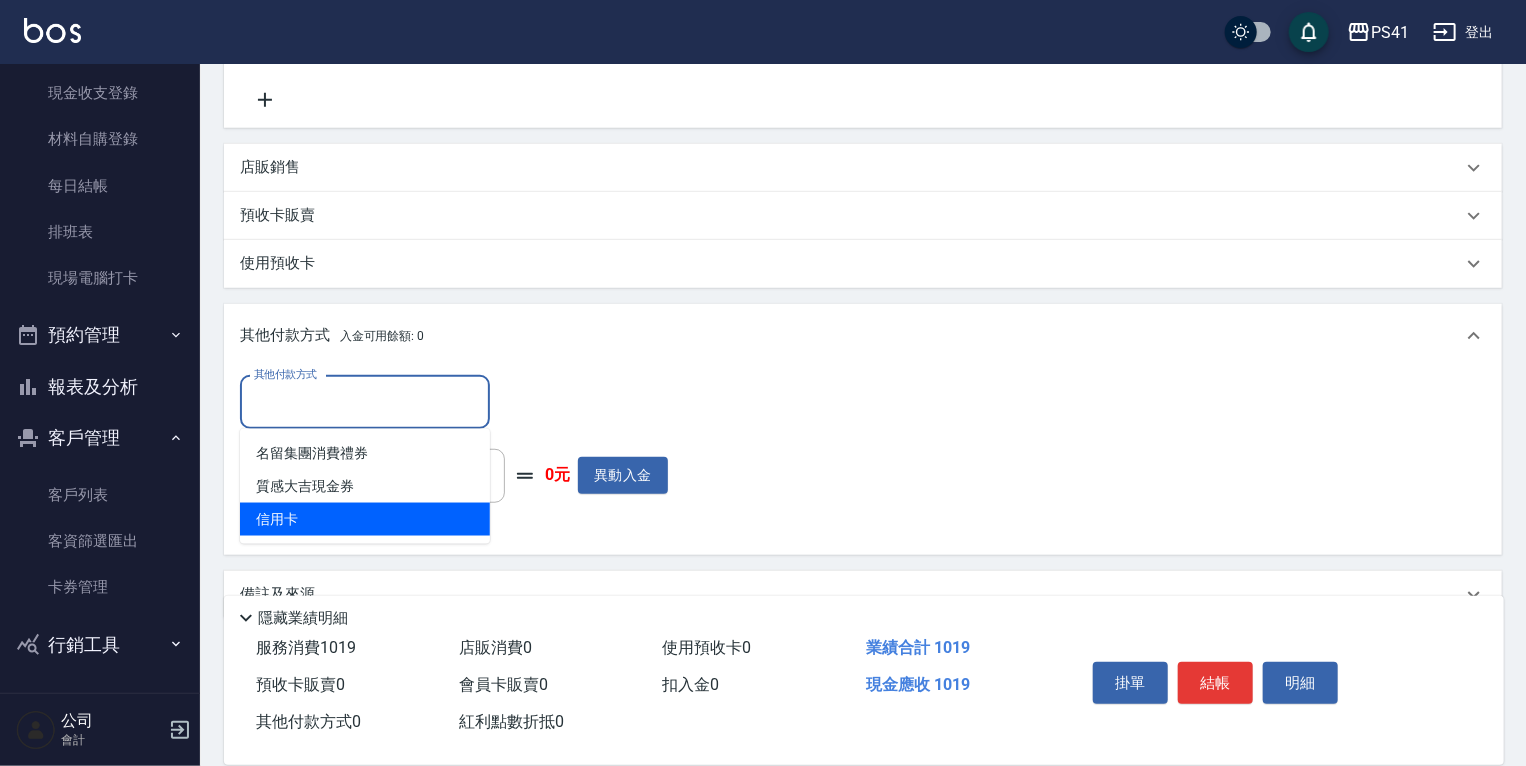 click on "信用卡" at bounding box center (365, 519) 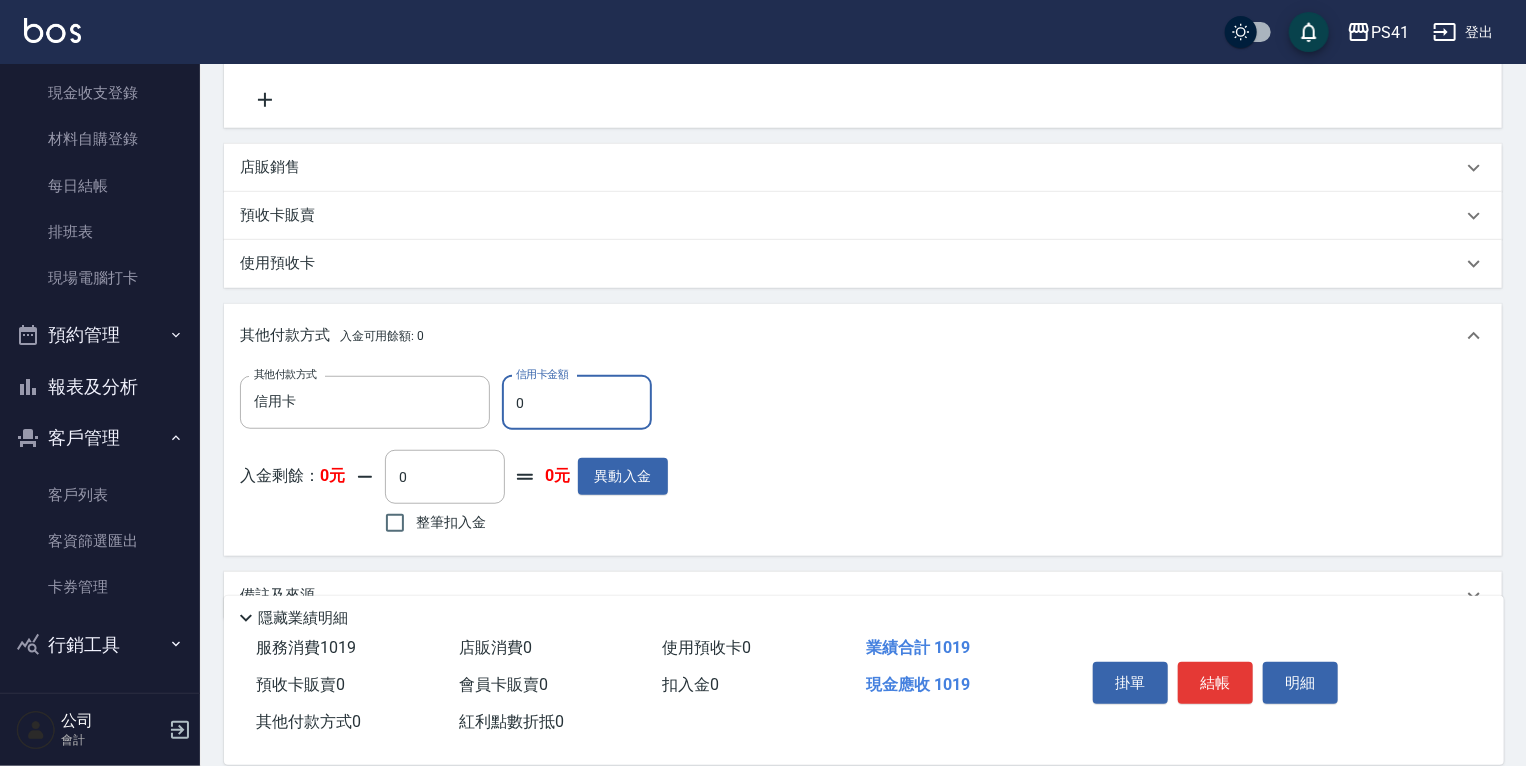 drag, startPoint x: 552, startPoint y: 402, endPoint x: 131, endPoint y: 395, distance: 421.0582 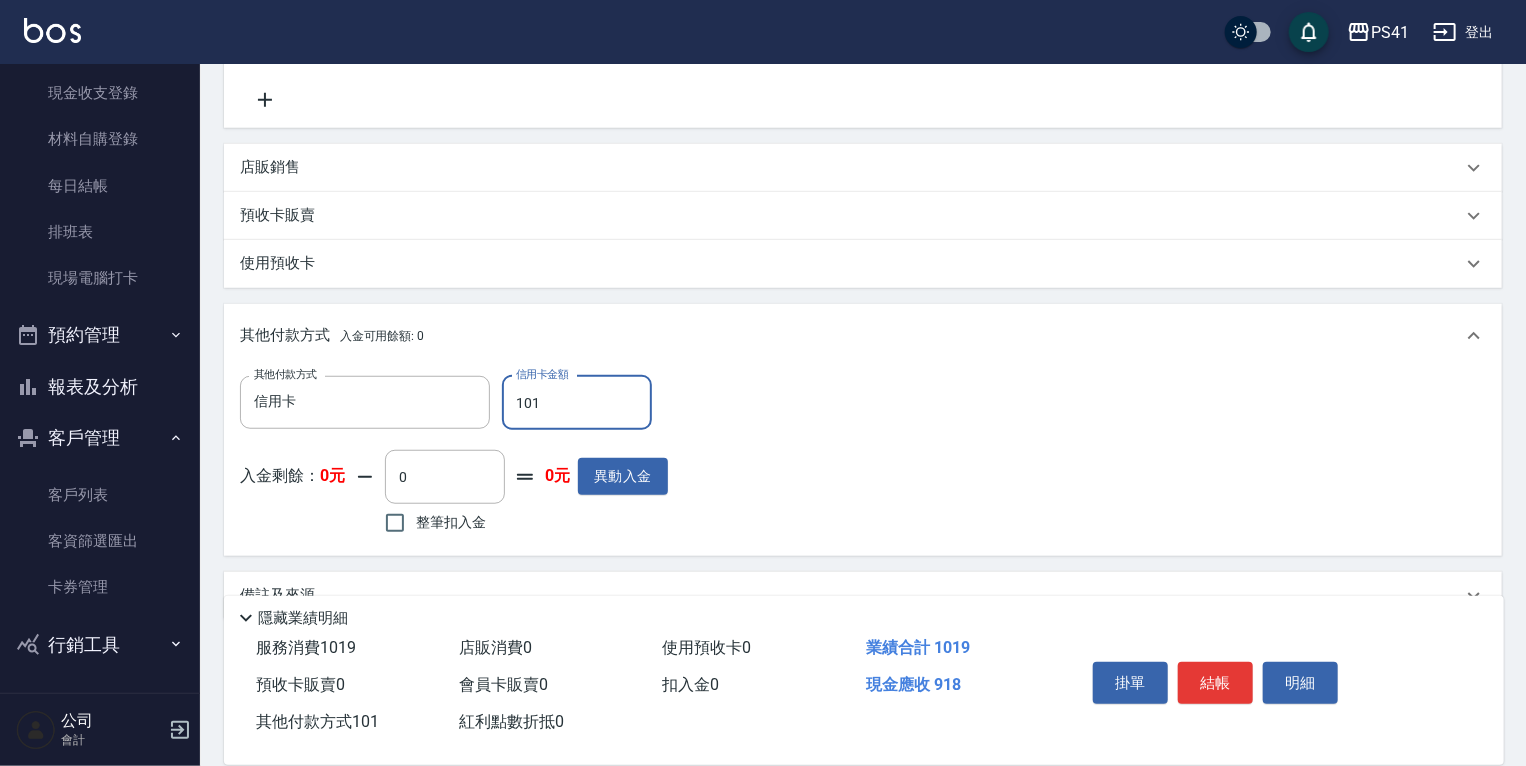 type on "1019" 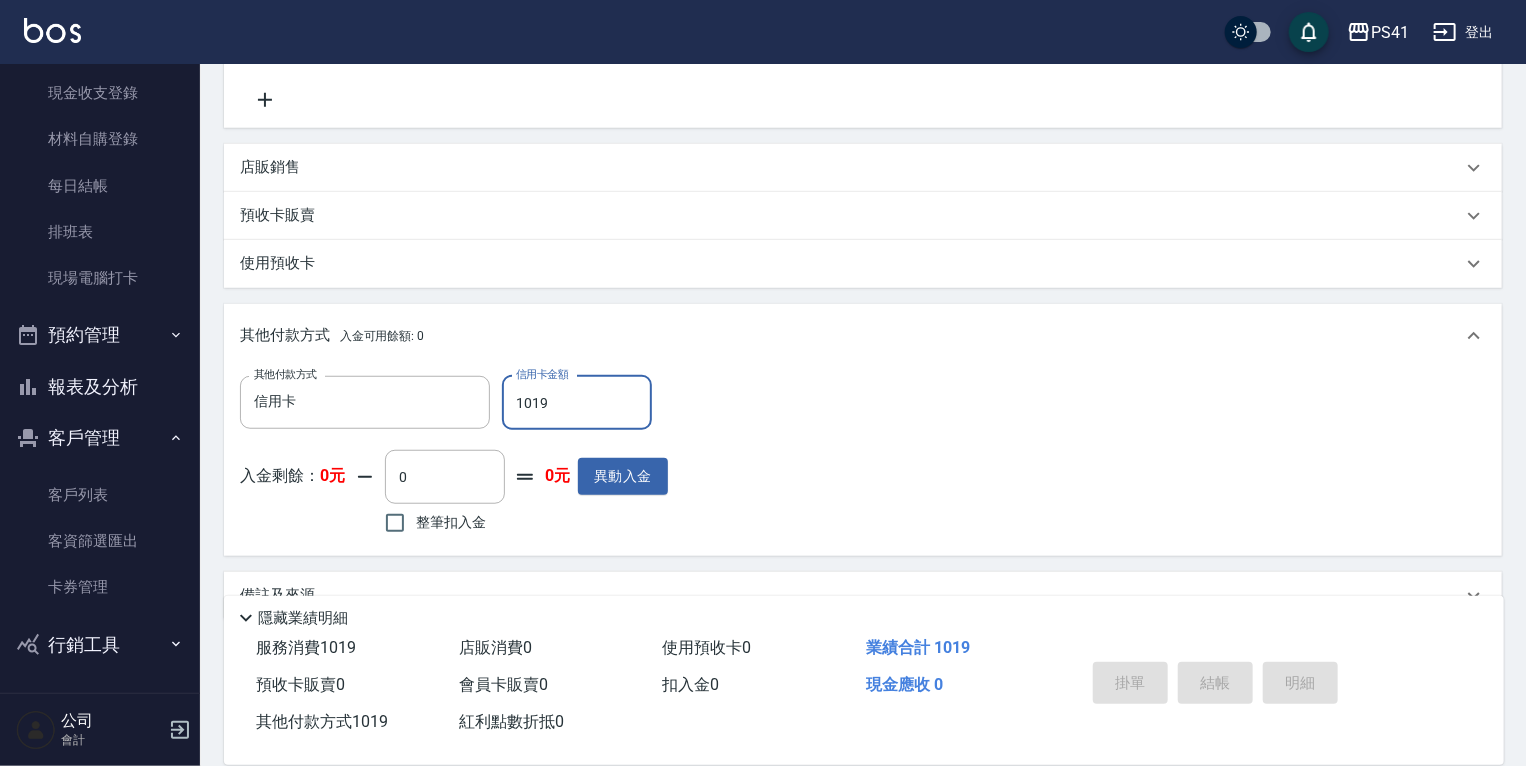 type 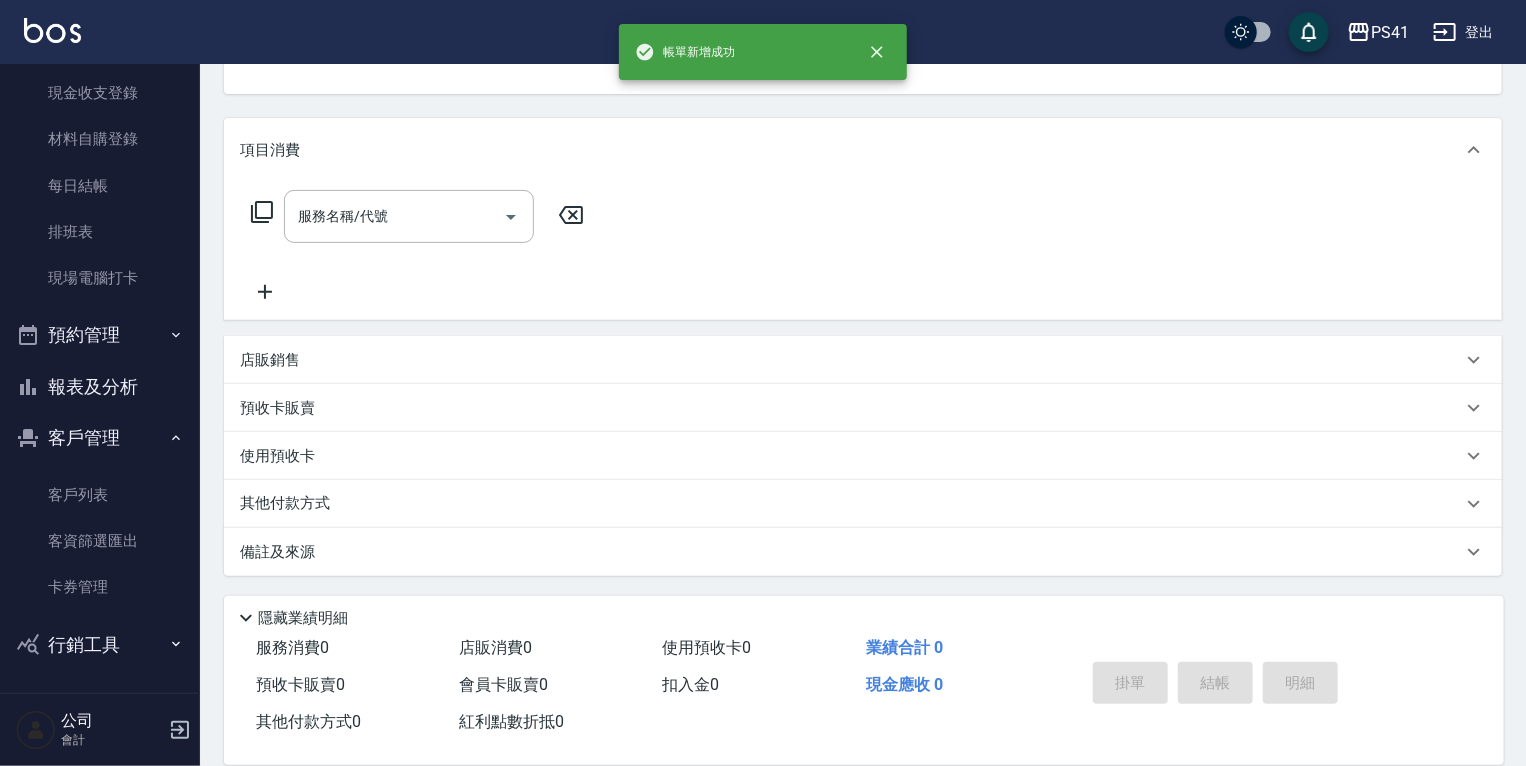 scroll, scrollTop: 0, scrollLeft: 0, axis: both 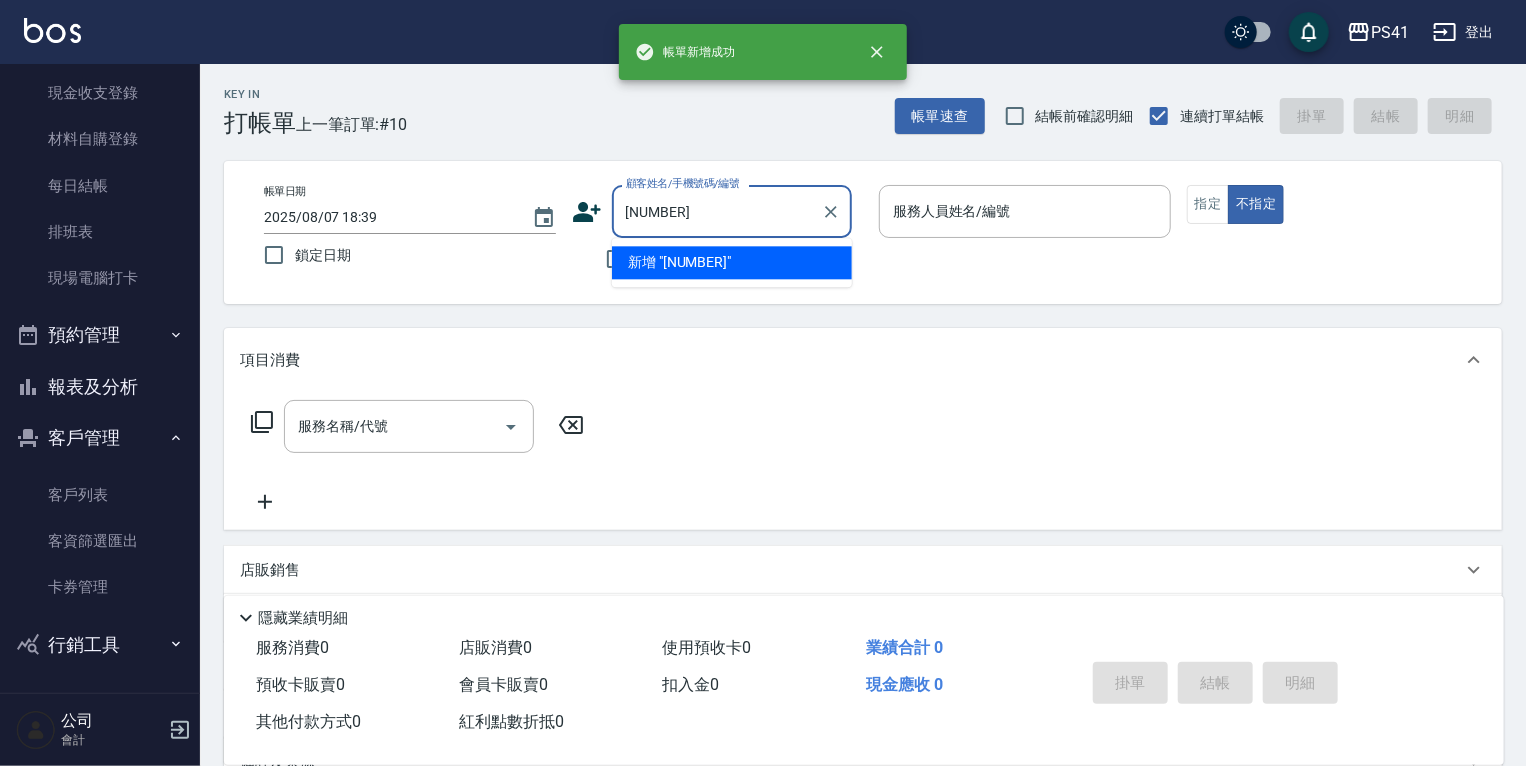 type on "[NUMBER]" 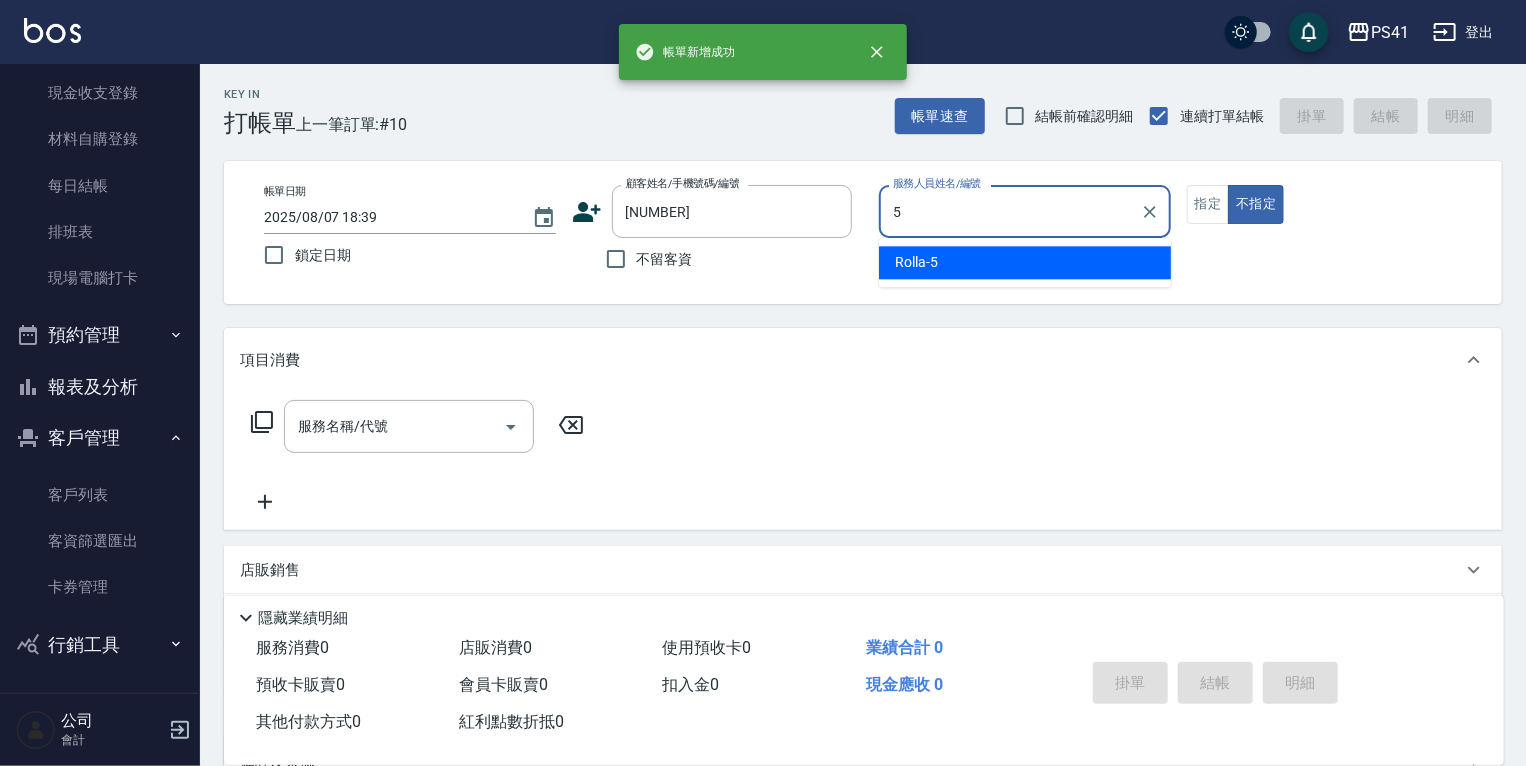 type on "Rolla-5" 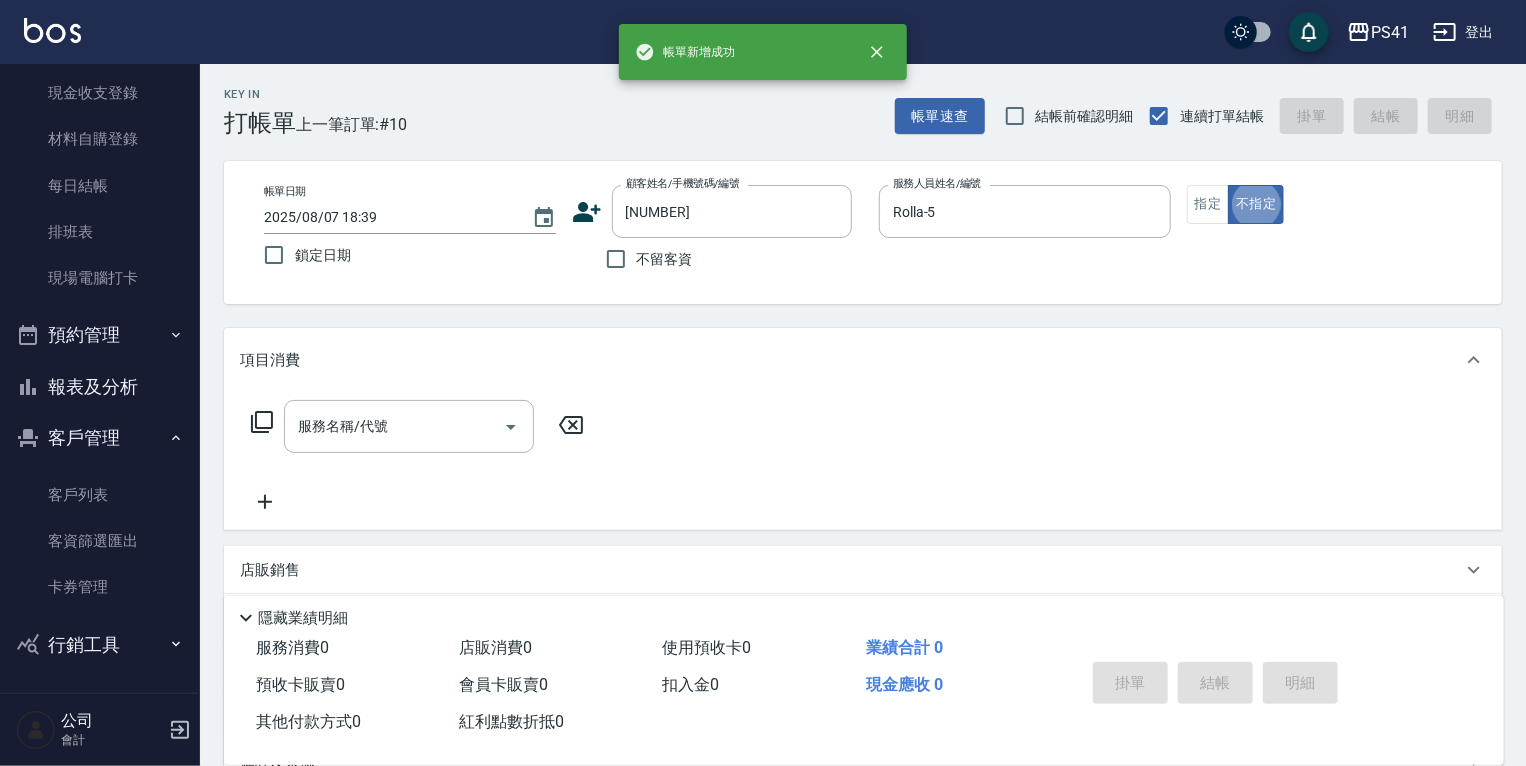 type on "[NAME]/[PHONE]/[NUMBER]" 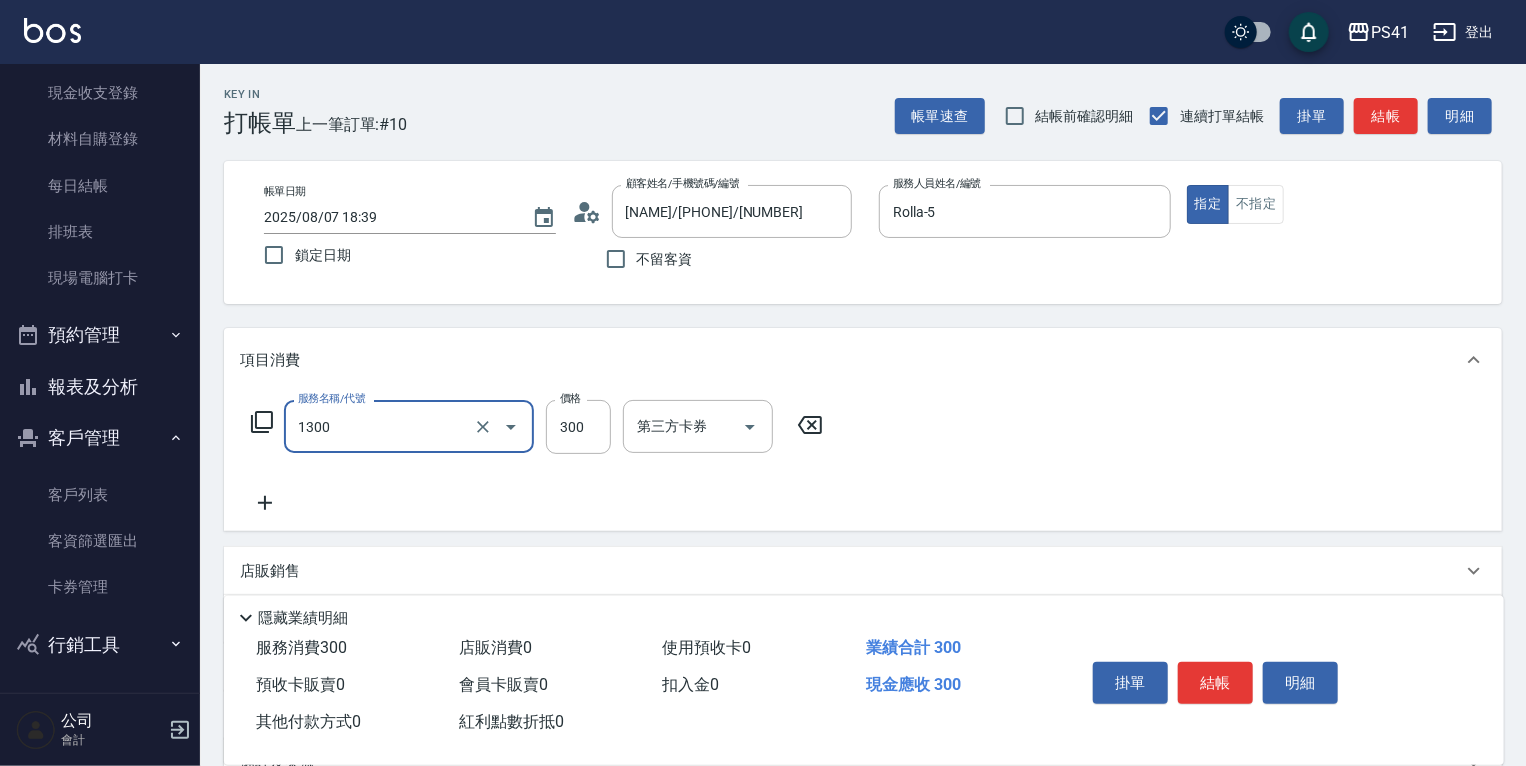 type on "洗髮300(1300)" 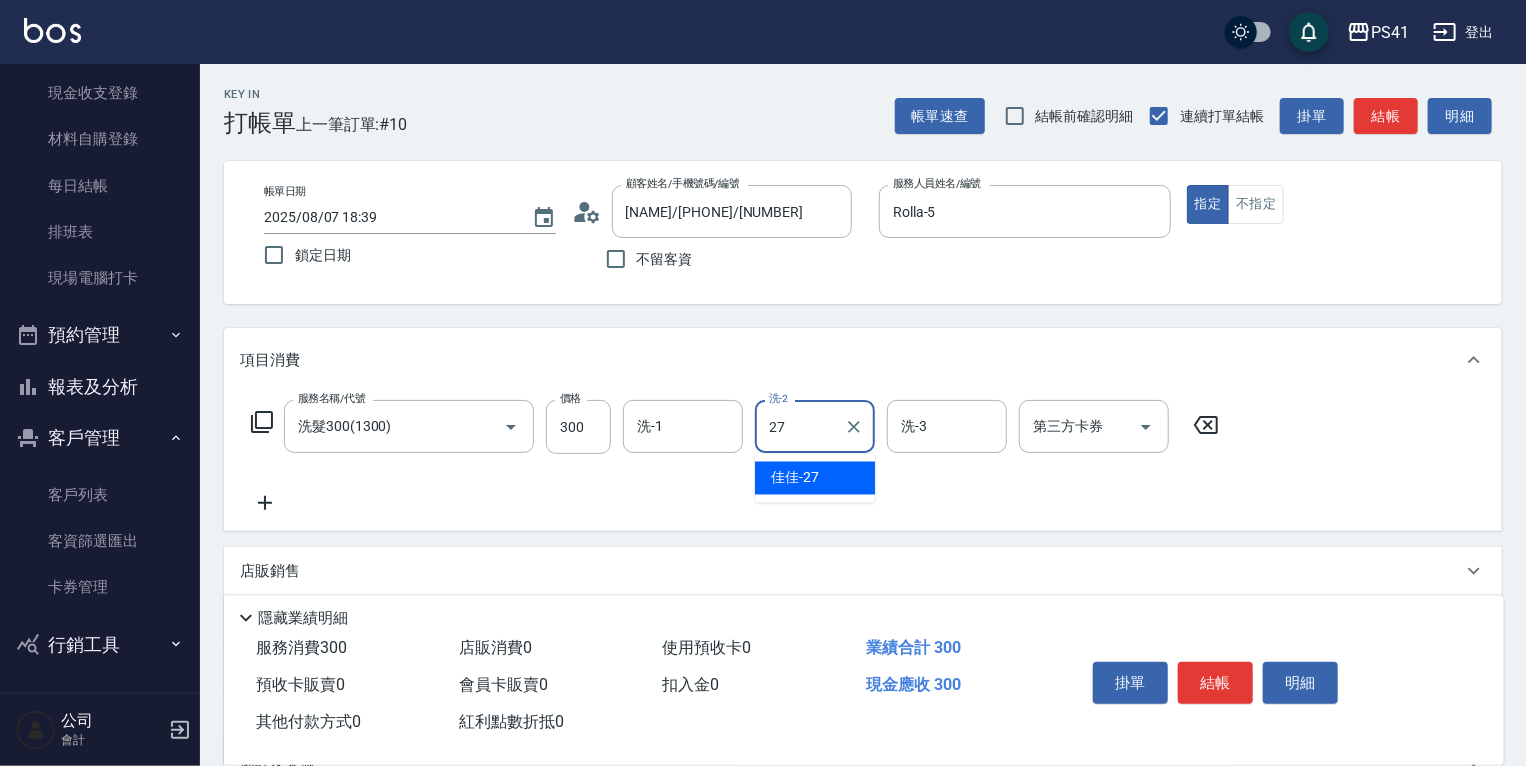 type on "佳佳-27" 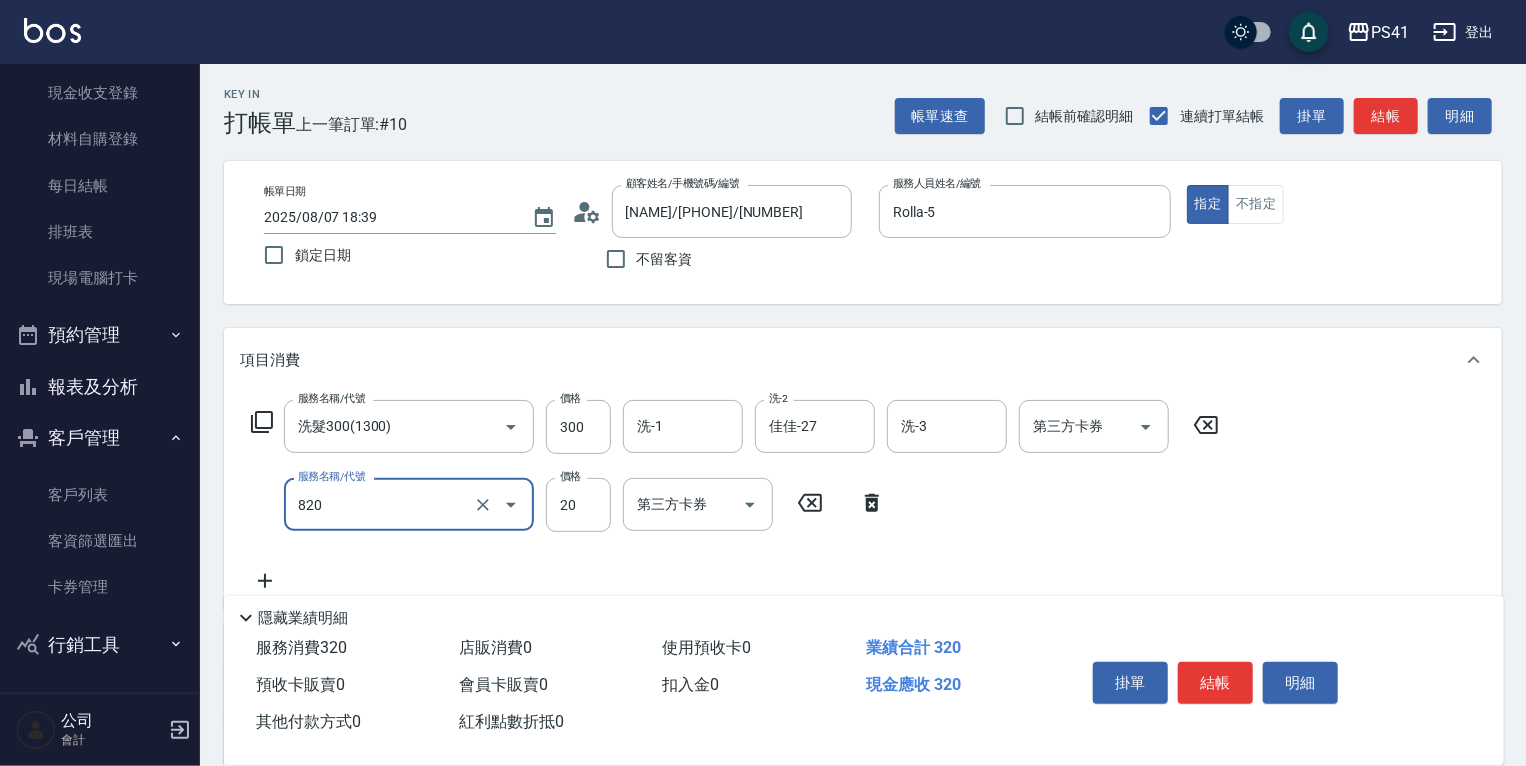 type on "潤絲(820)" 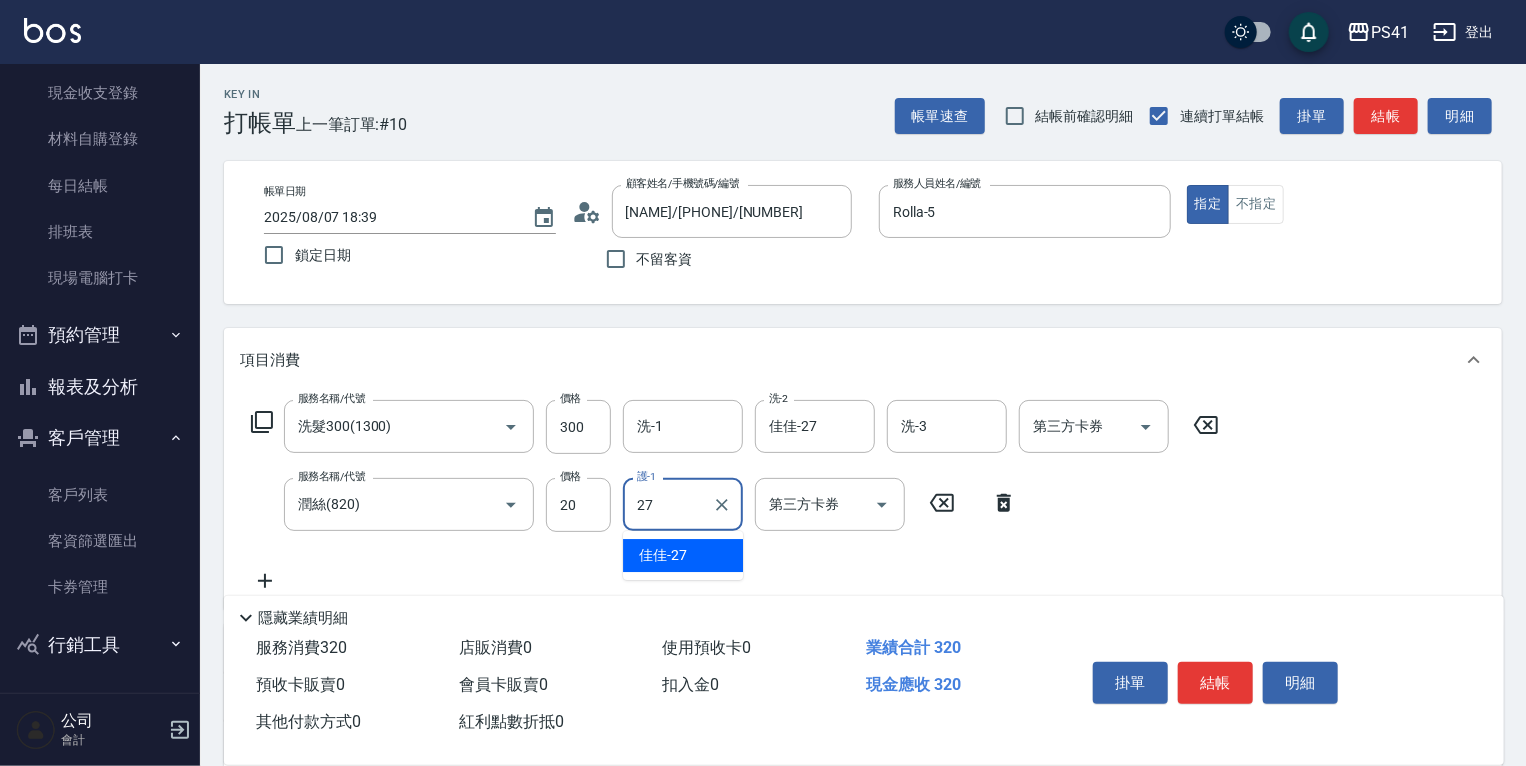 type on "佳佳-27" 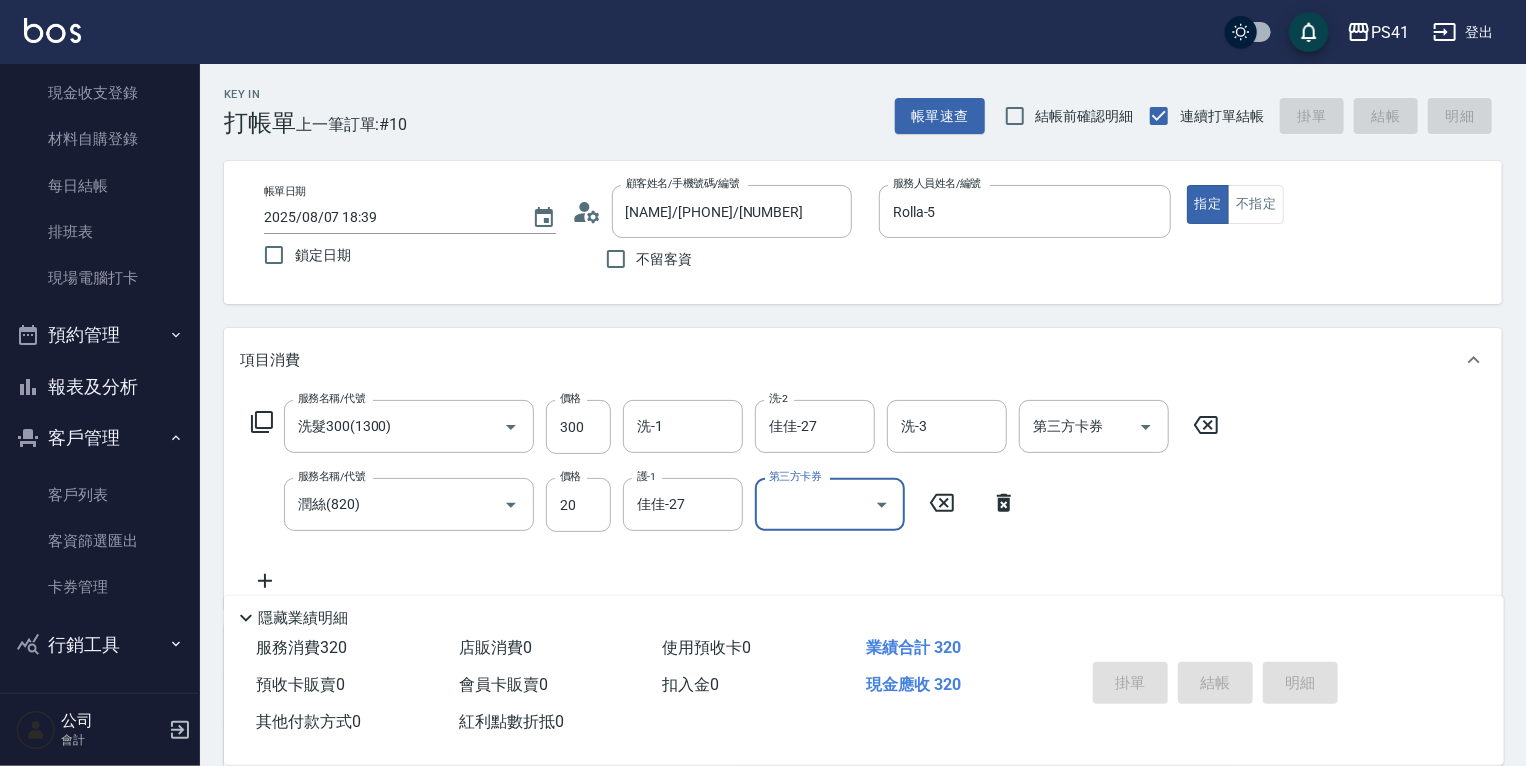 type 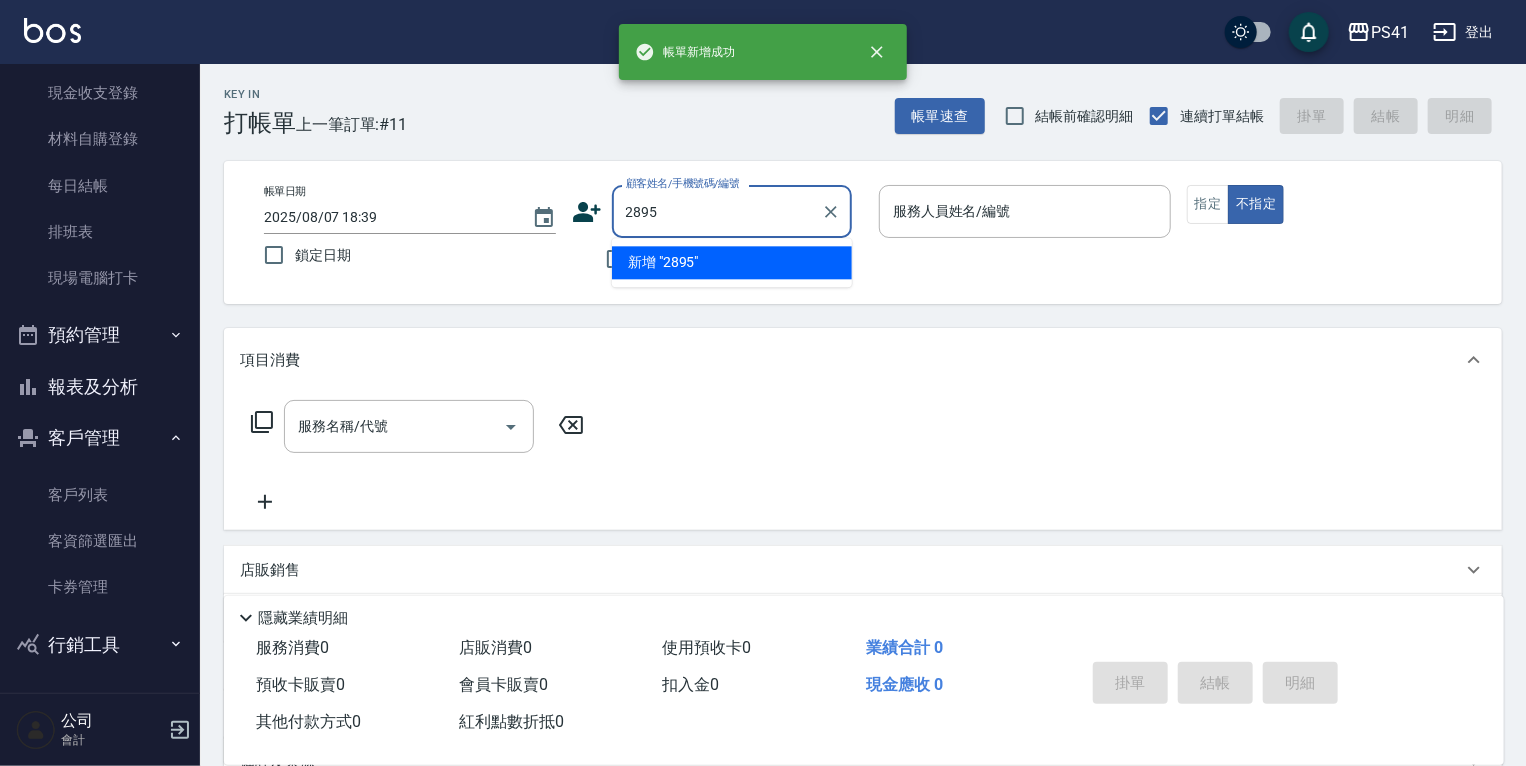 type on "2895" 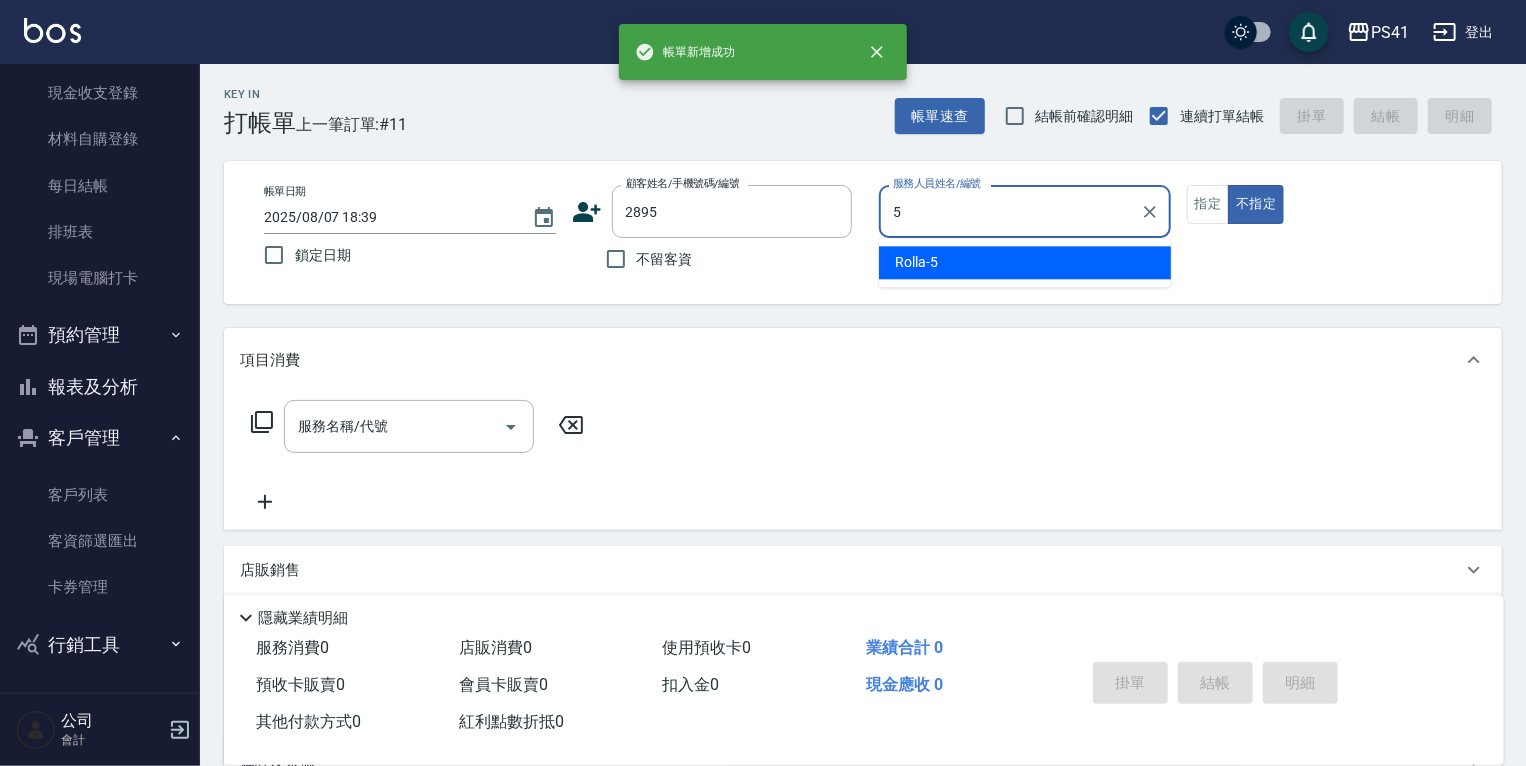 type on "Rolla-5" 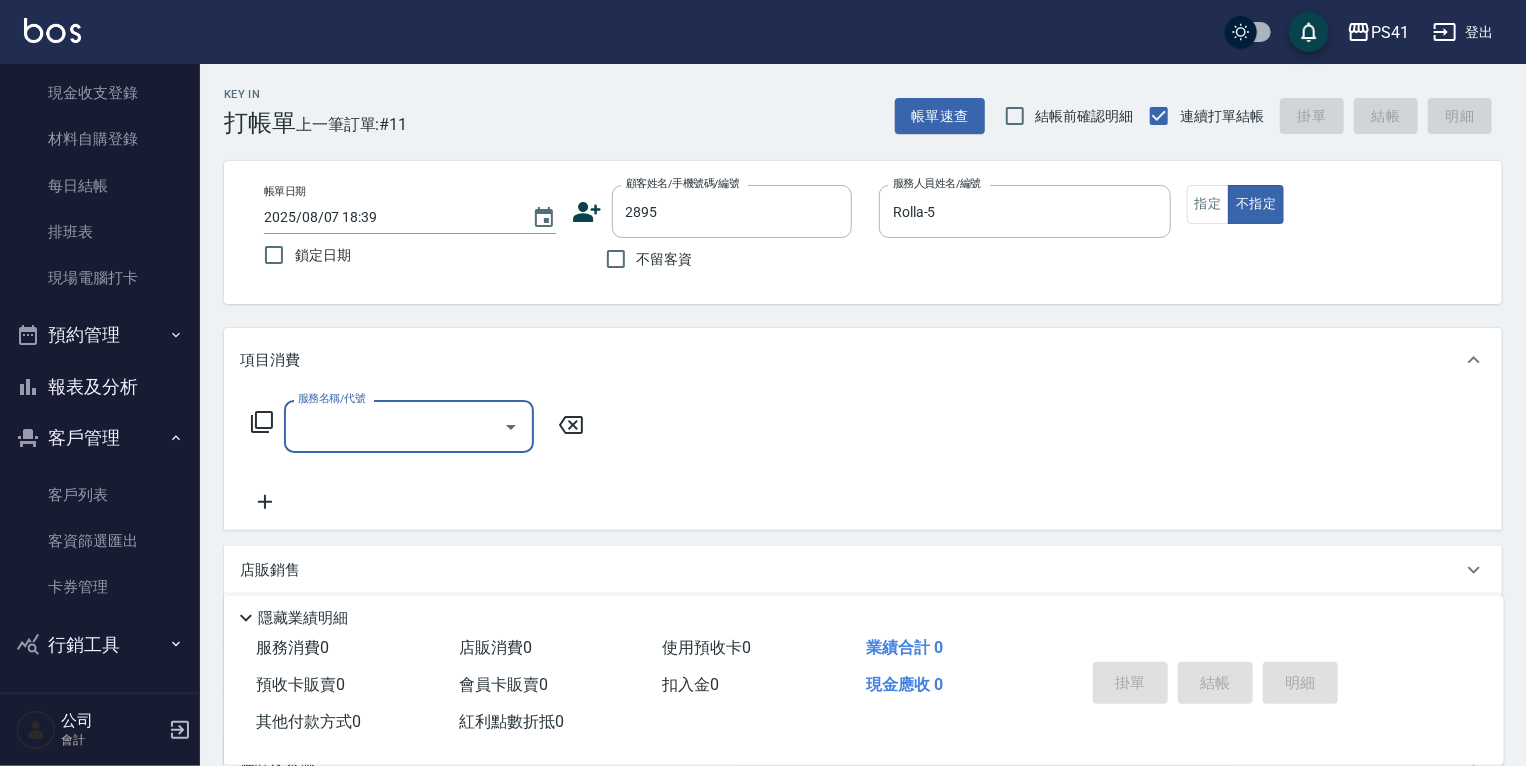 type on "[NAME]/[PHONE]/[NUMBER]" 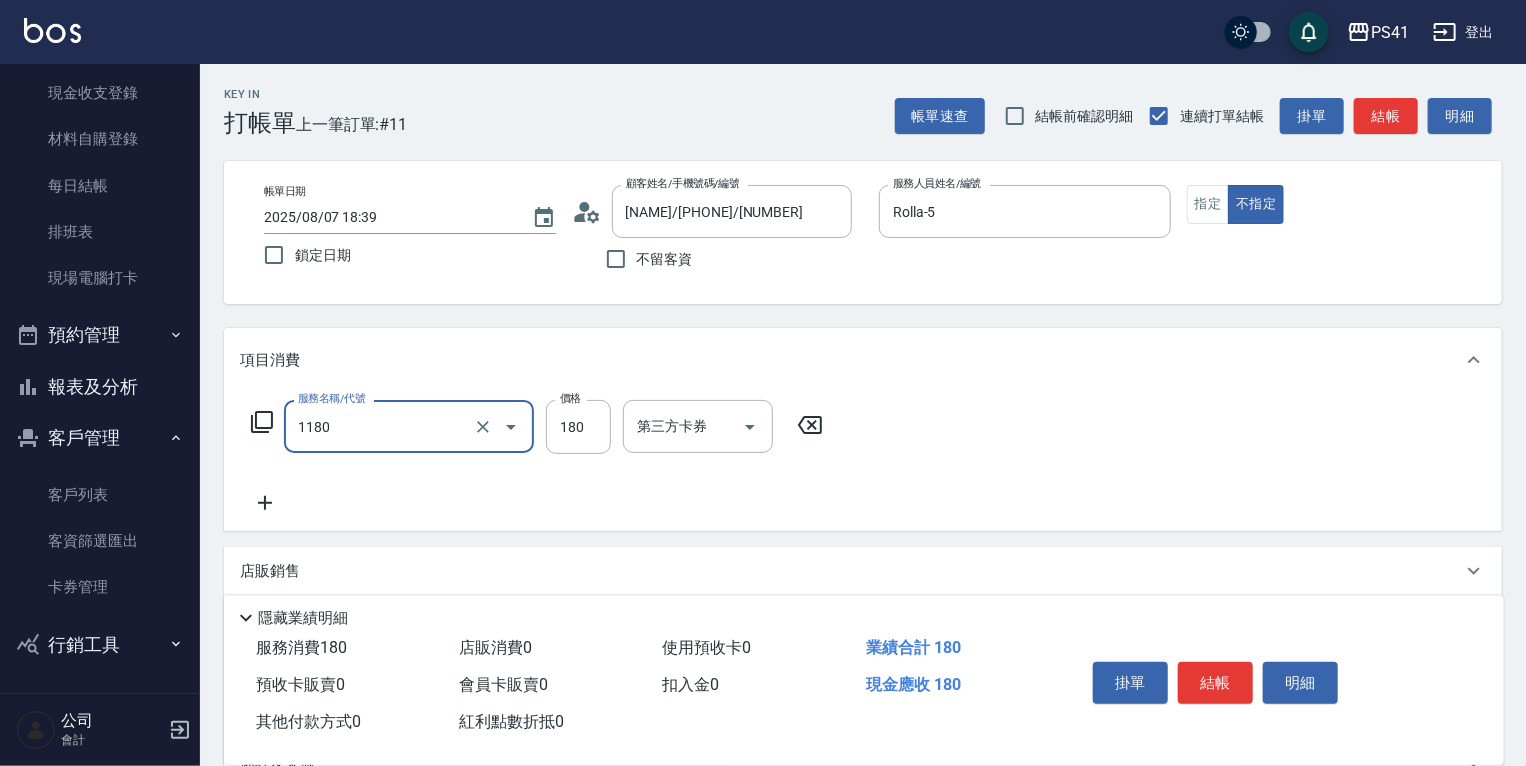 type on "洗髮(洗+剪不指定活動)(1180)" 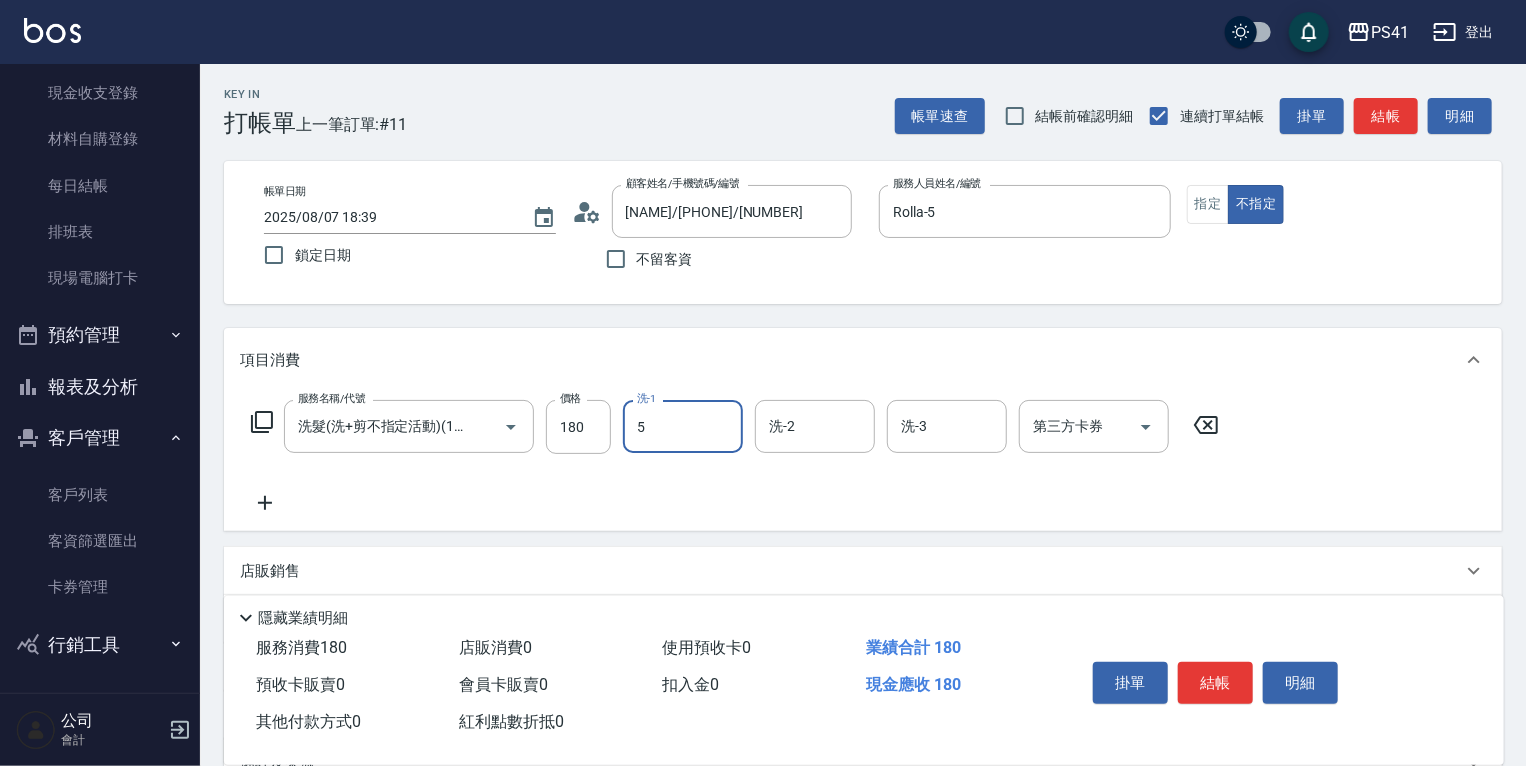 type on "Rolla-5" 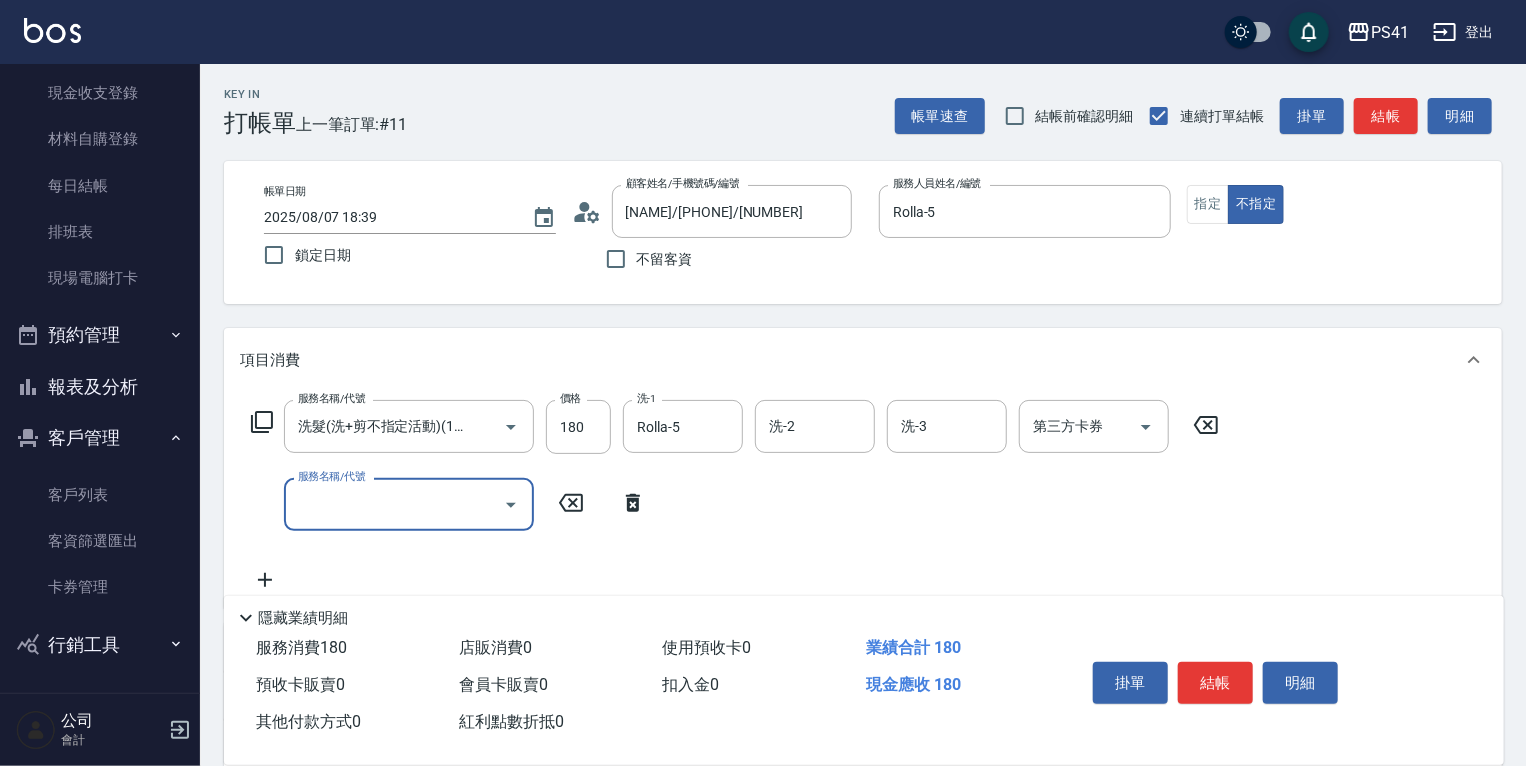 scroll, scrollTop: 0, scrollLeft: 0, axis: both 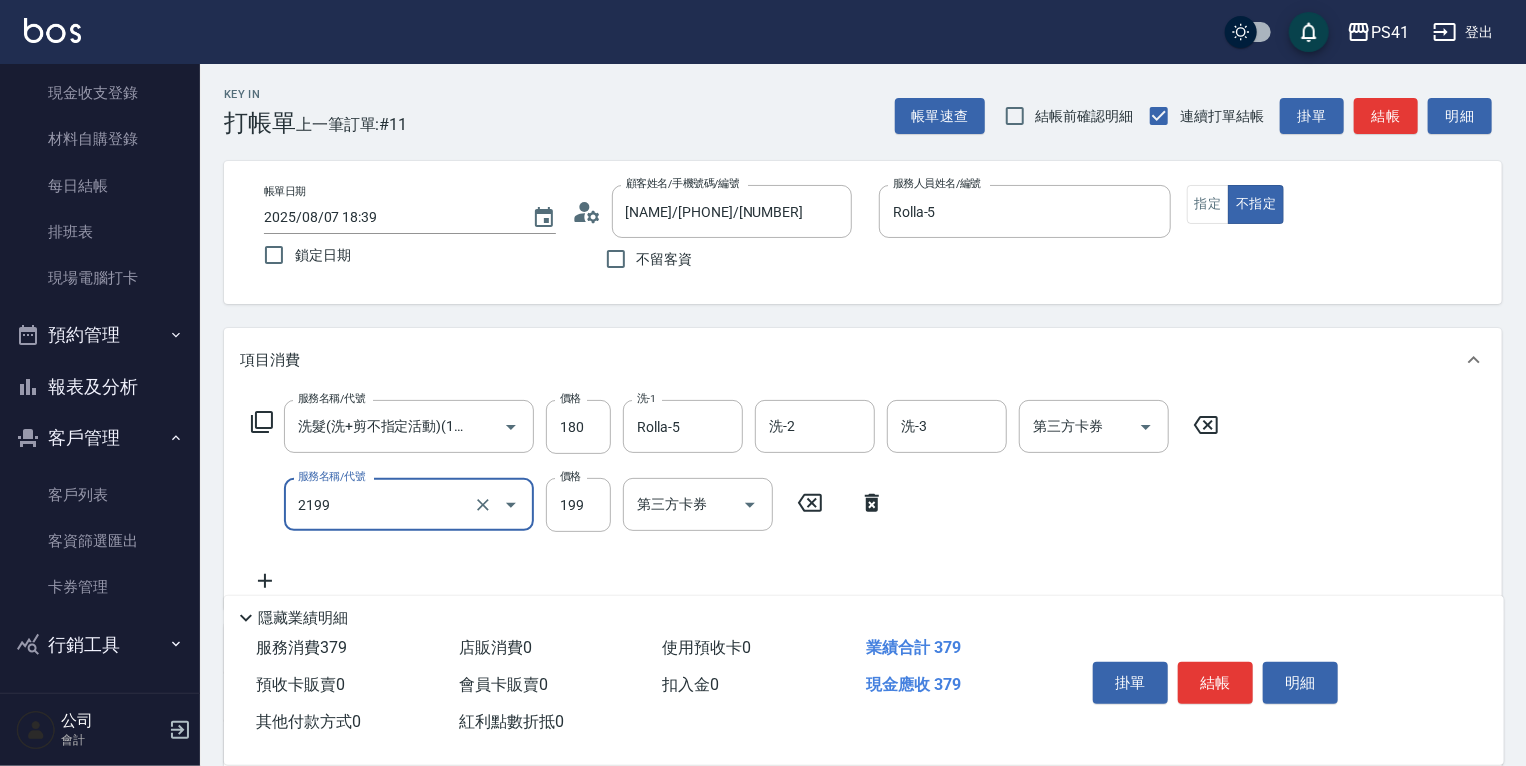 type on "不指定剪髮活動(2199)" 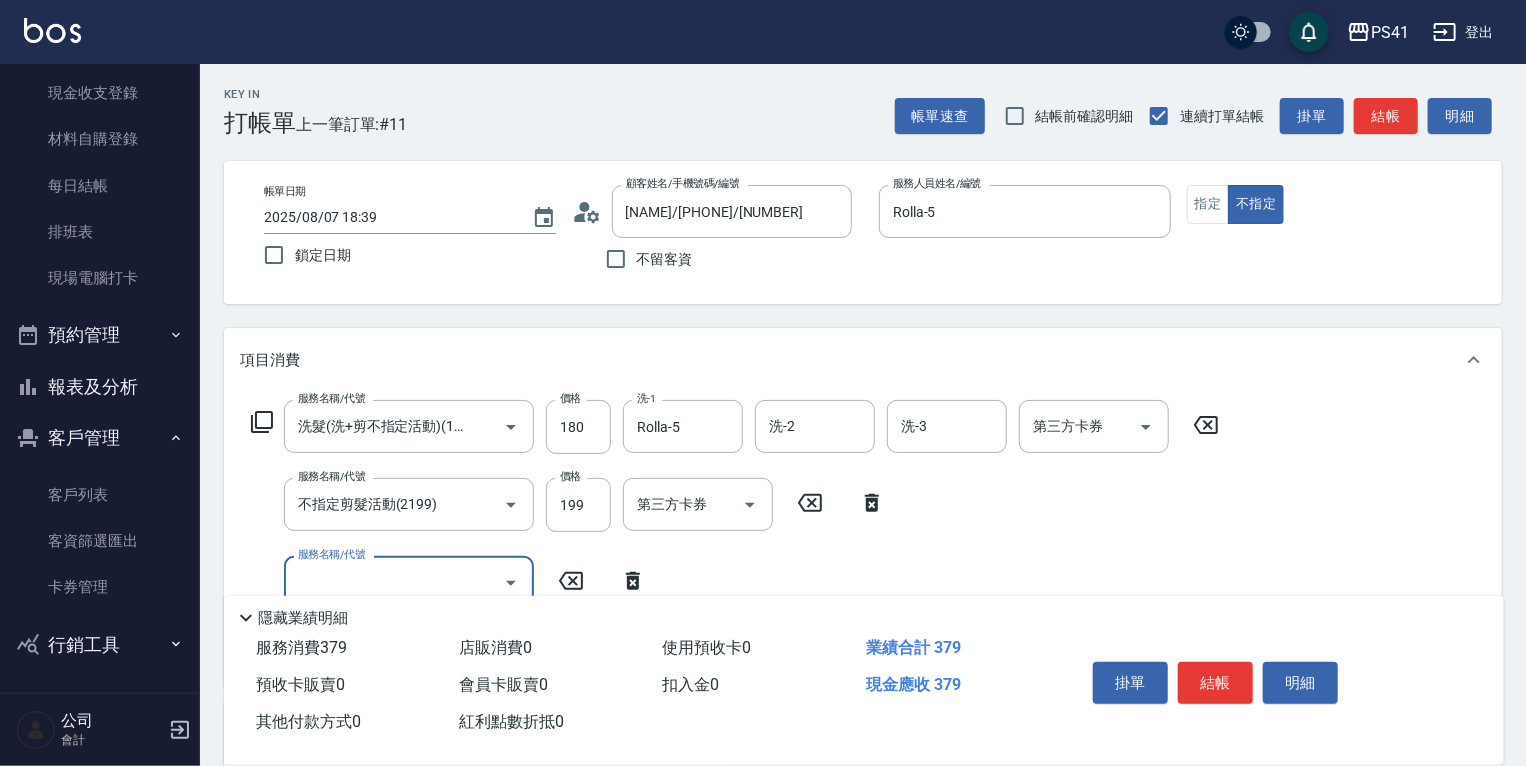 scroll, scrollTop: 0, scrollLeft: 0, axis: both 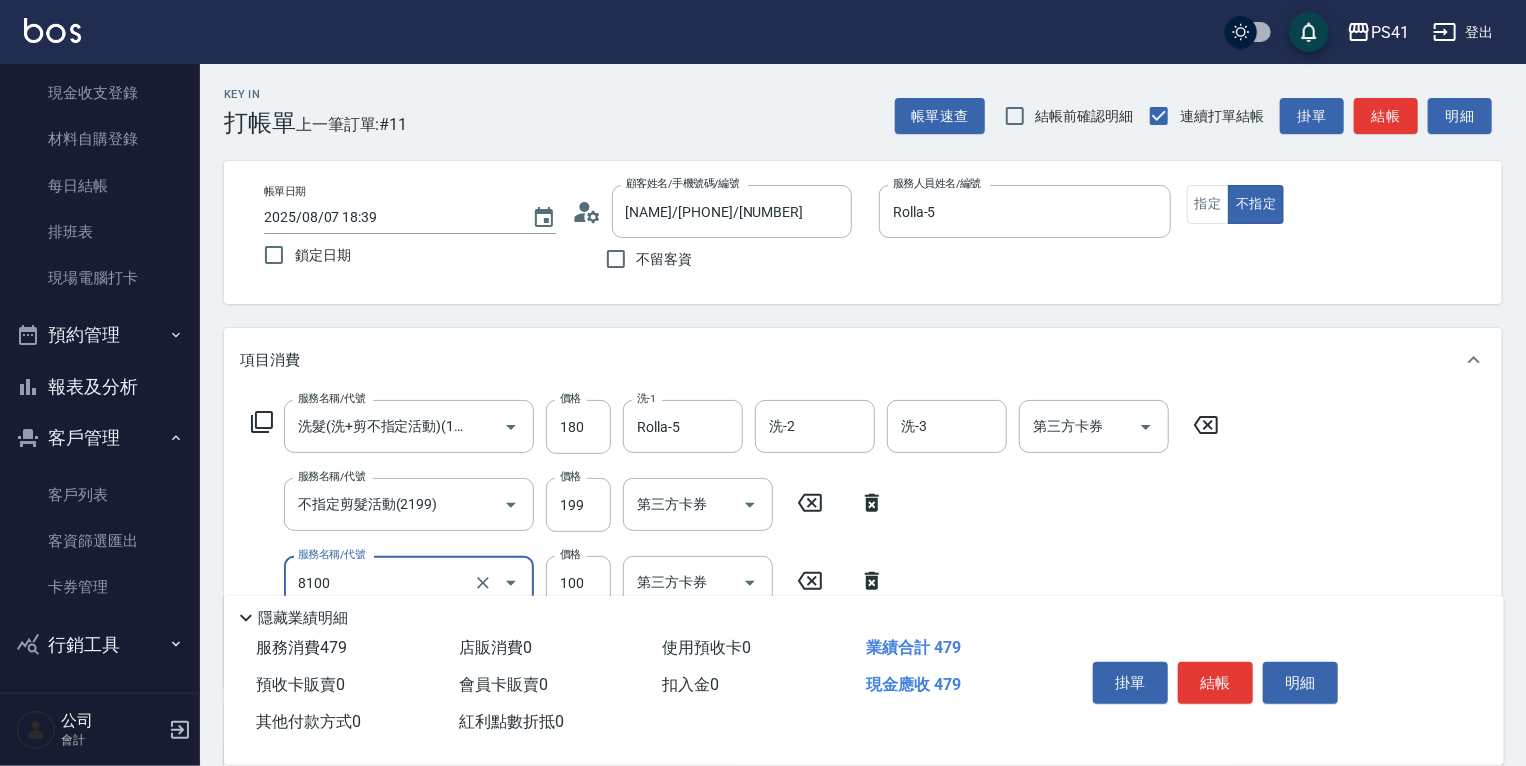 type on "電棒 夾直 玉米鬚(8100)" 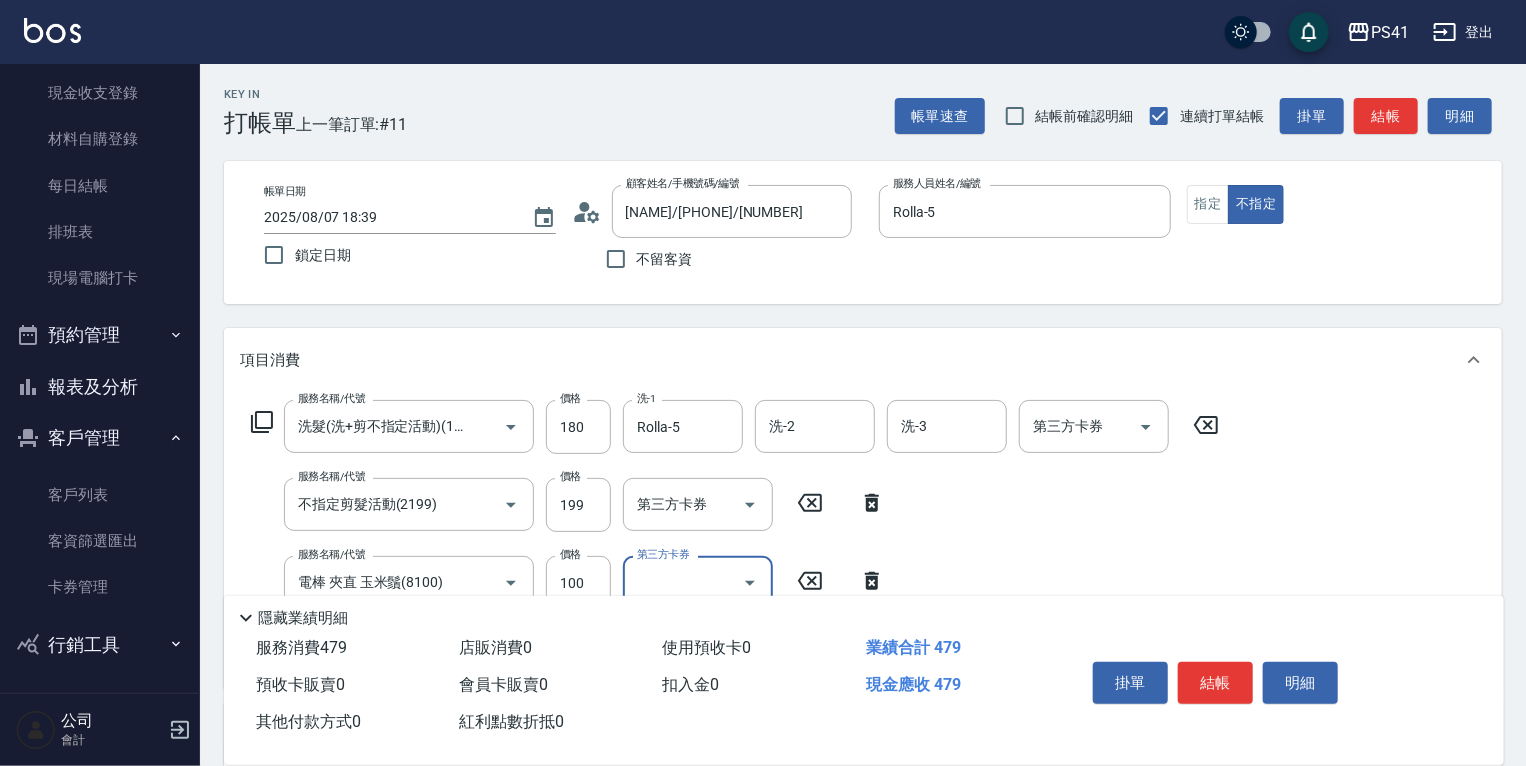 scroll, scrollTop: 0, scrollLeft: 0, axis: both 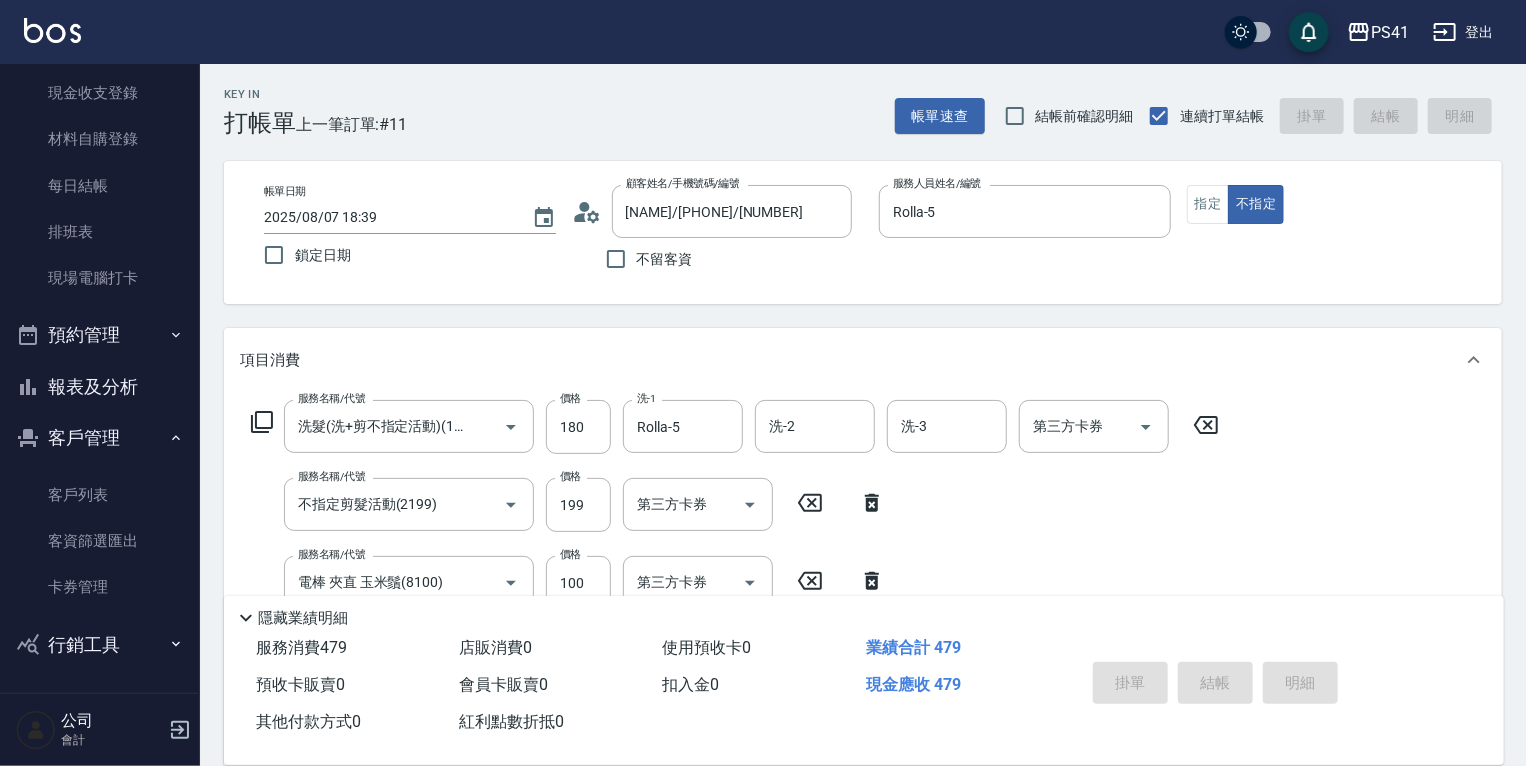 type 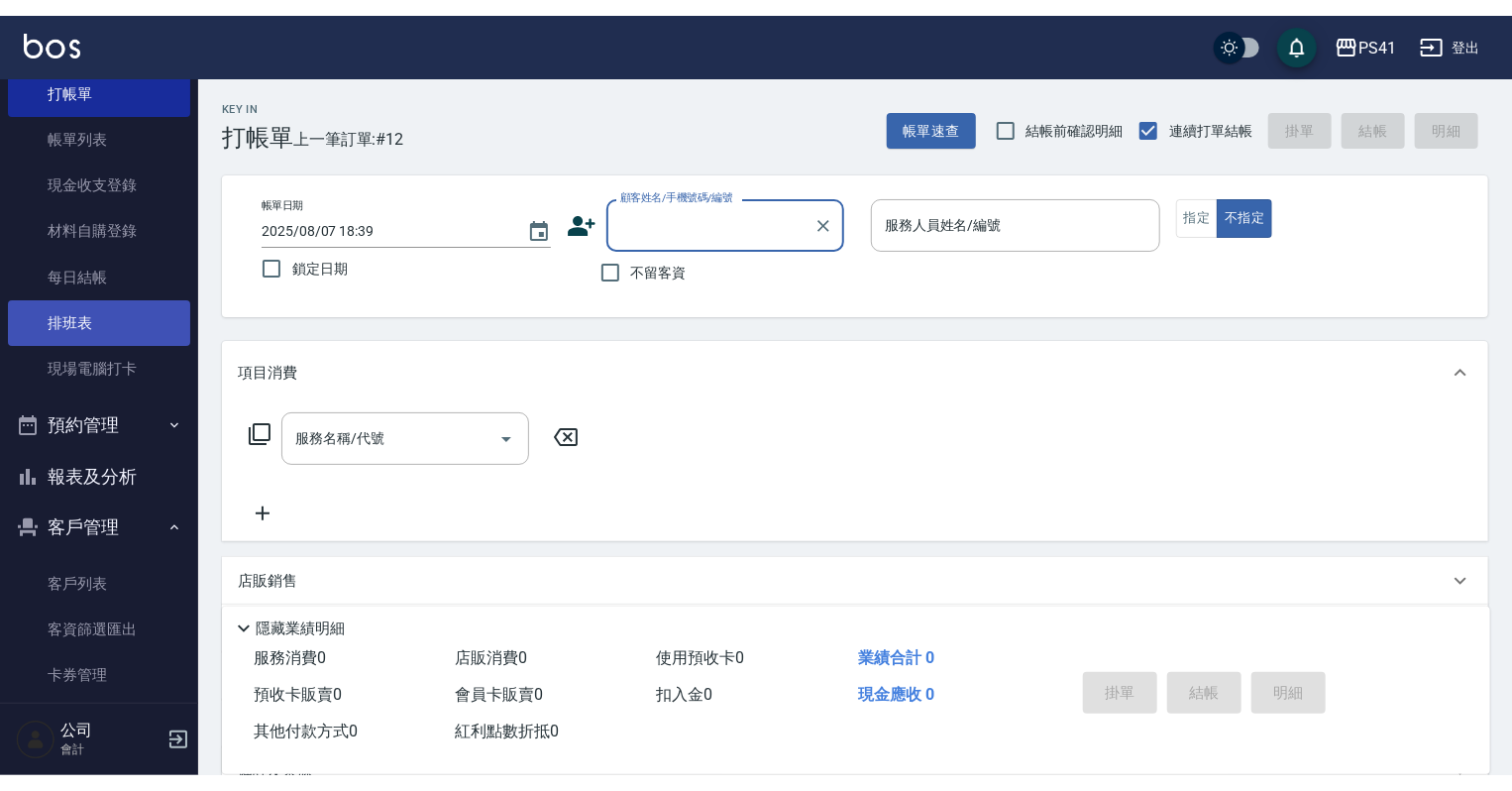 scroll, scrollTop: 0, scrollLeft: 0, axis: both 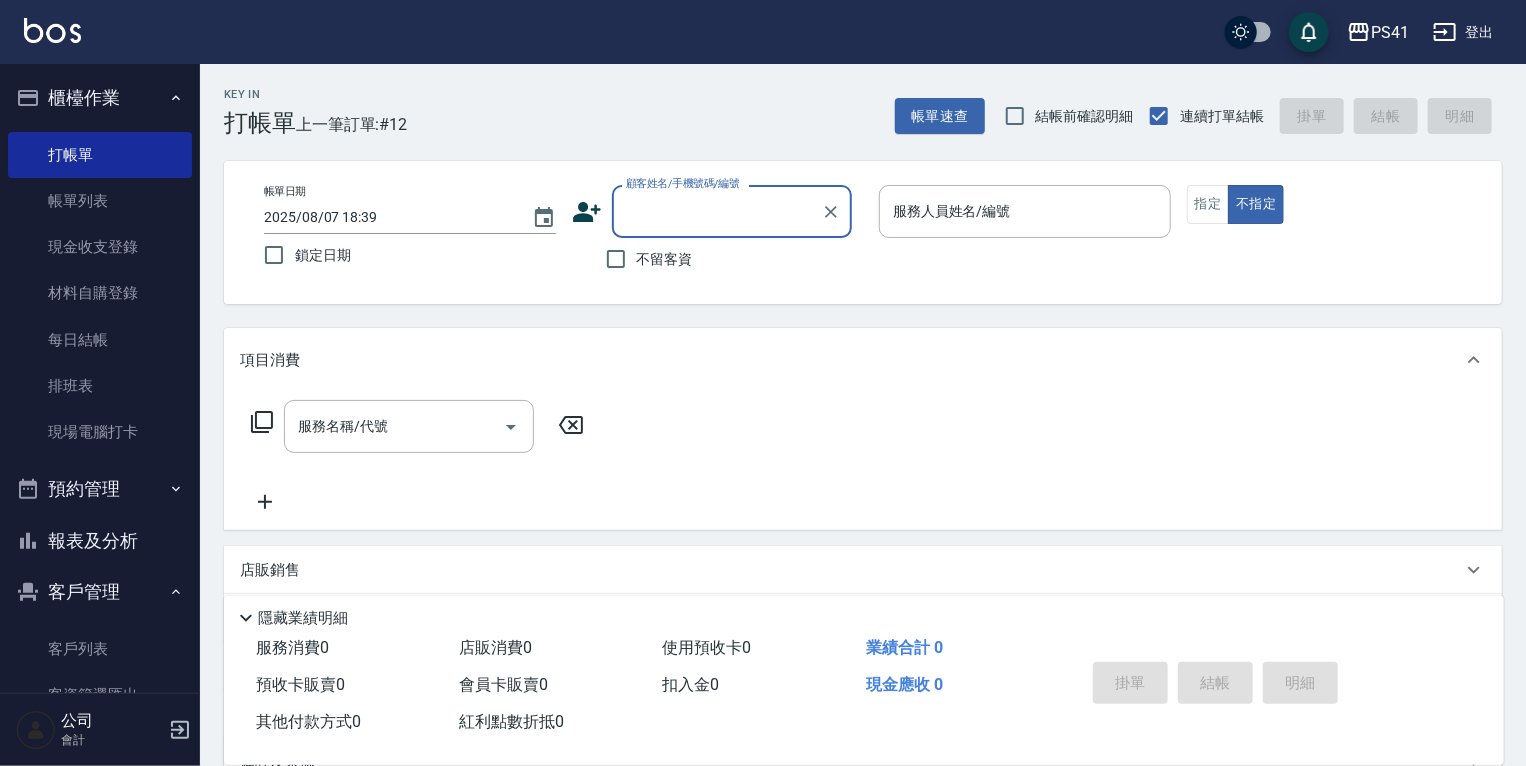 drag, startPoint x: 80, startPoint y: 653, endPoint x: 165, endPoint y: 585, distance: 108.85311 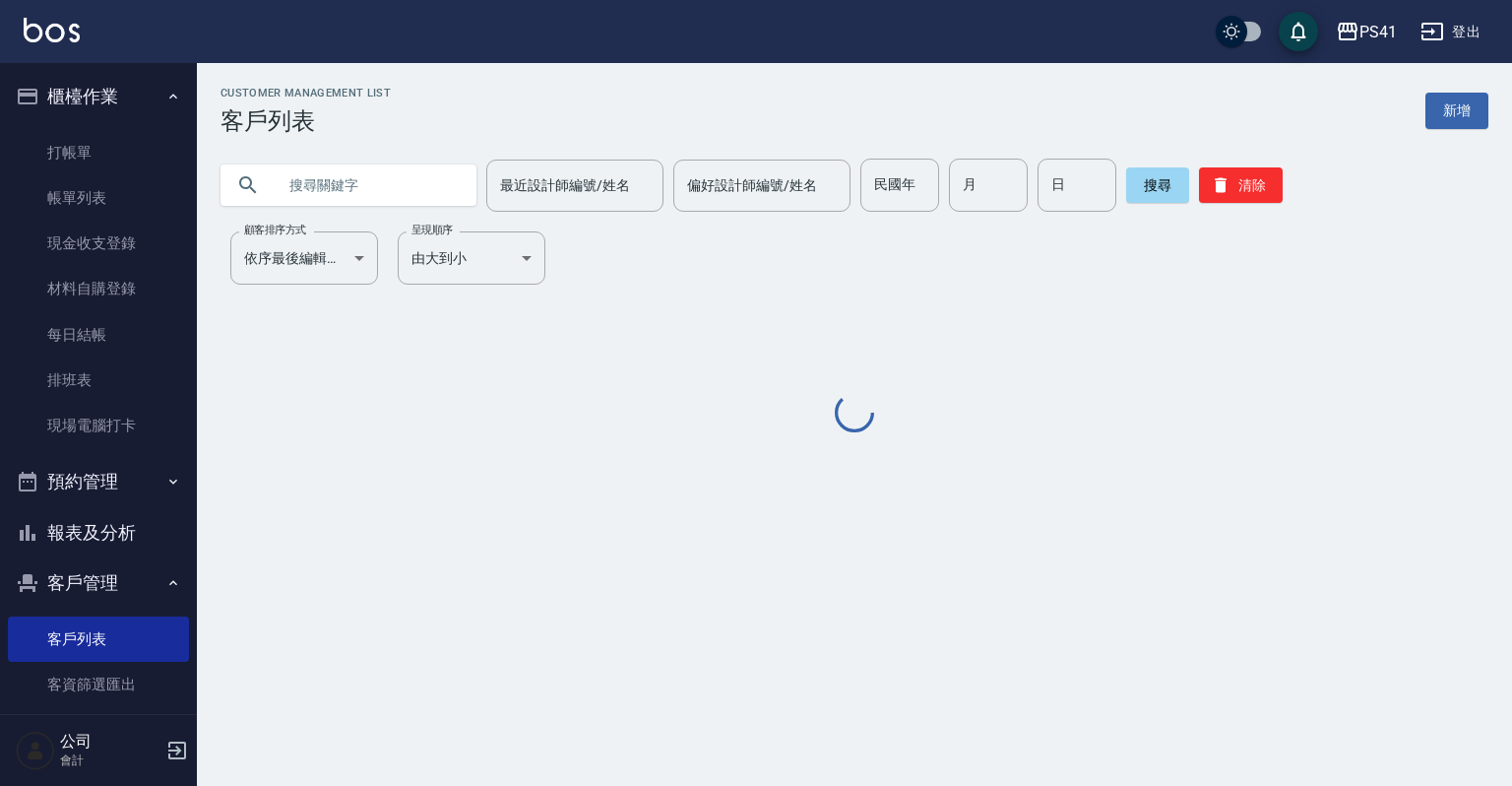 drag, startPoint x: 327, startPoint y: 183, endPoint x: 314, endPoint y: 183, distance: 13 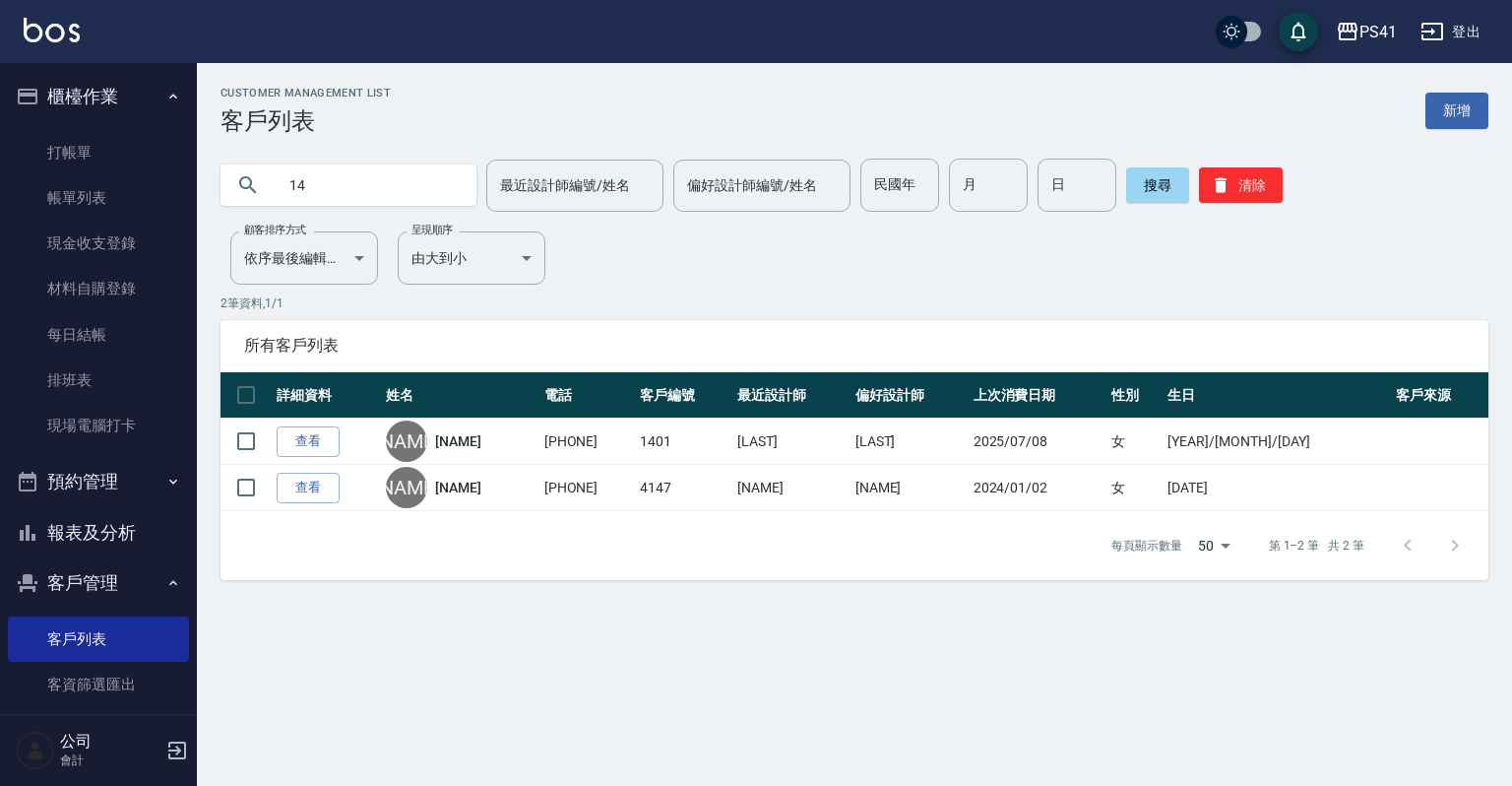 type on "1" 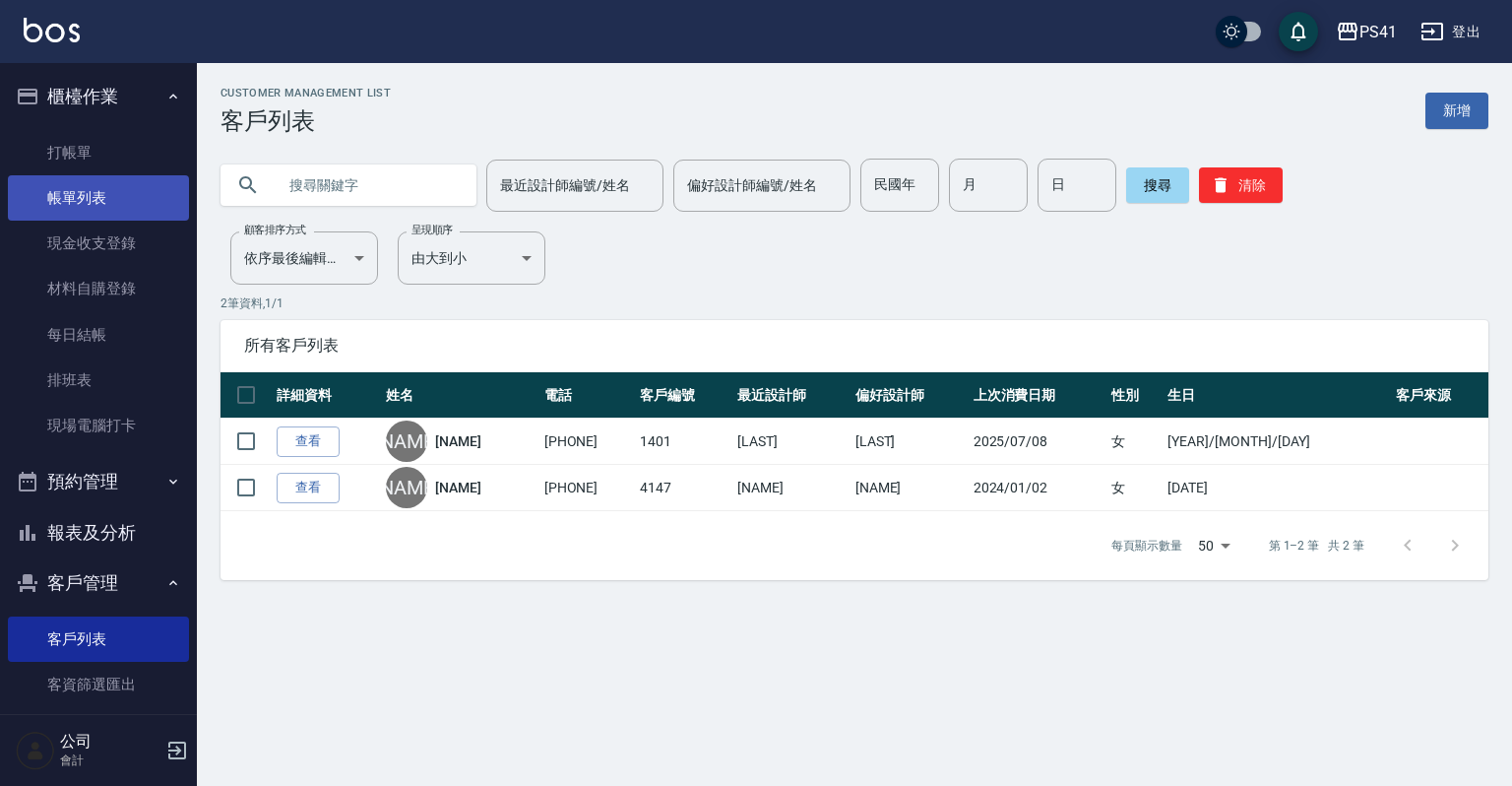 type 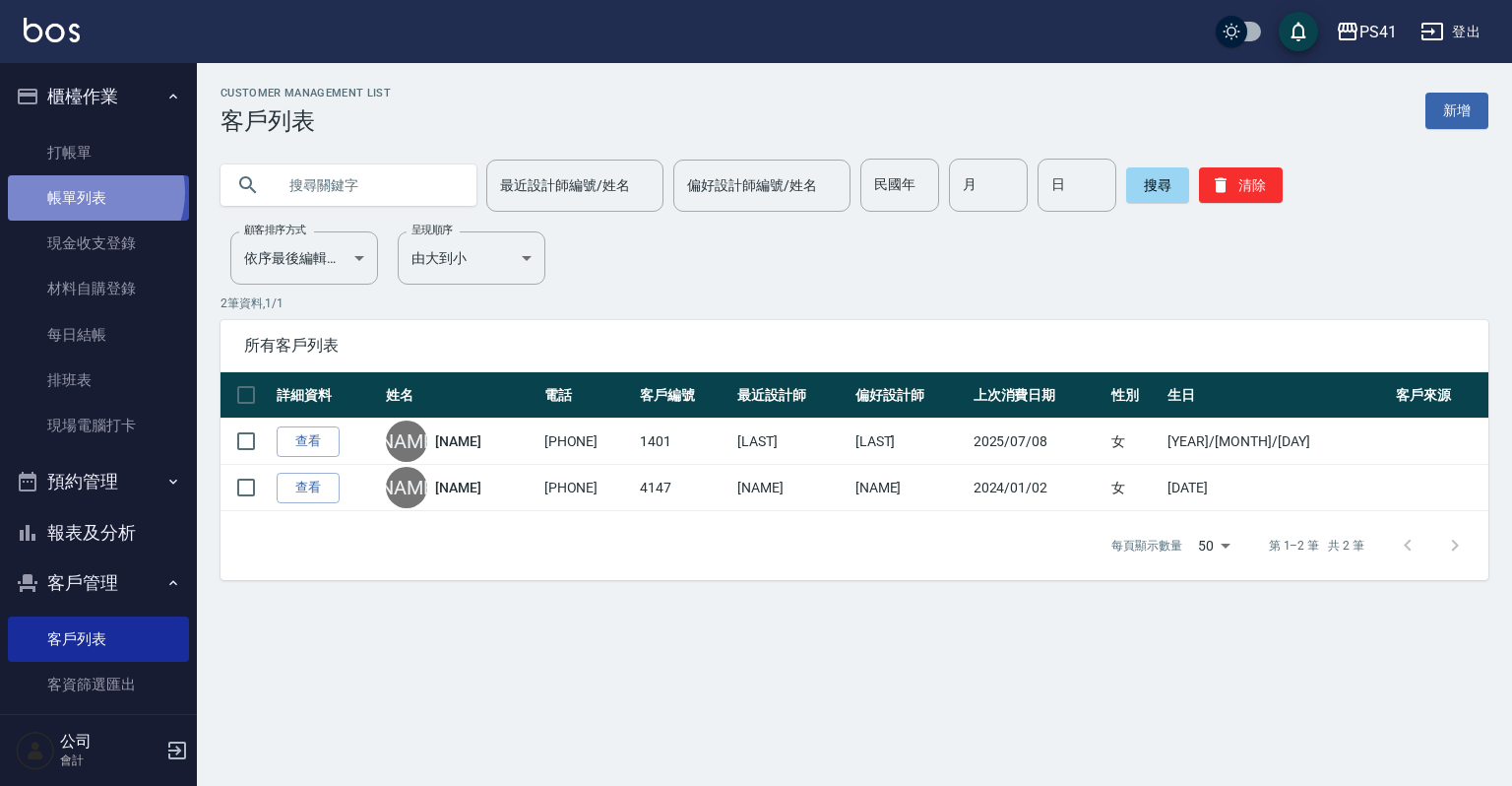click on "帳單列表" at bounding box center (98, 198) 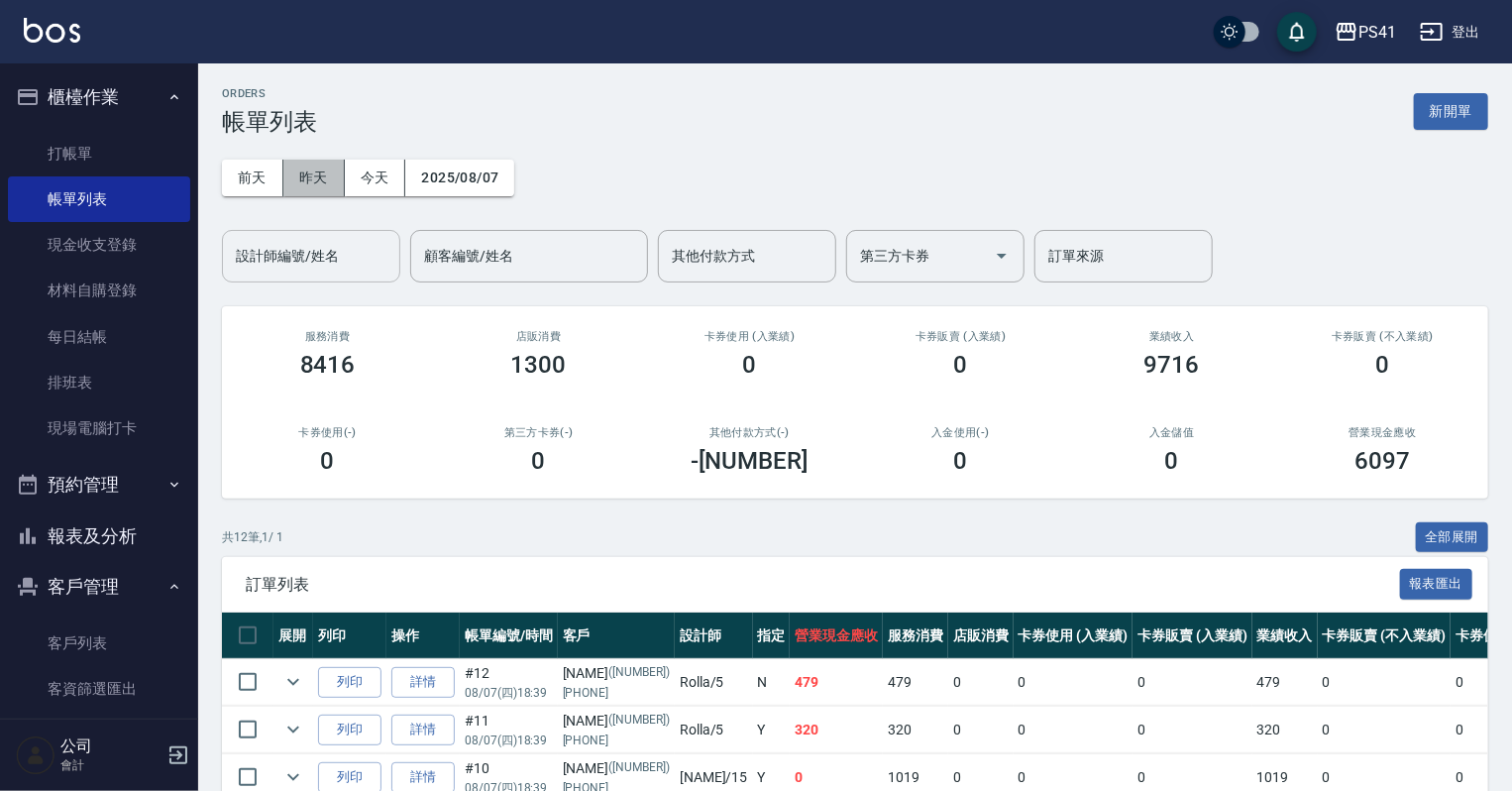 click on "昨天" at bounding box center (314, 177) 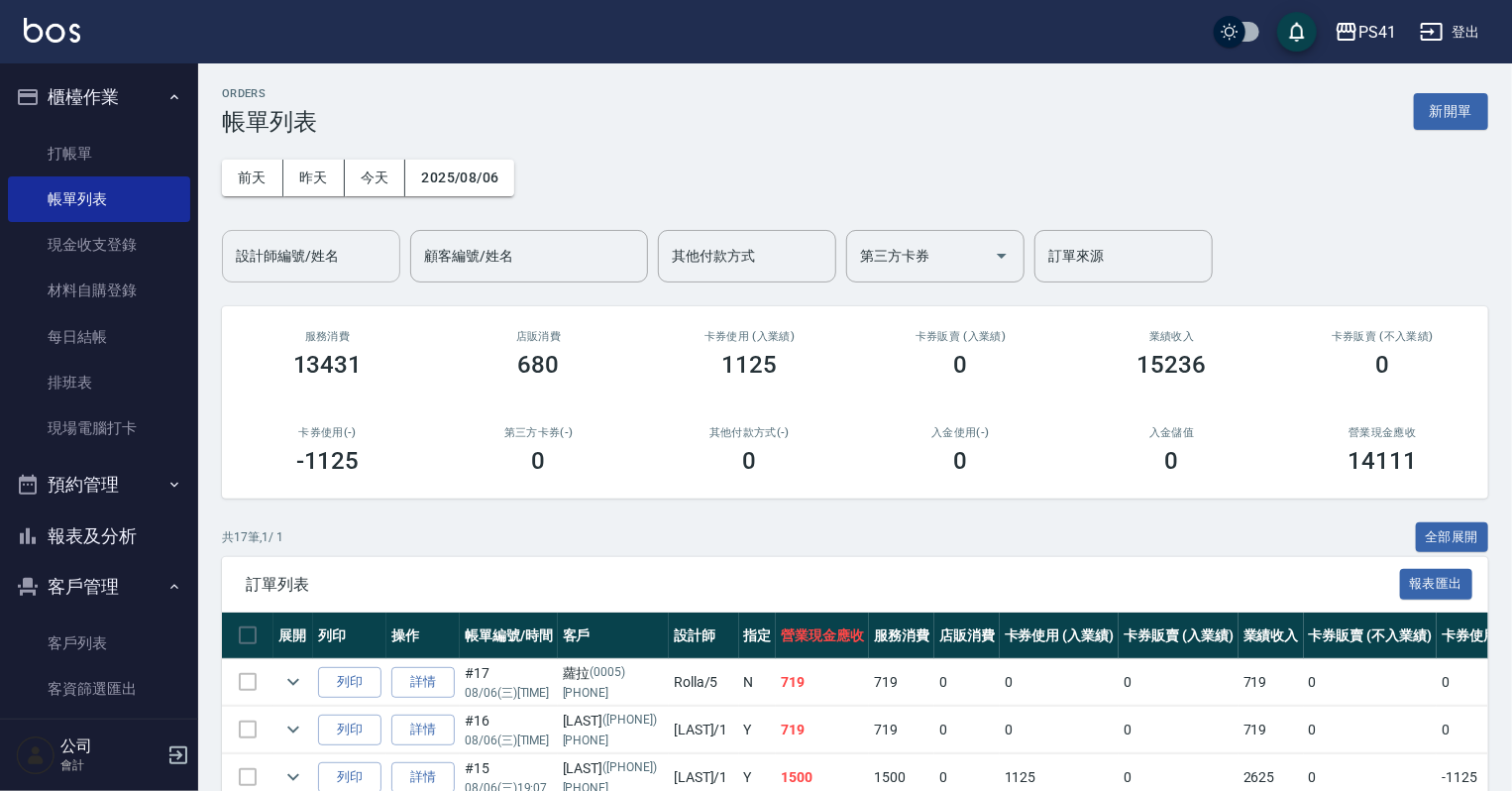 type 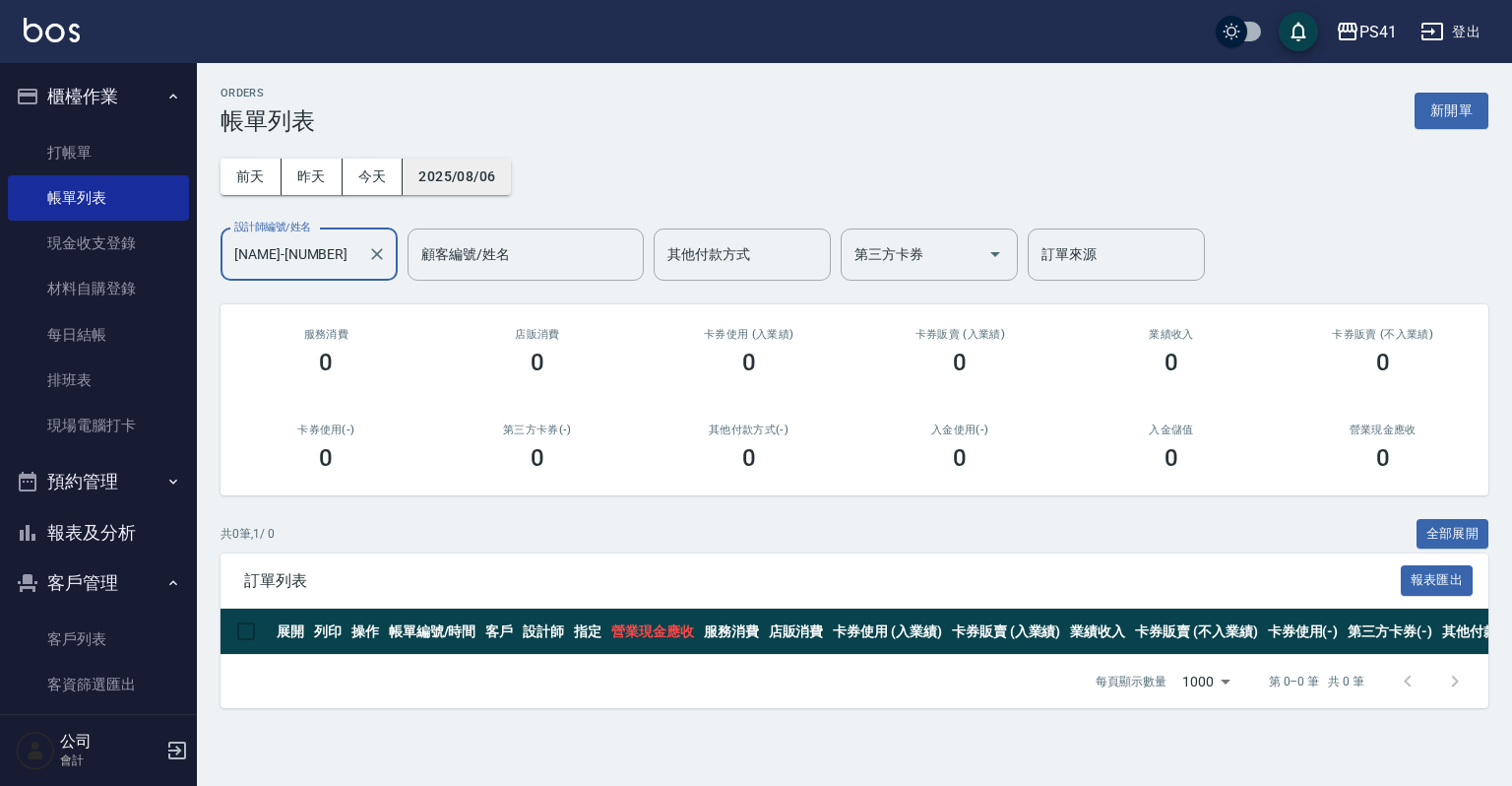 type on "[NAME]-[NUMBER]" 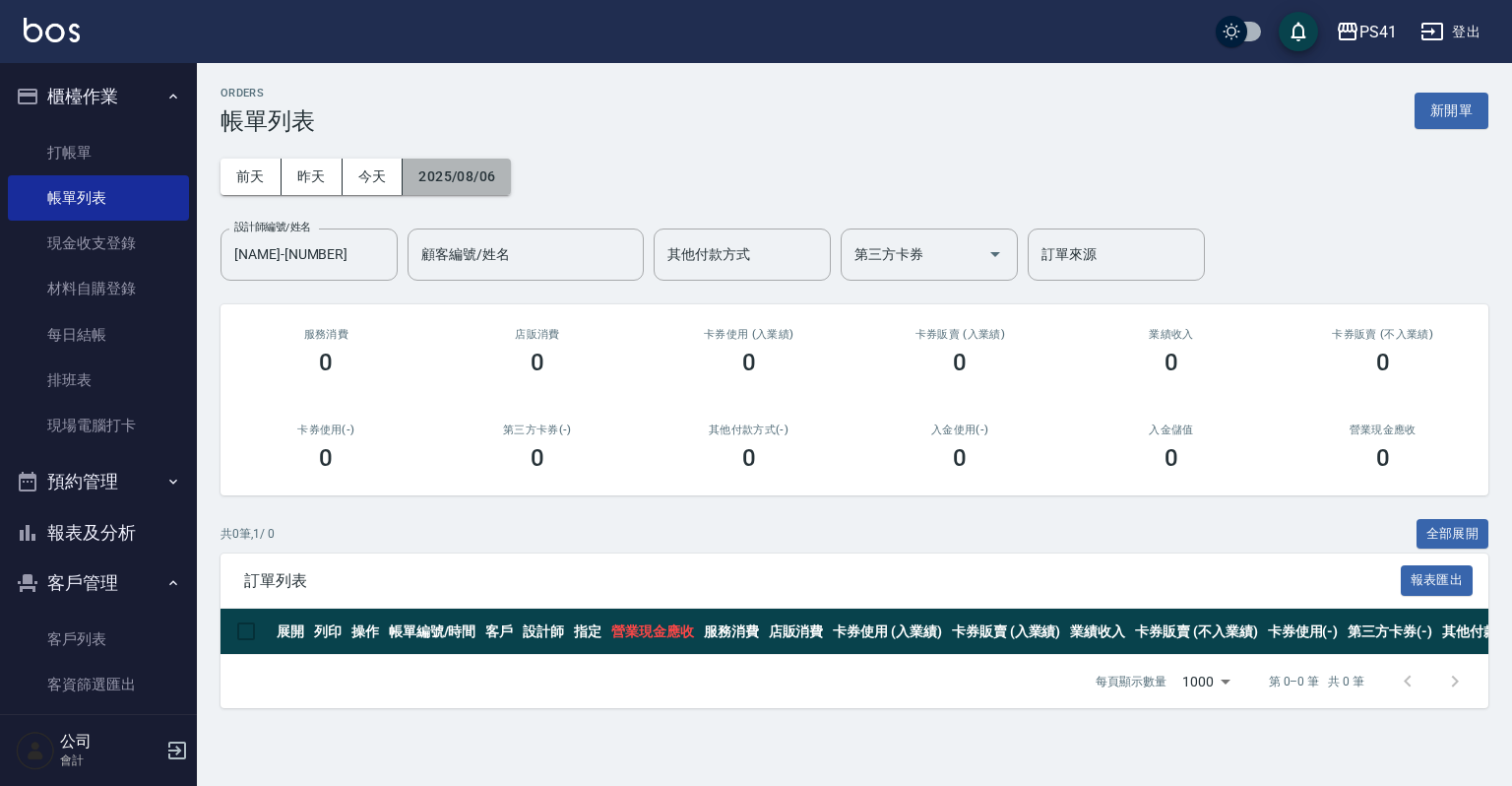 click on "2025/08/06" at bounding box center [457, 176] 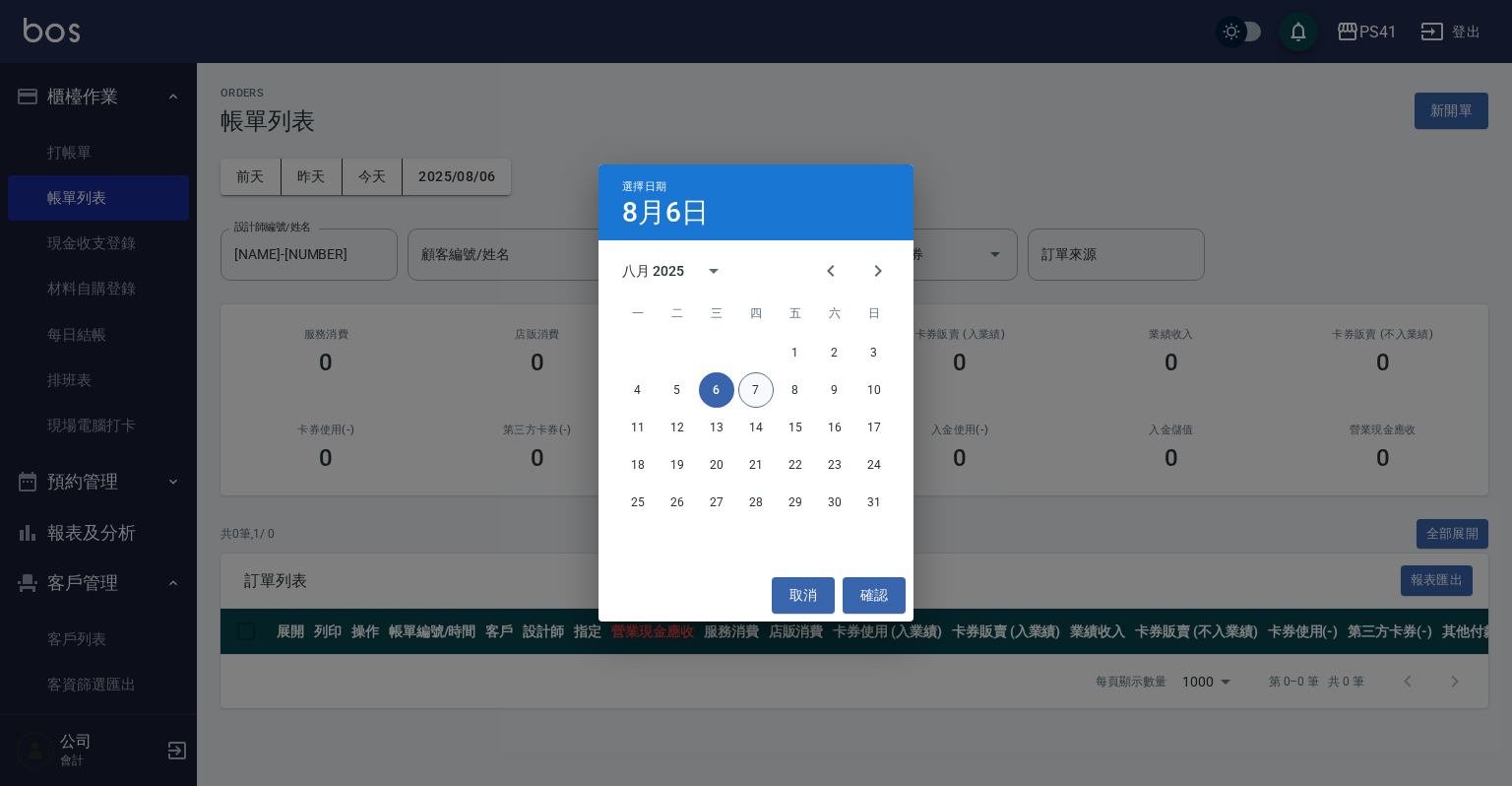 click on "7" at bounding box center [756, 390] 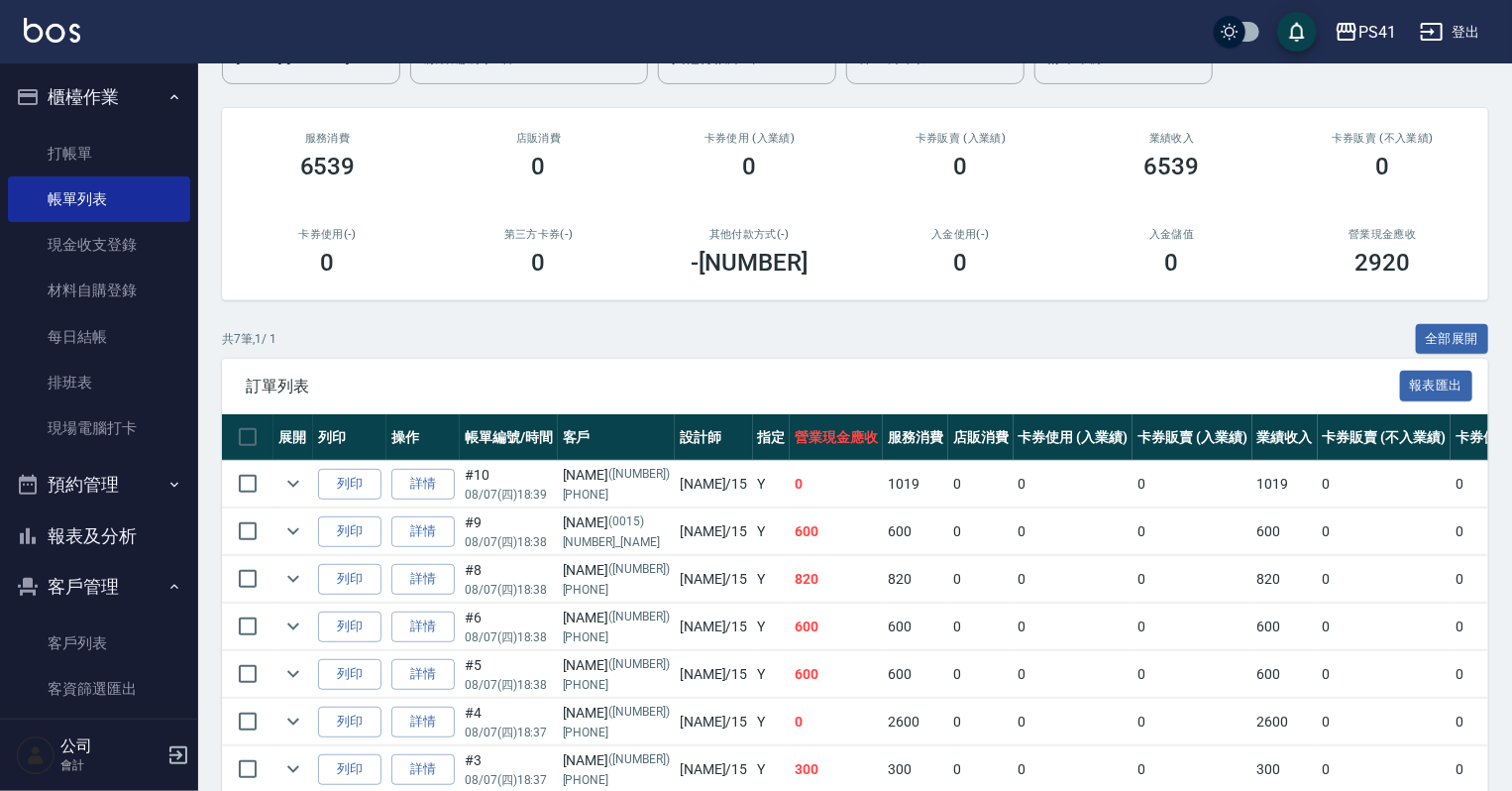 scroll, scrollTop: 0, scrollLeft: 0, axis: both 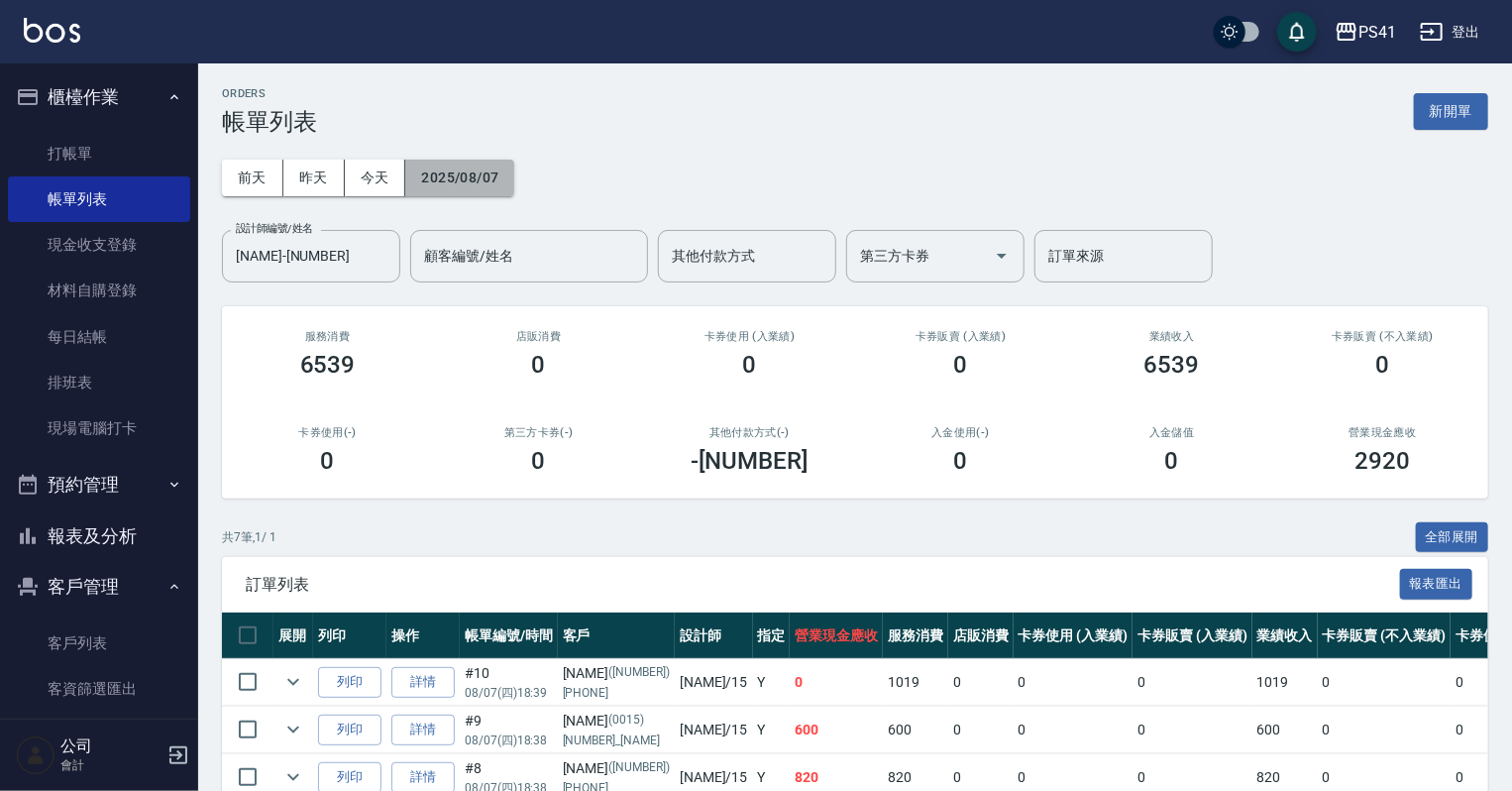 click on "2025/08/07" at bounding box center [460, 177] 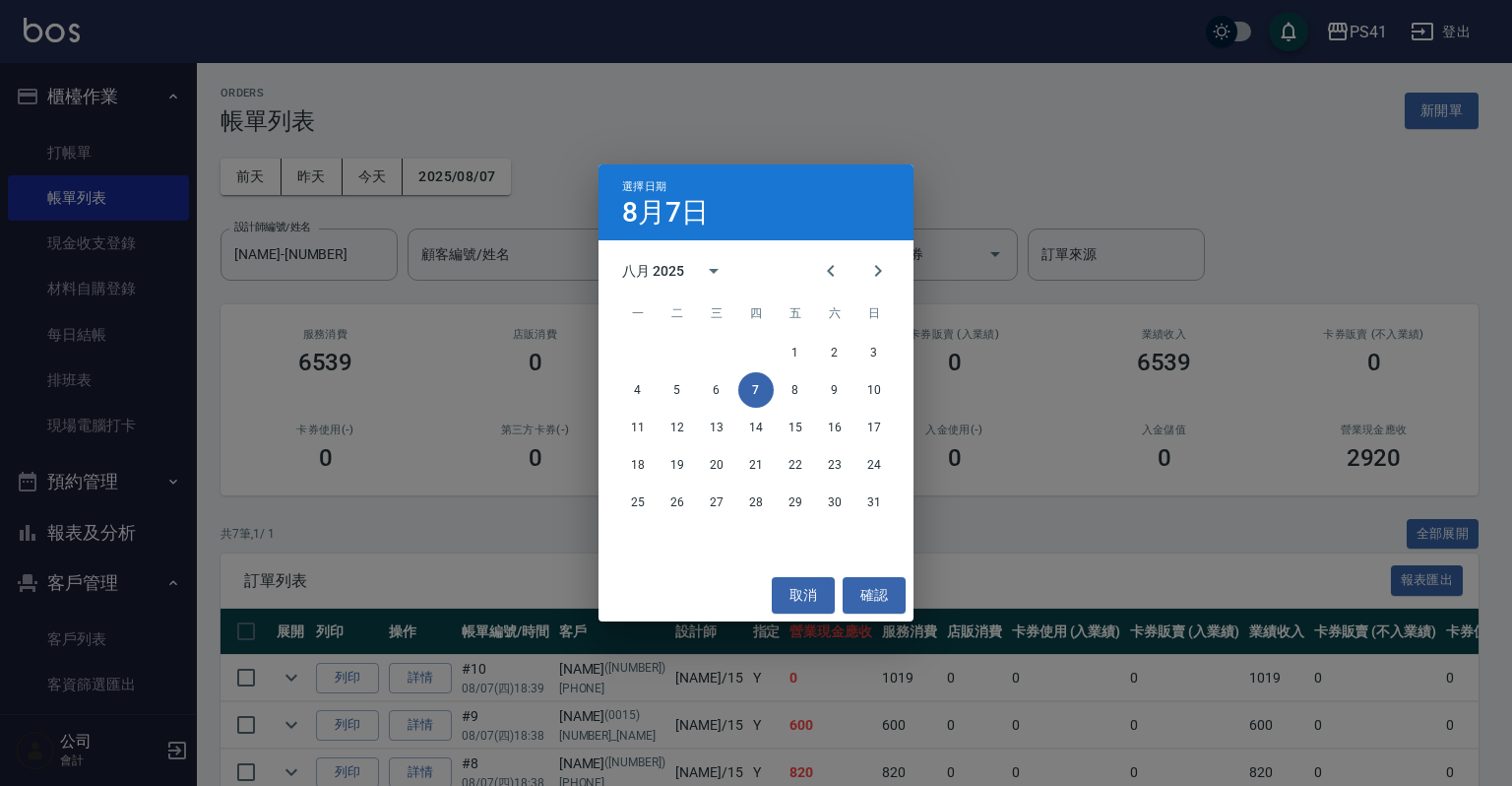 click on "選擇日期 8月7日 八月 2025 一 二 三 四 五 六 日 1 2 3 4 5 6 7 8 9 10 11 12 13 14 15 16 17 18 19 20 21 22 23 24 25 26 27 28 29 30 31 取消 確認" at bounding box center (756, 393) 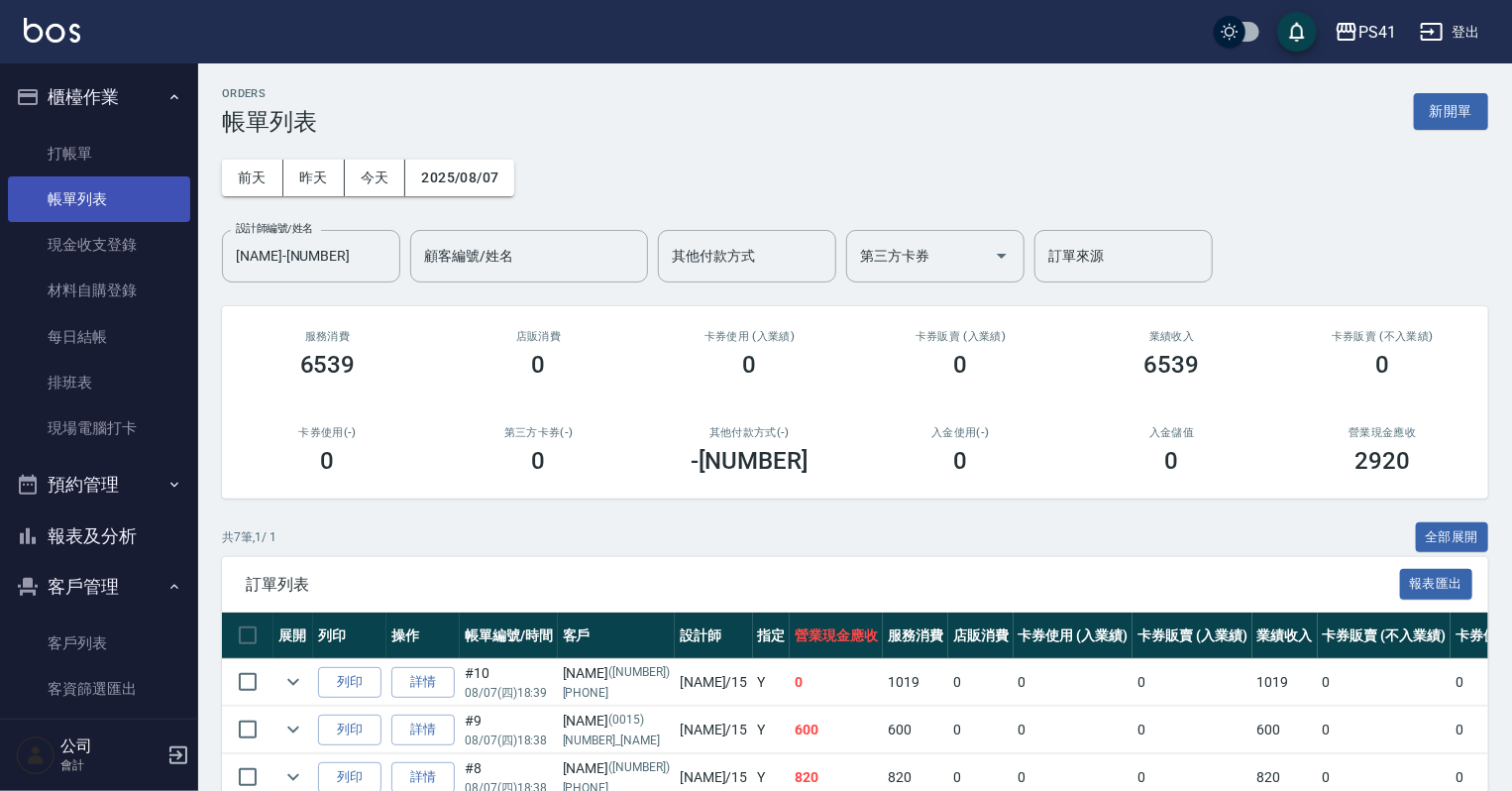 click on "帳單列表" at bounding box center [99, 199] 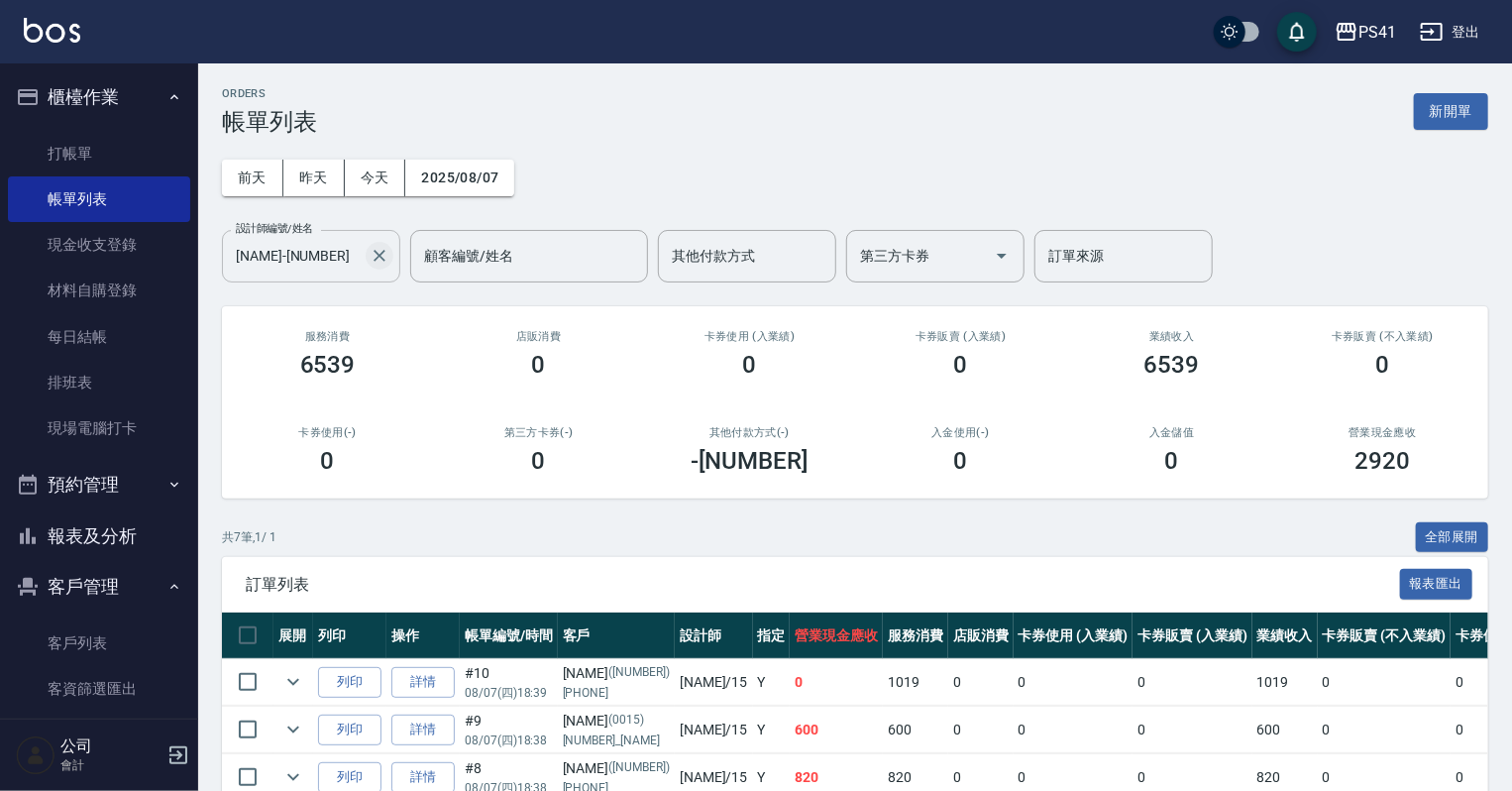 click 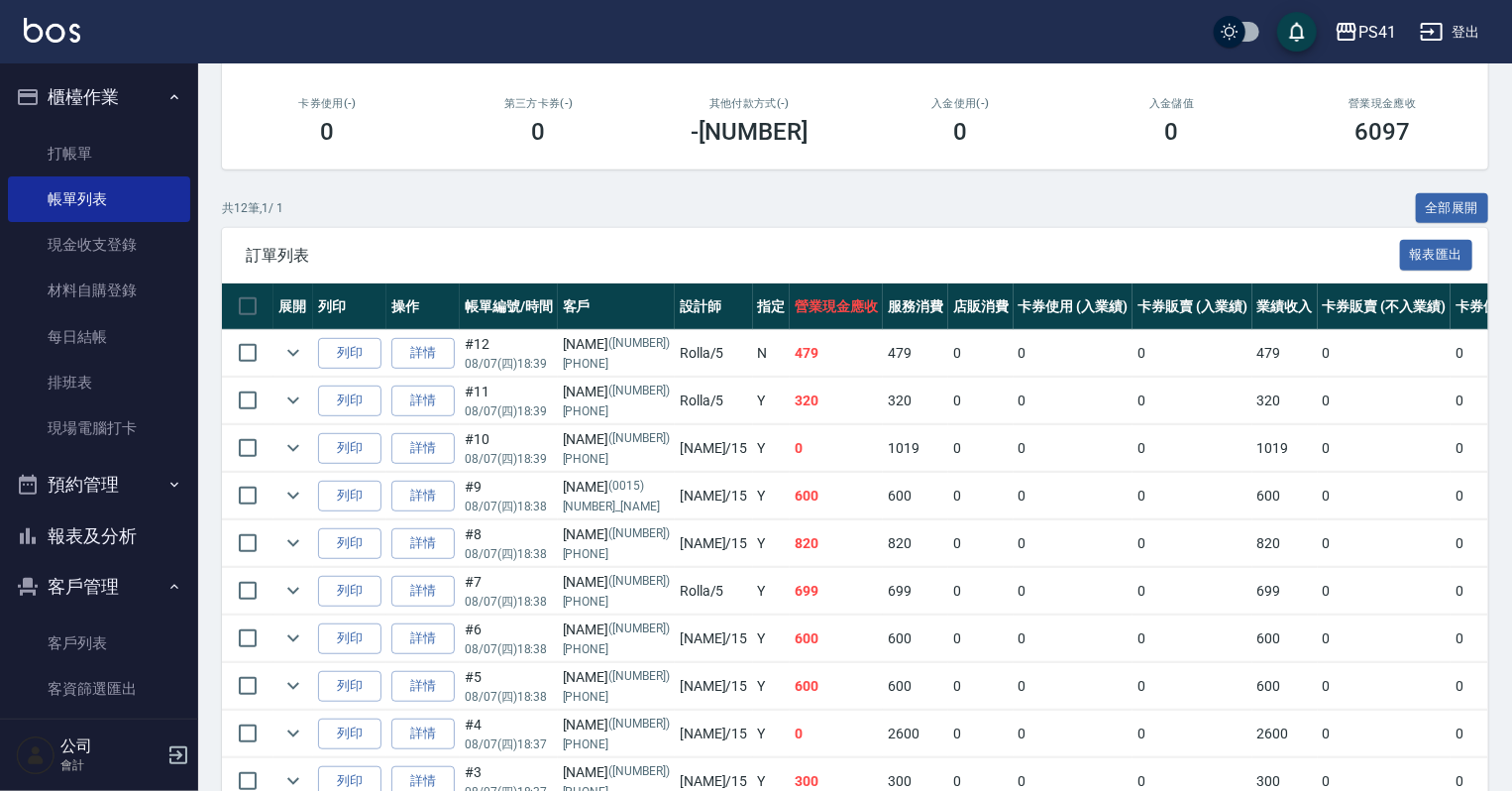 scroll, scrollTop: 159, scrollLeft: 0, axis: vertical 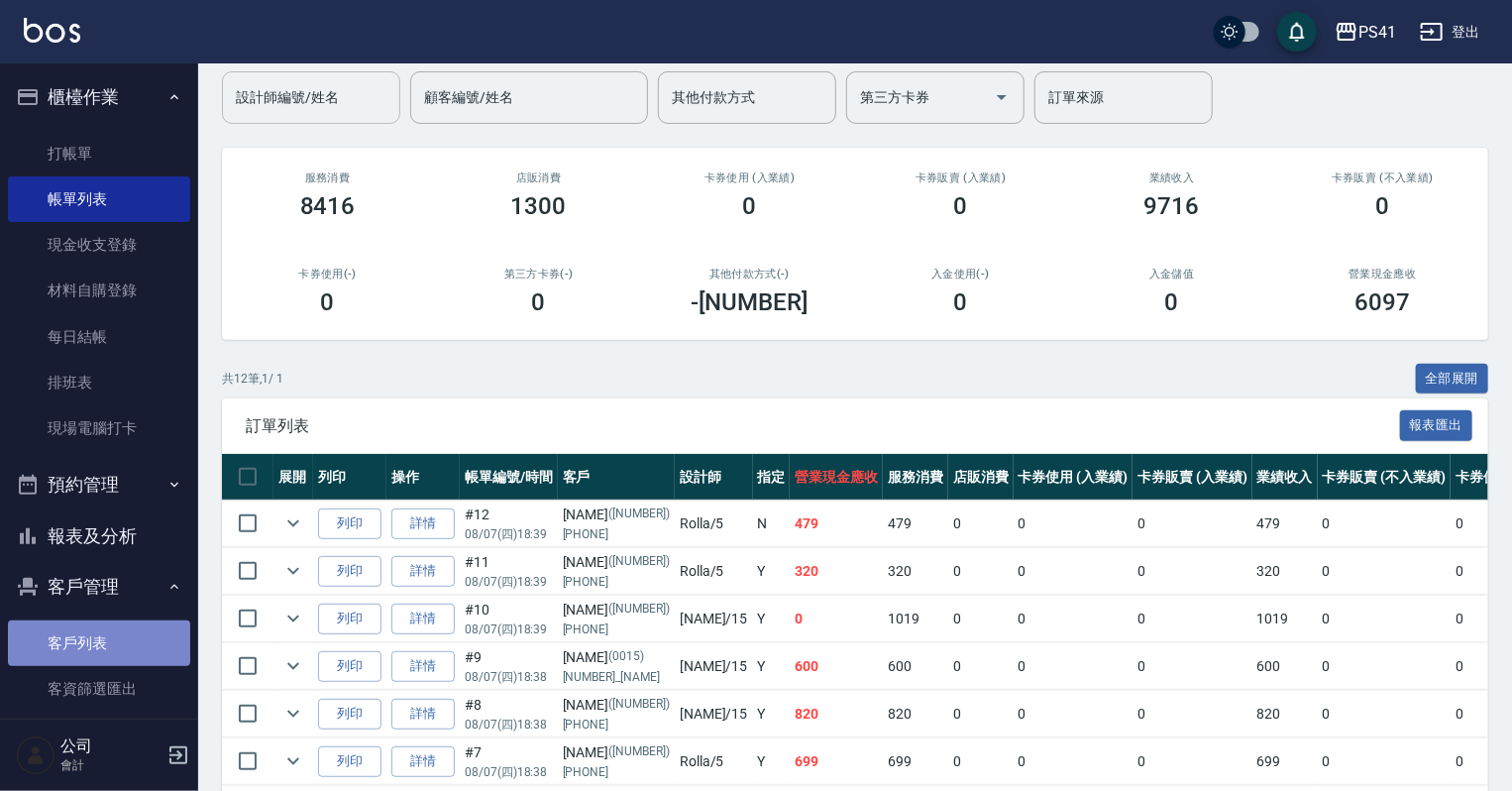 click on "客戶列表" at bounding box center [99, 643] 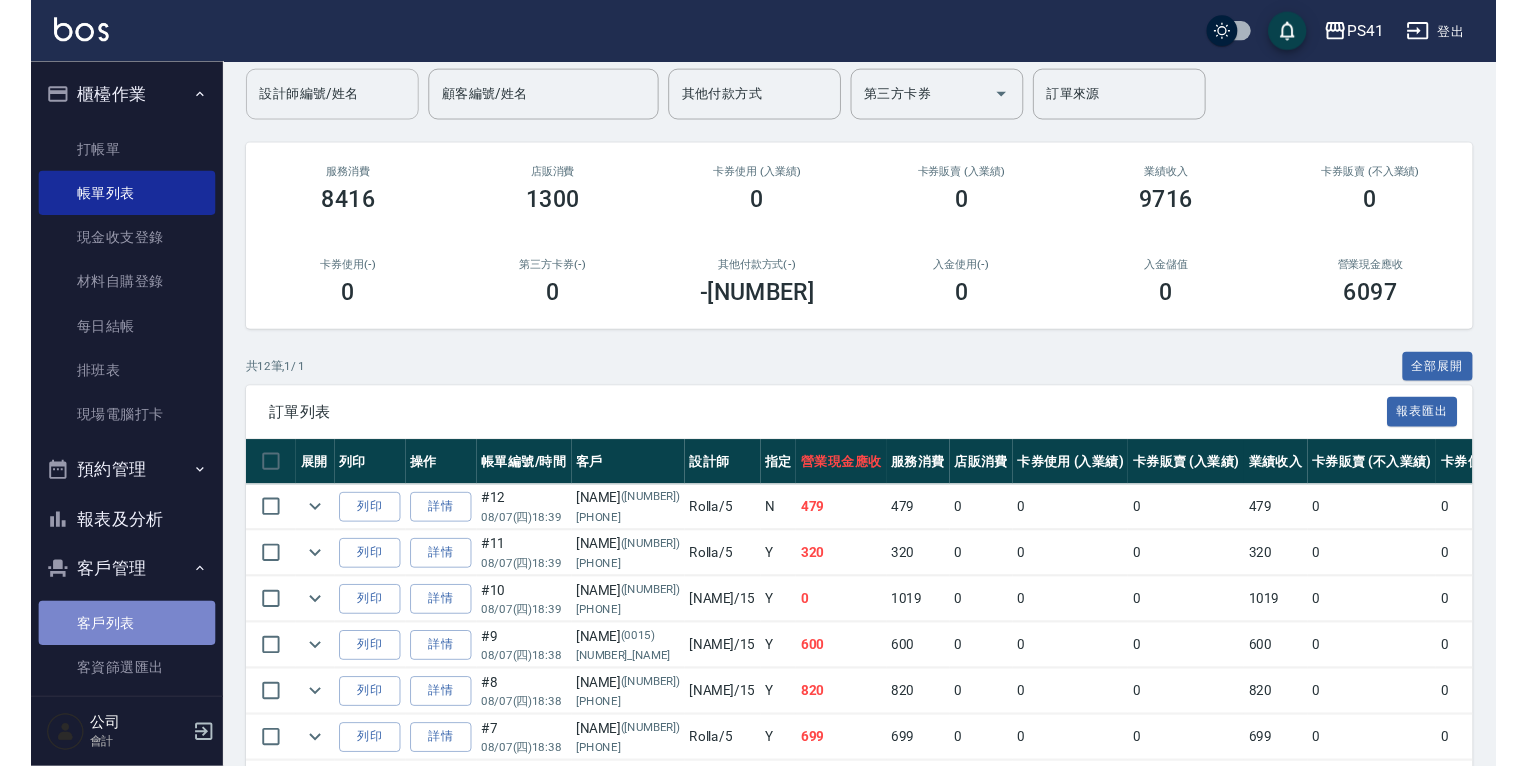 scroll, scrollTop: 0, scrollLeft: 0, axis: both 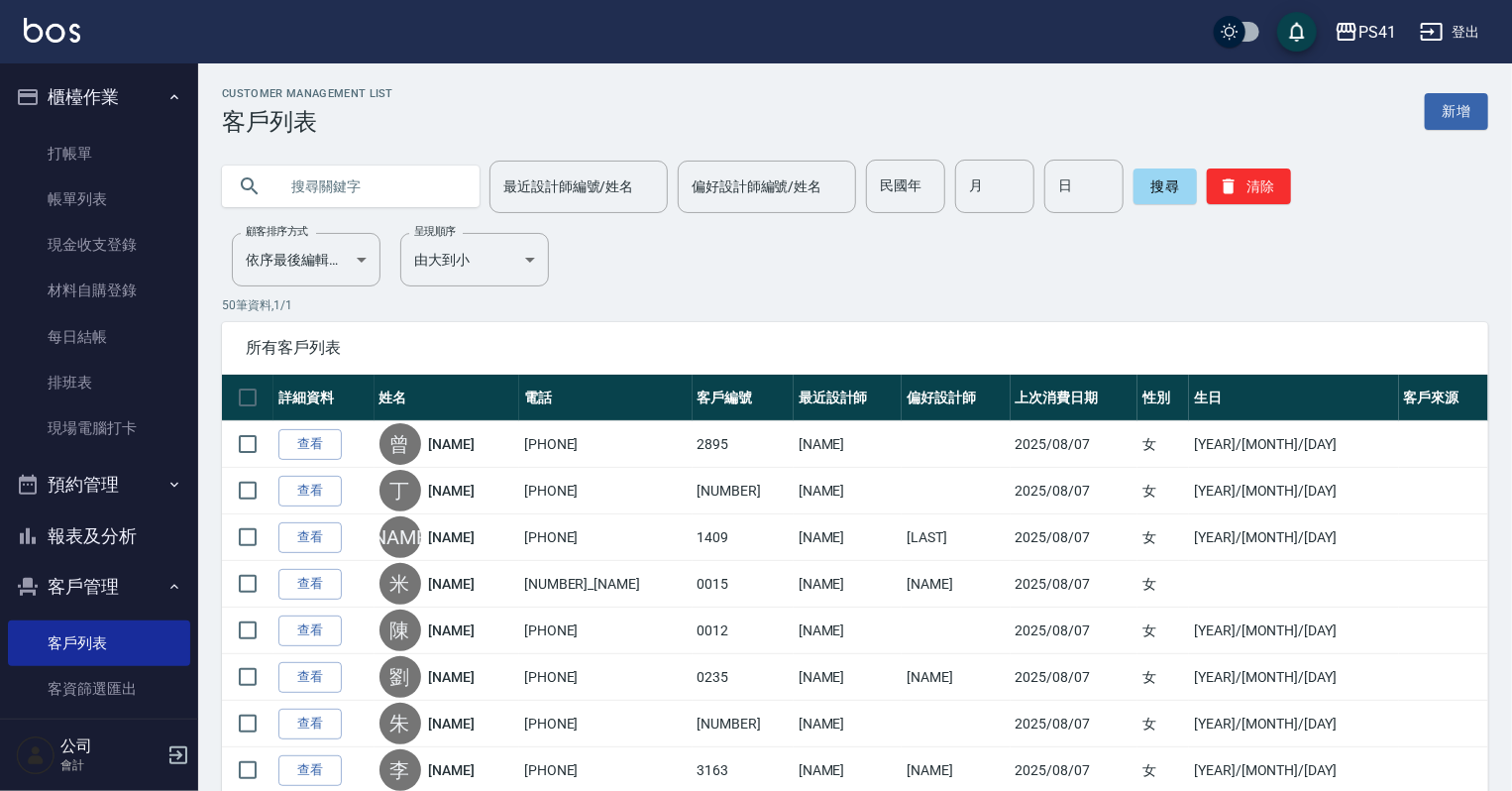 click at bounding box center [371, 186] 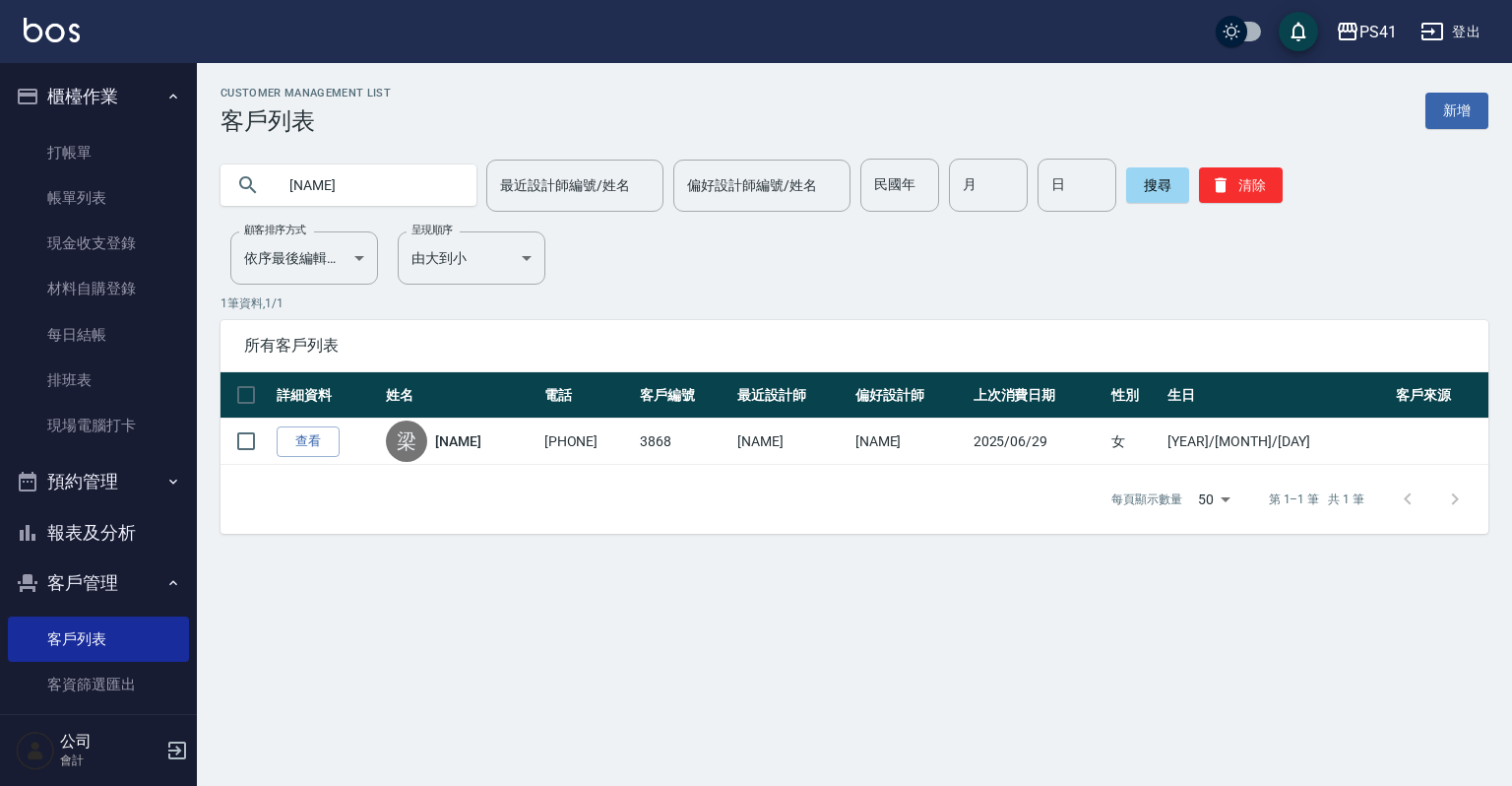 drag, startPoint x: 370, startPoint y: 191, endPoint x: 0, endPoint y: 186, distance: 370.03378 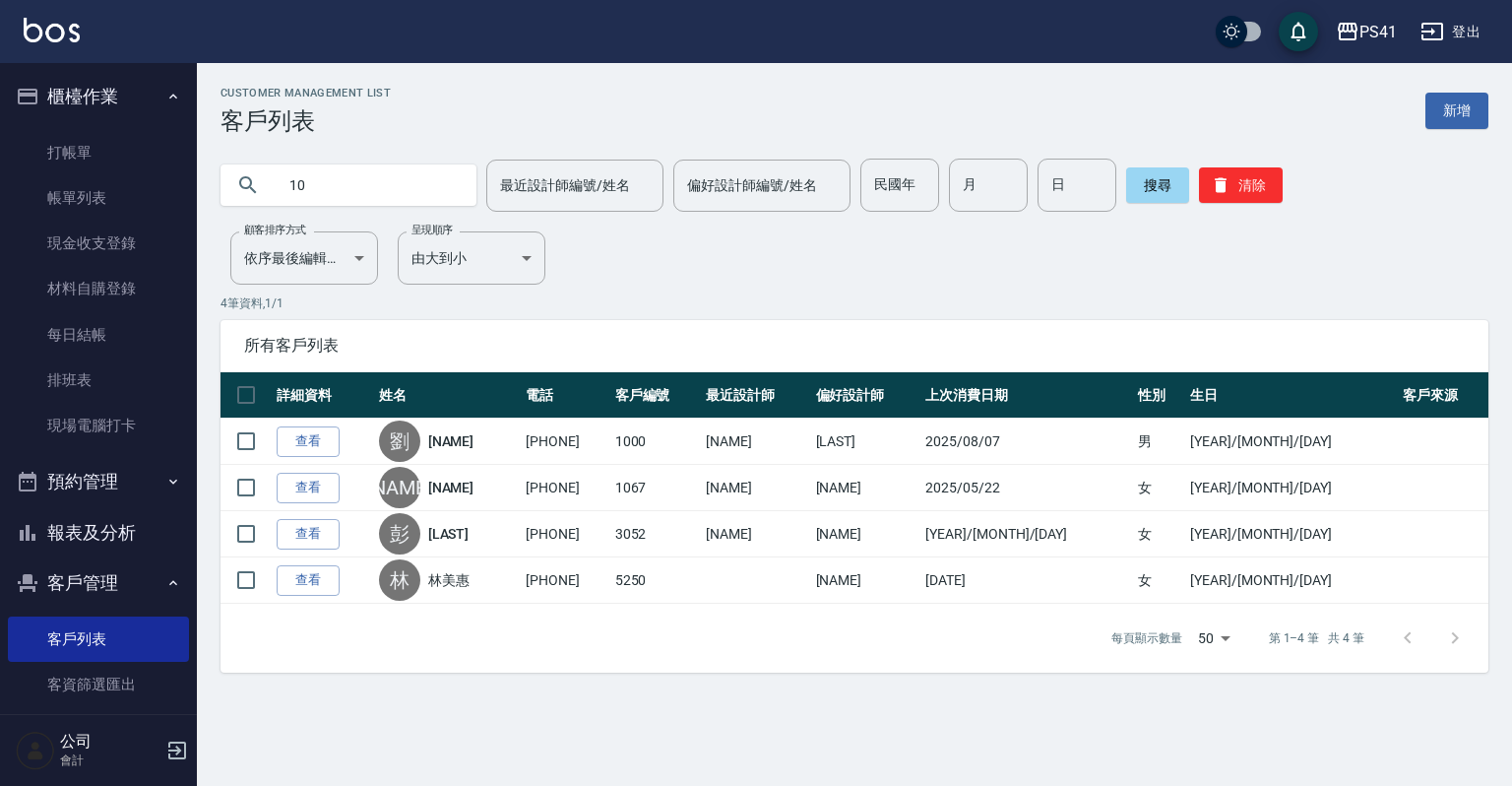 type on "1" 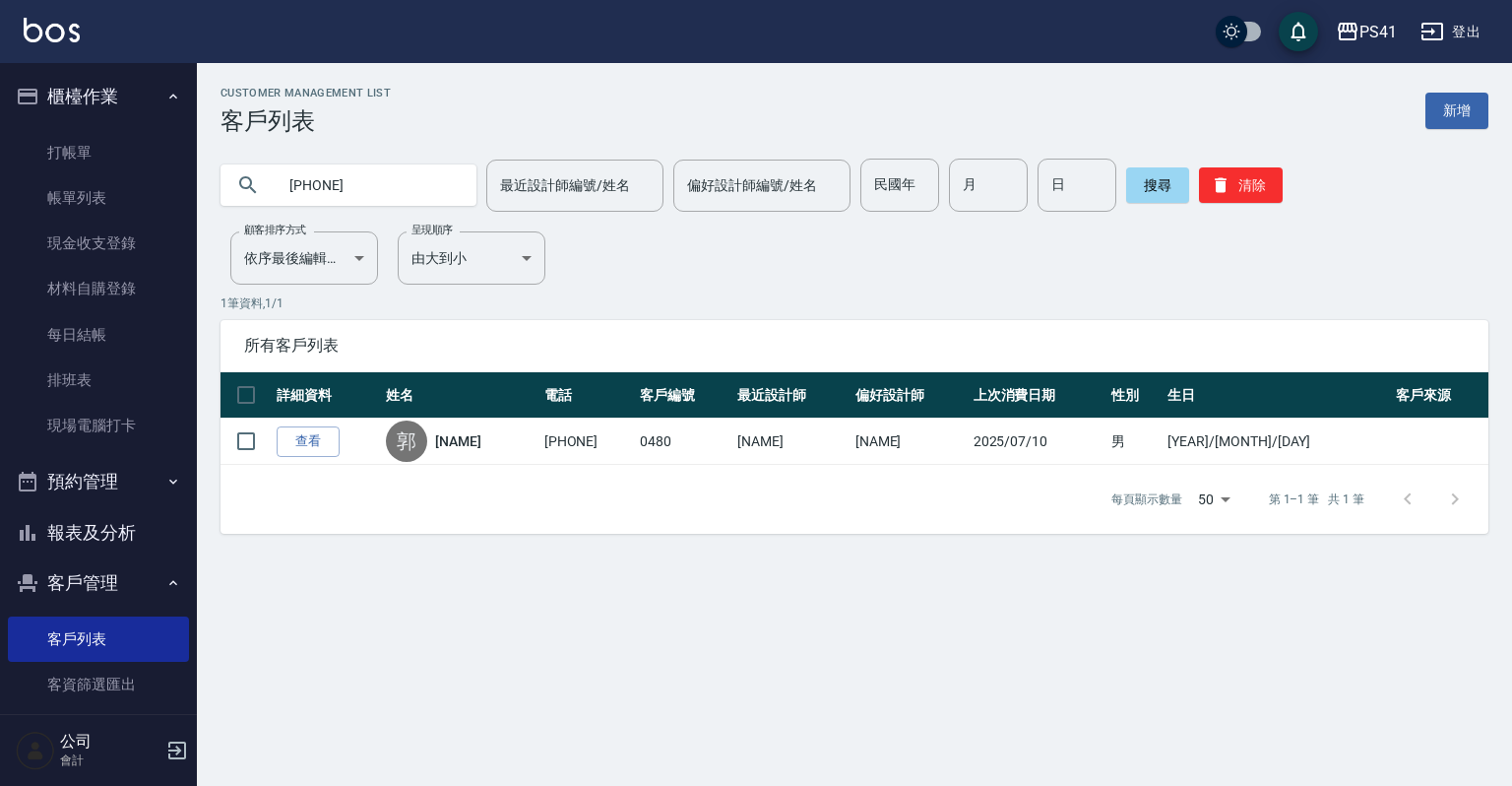 type on "[PHONE]" 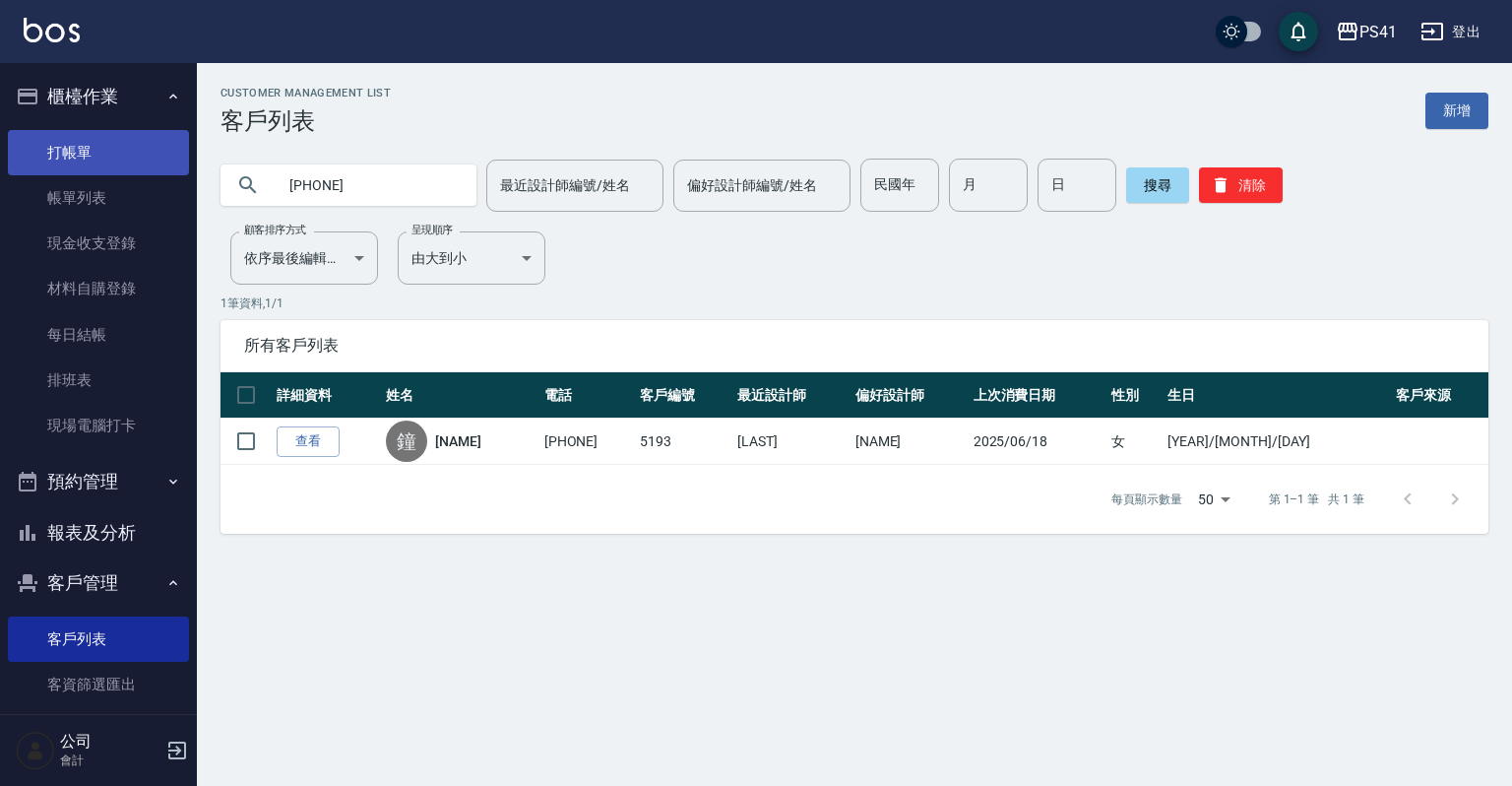 click on "打帳單" at bounding box center [98, 153] 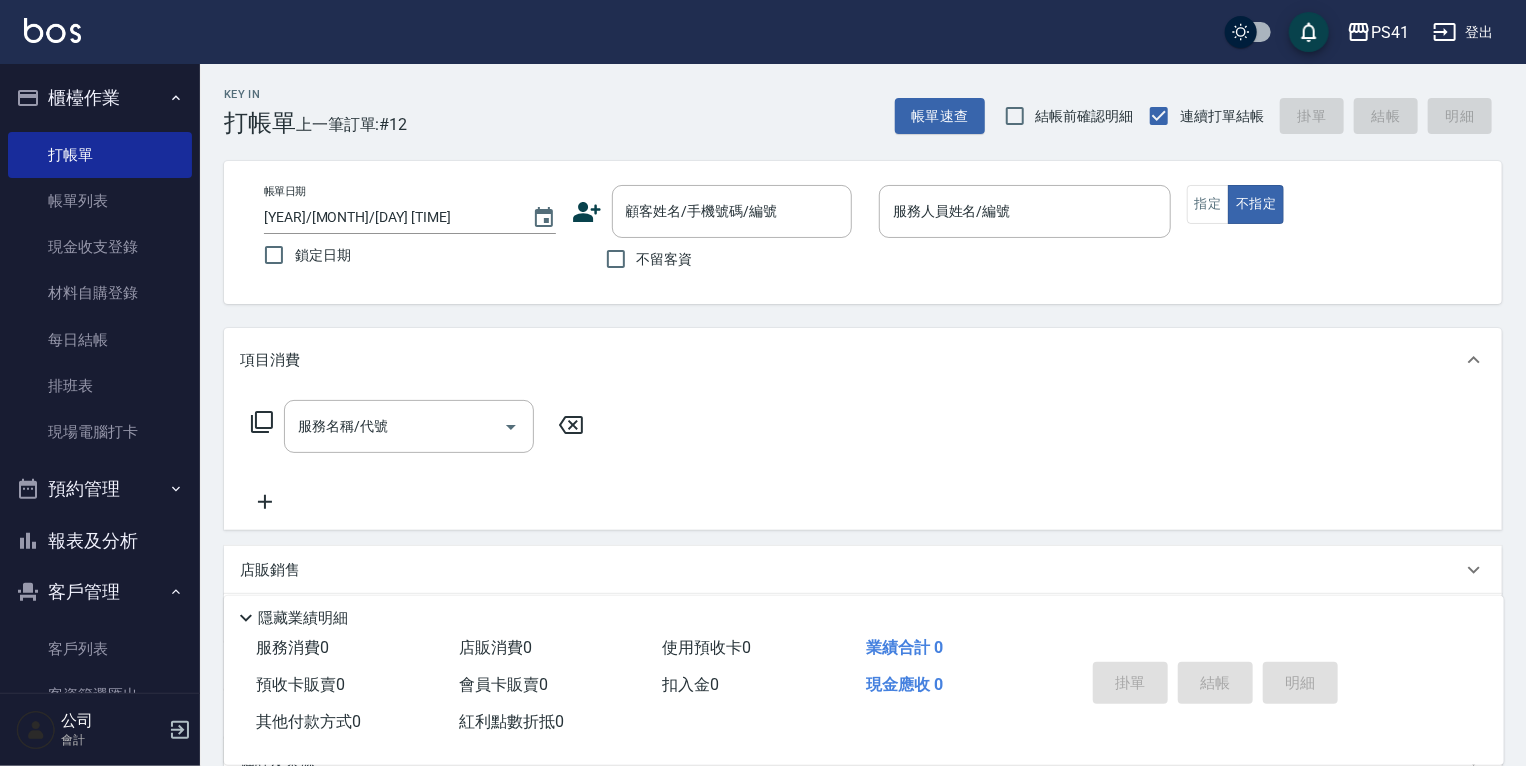 click on "客戶列表 客資篩選匯出 卡券管理" at bounding box center [100, 294] 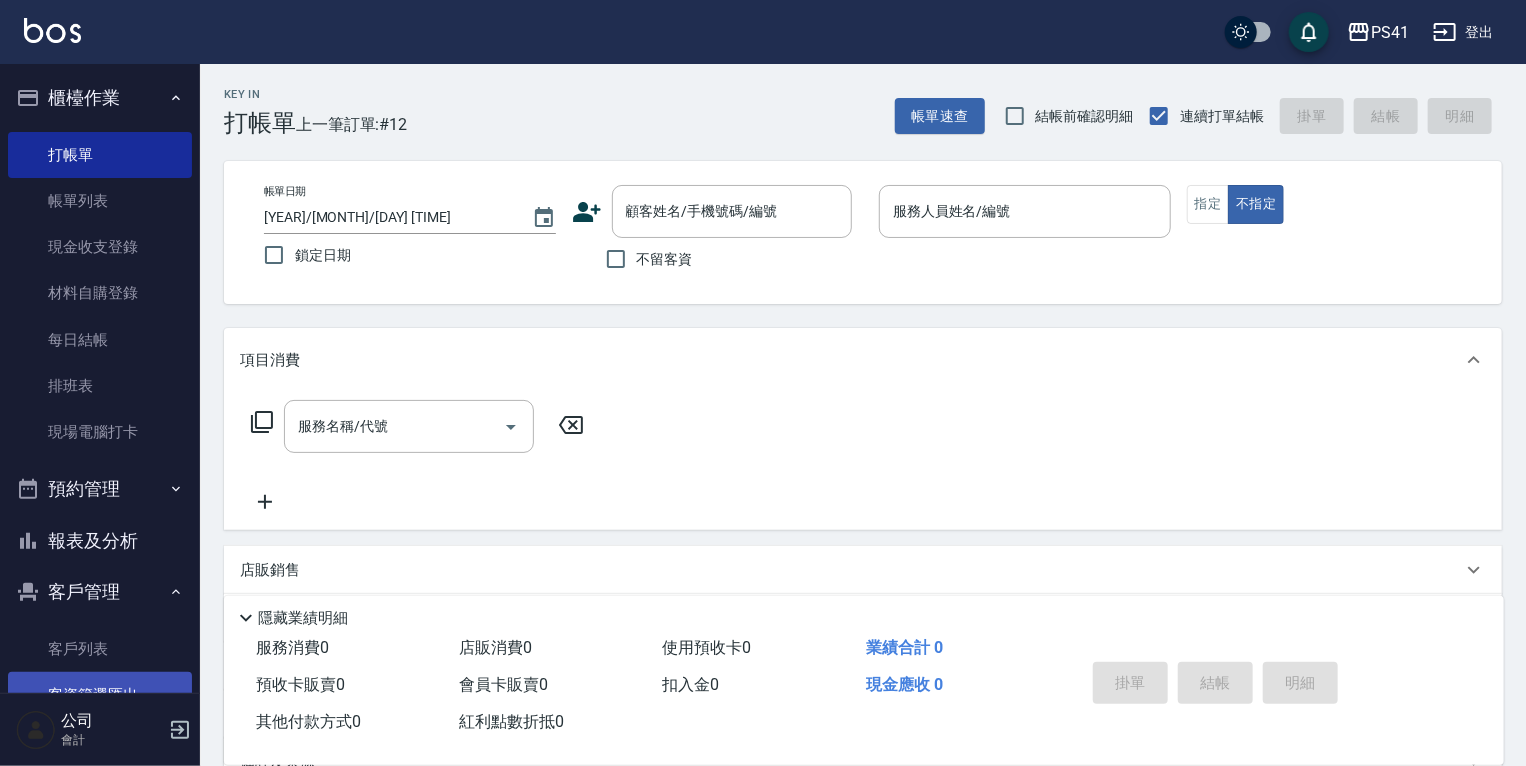 click on "客戶列表" at bounding box center (100, 649) 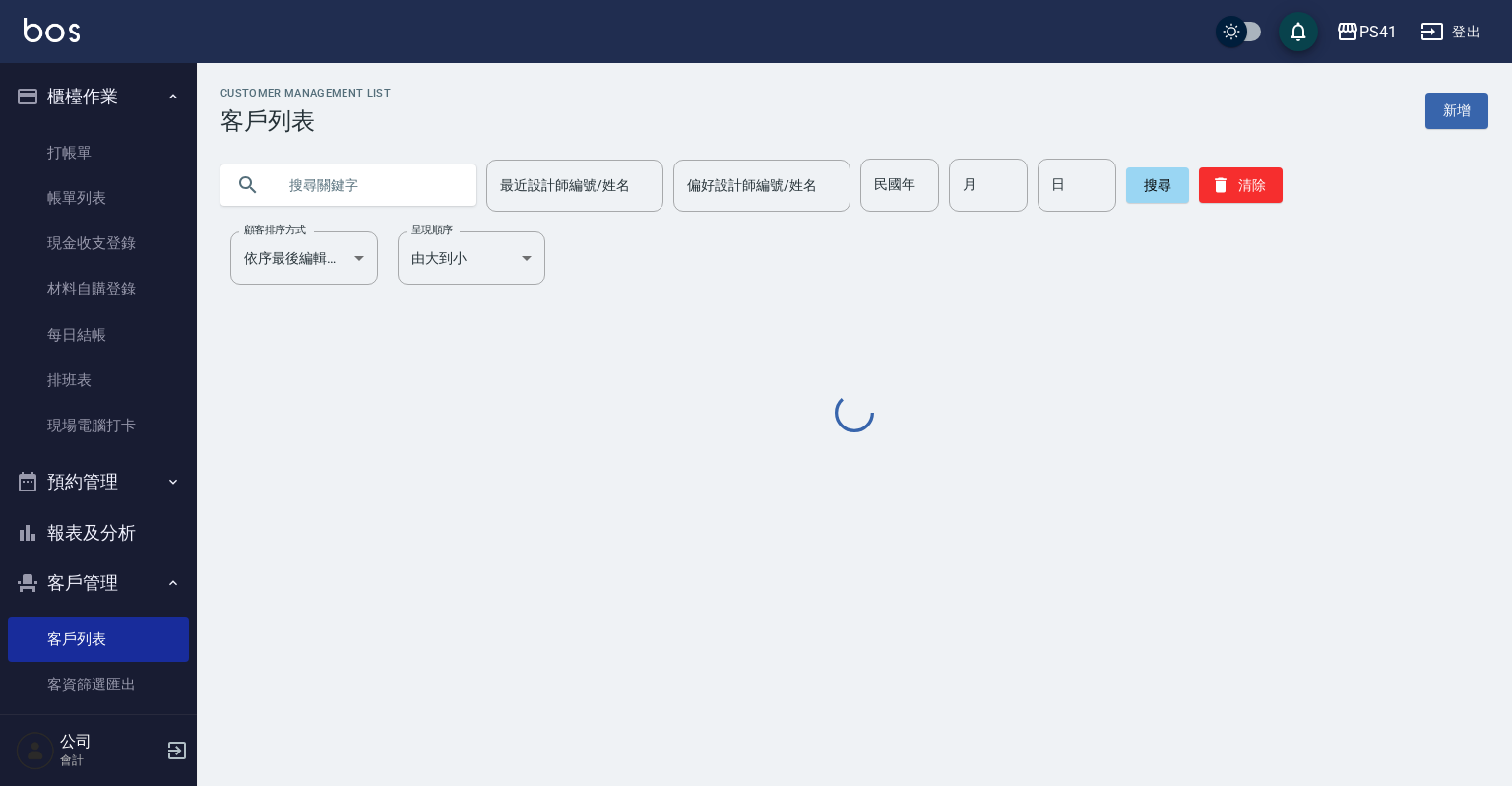click at bounding box center (368, 185) 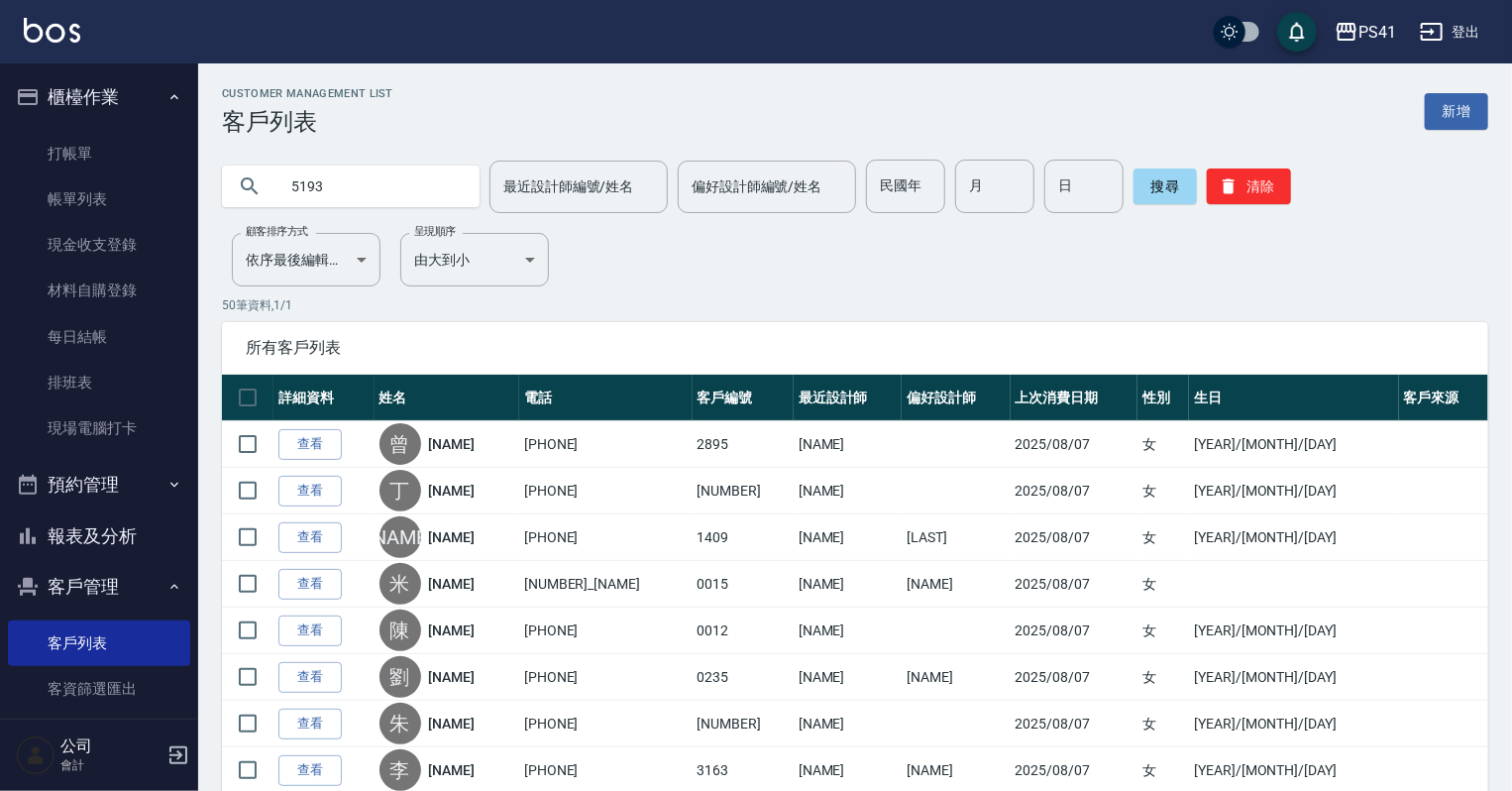 type on "5193" 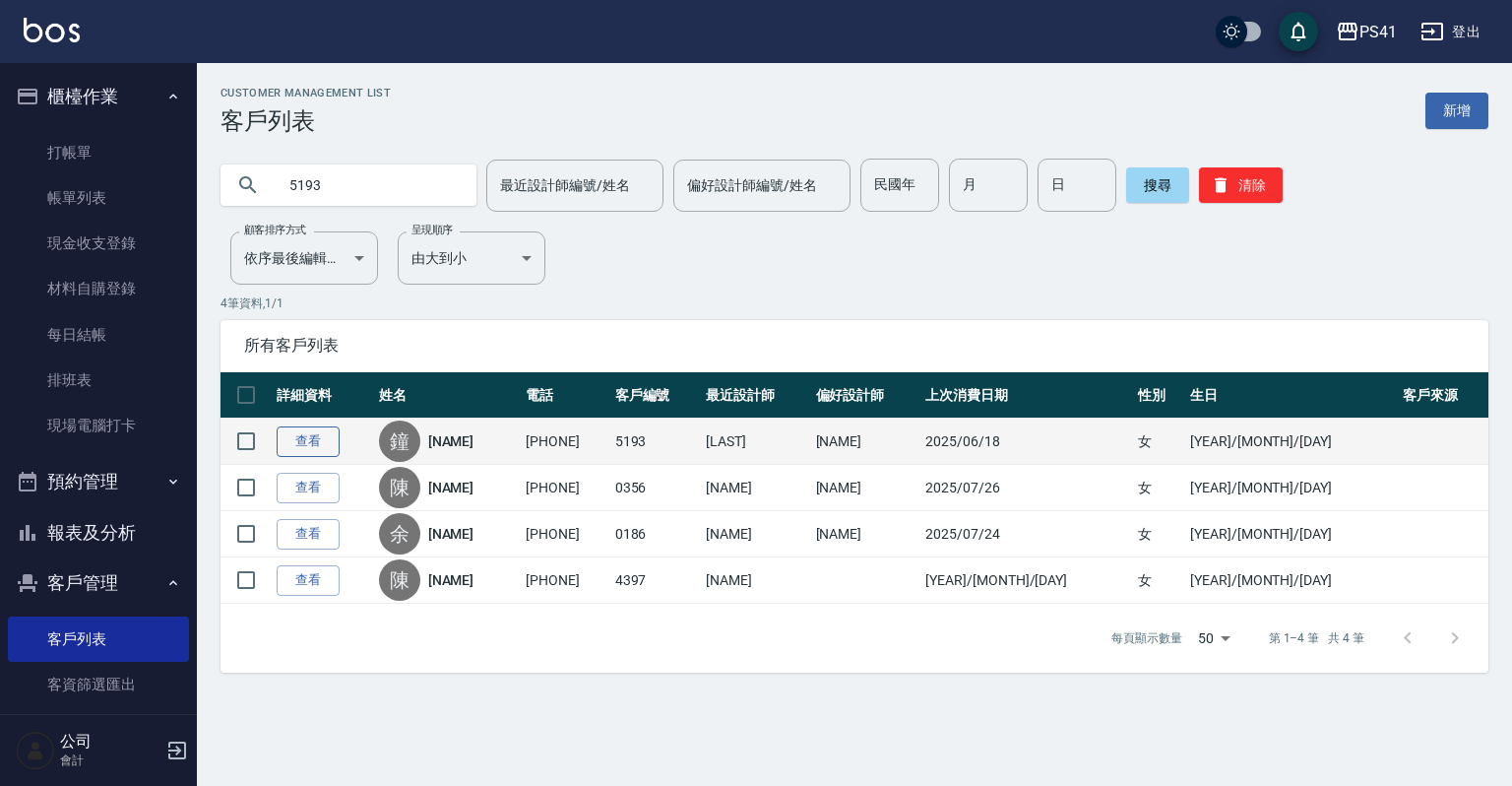click on "查看" at bounding box center (308, 441) 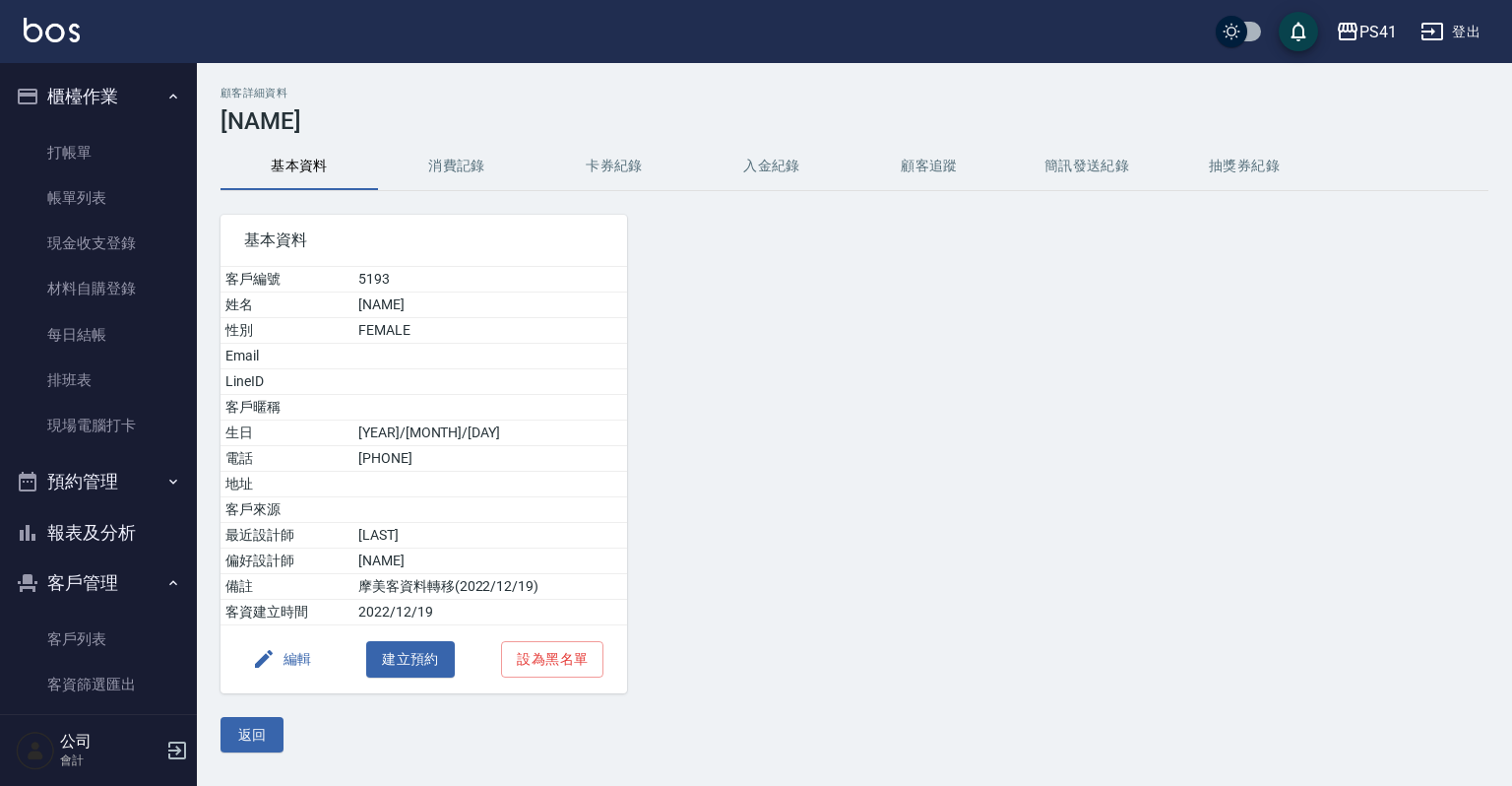 click on "消費記錄" at bounding box center (457, 166) 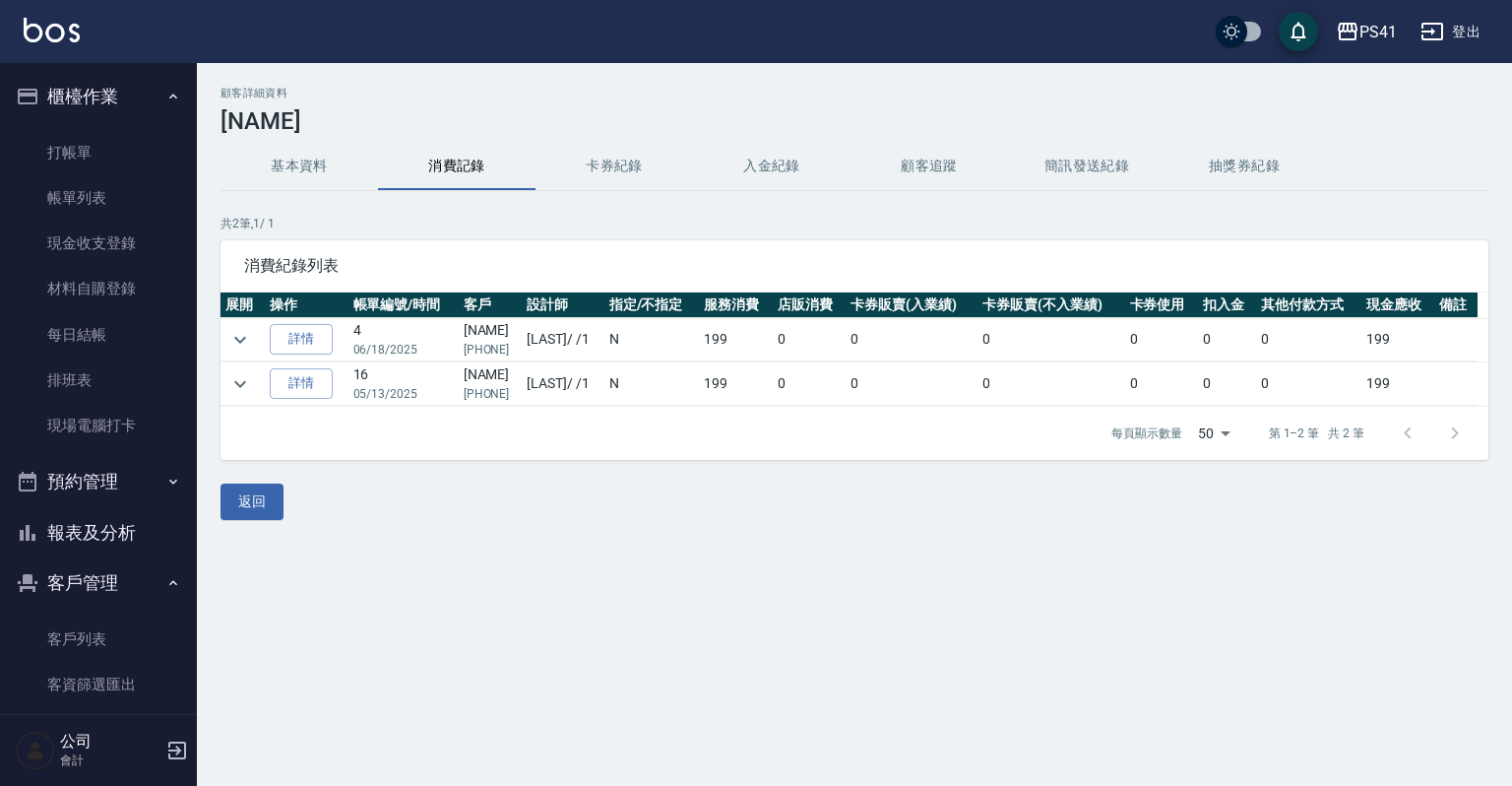 click on "基本資料" at bounding box center [299, 166] 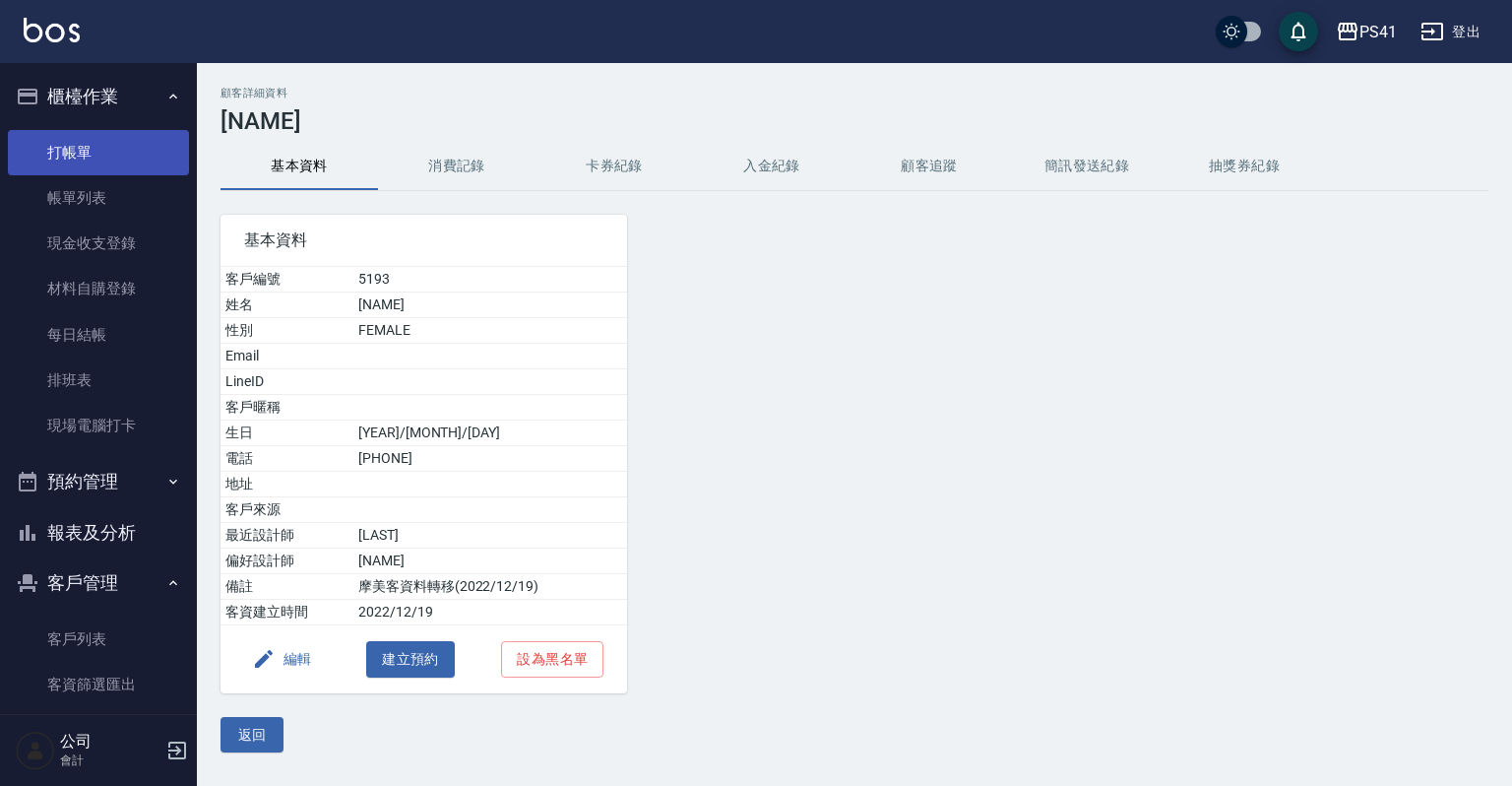 click on "打帳單" at bounding box center [98, 153] 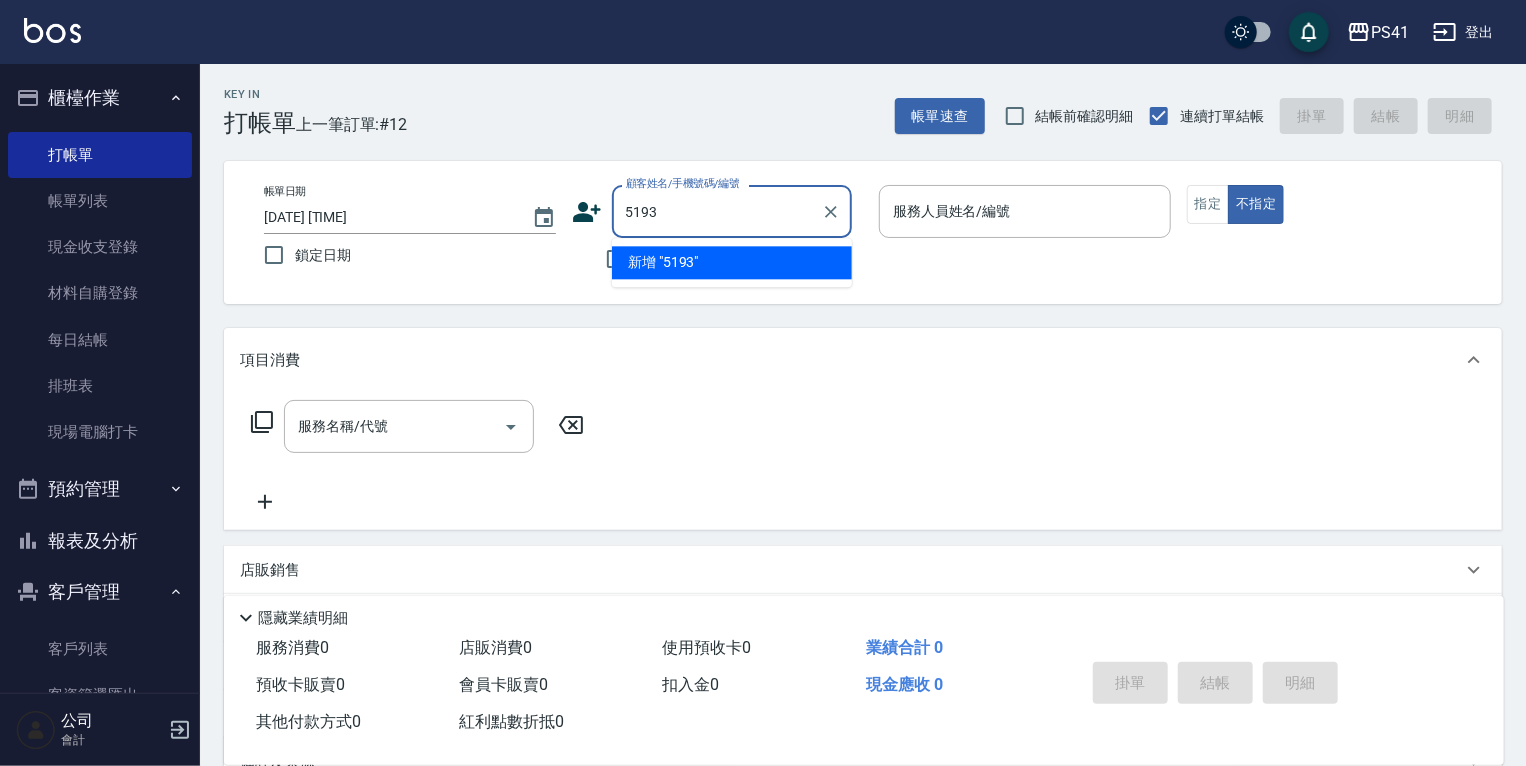 type on "5193" 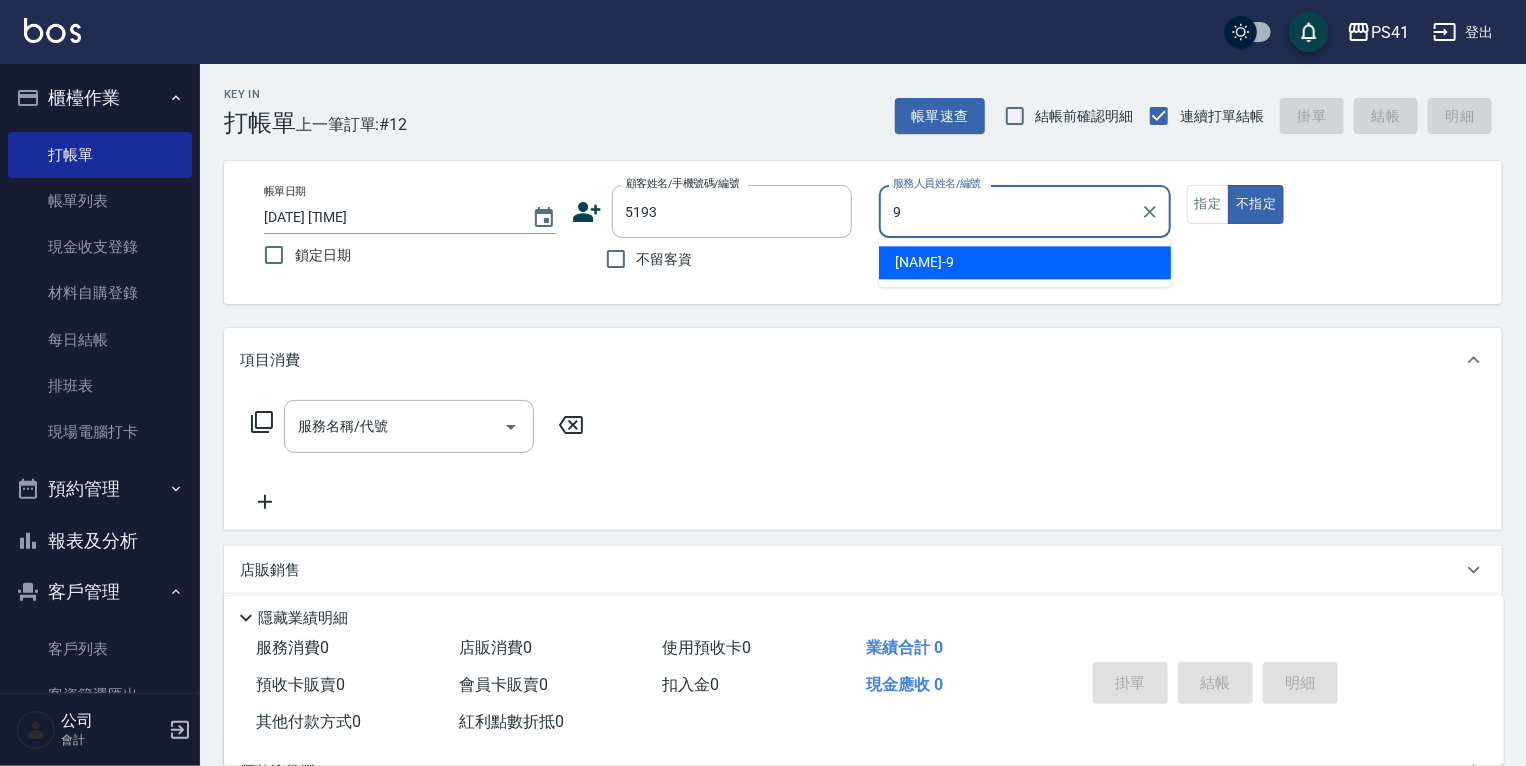 type on "[NAME]-[NUMBER]" 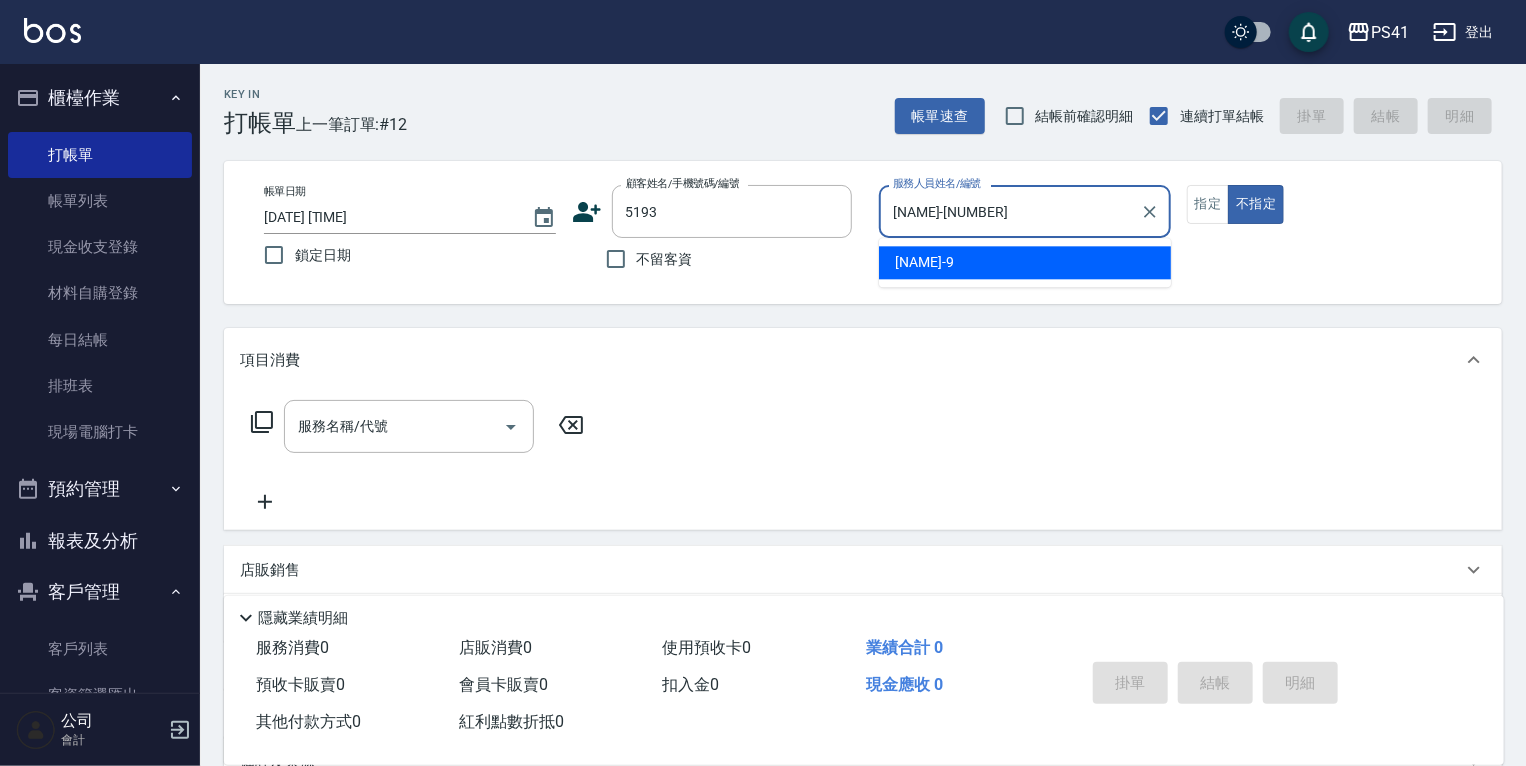type on "false" 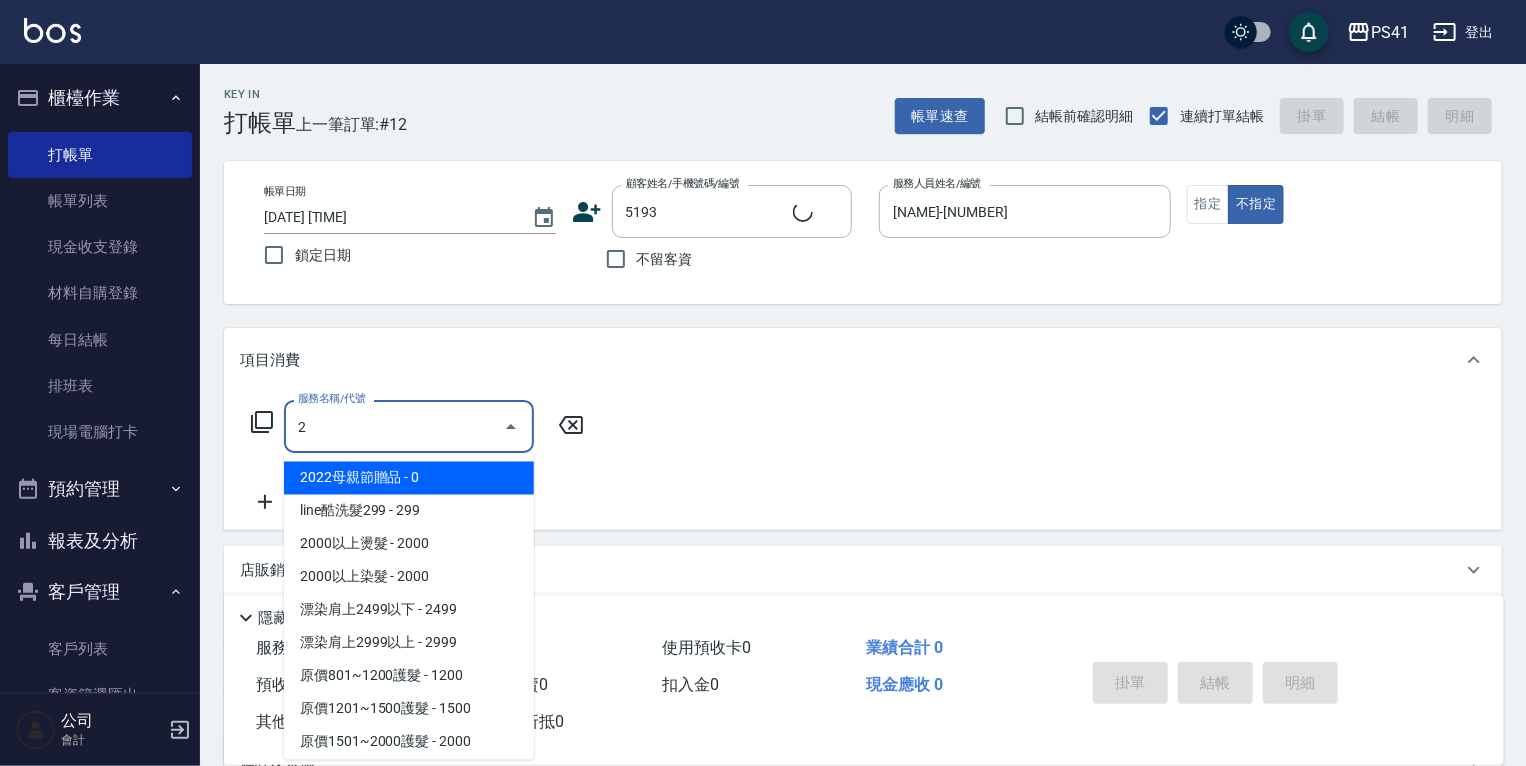 type on "21" 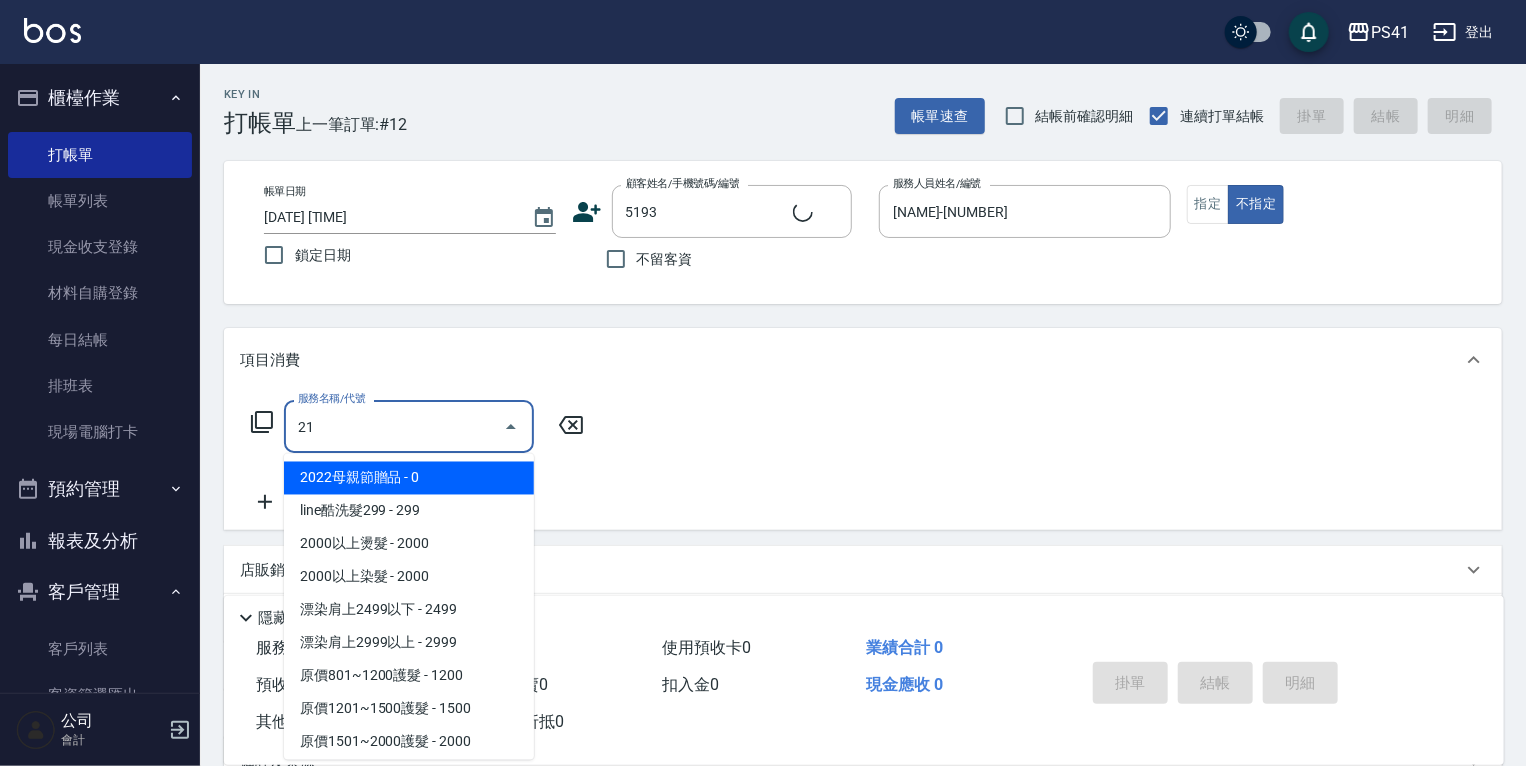 type on "[LAST]/[PHONE]/[NUMBER]" 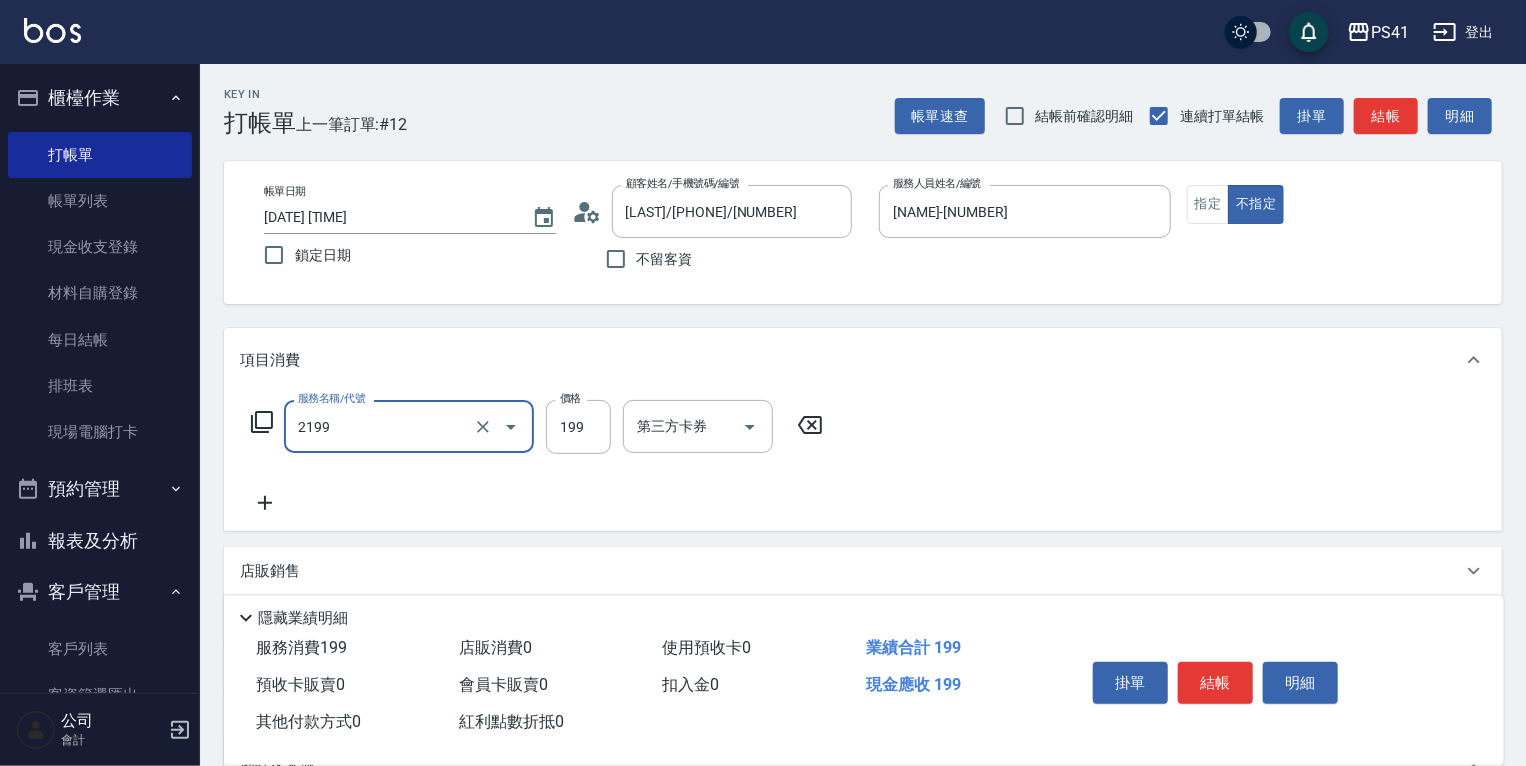 type on "不指定剪髮活動(2199)" 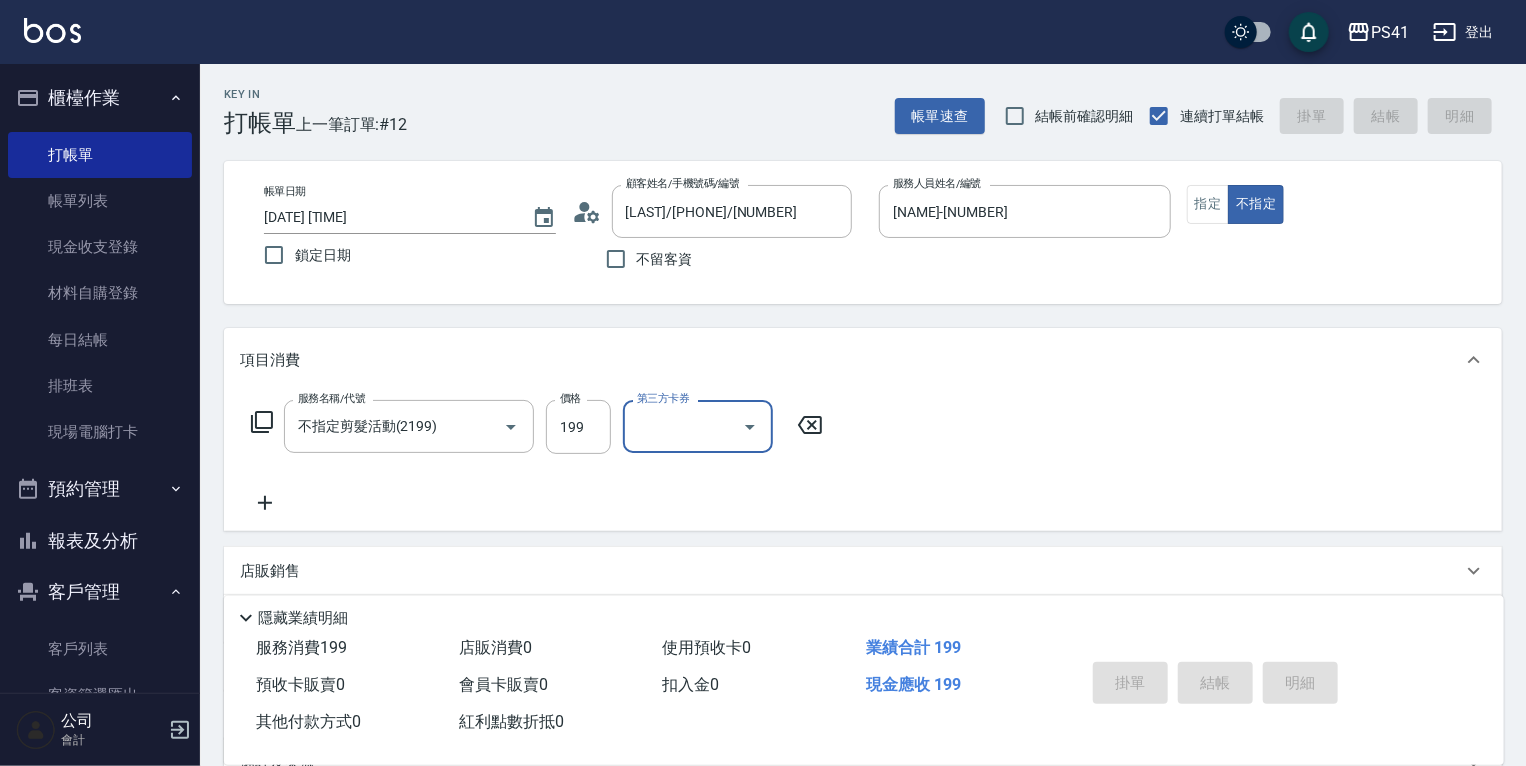 type 